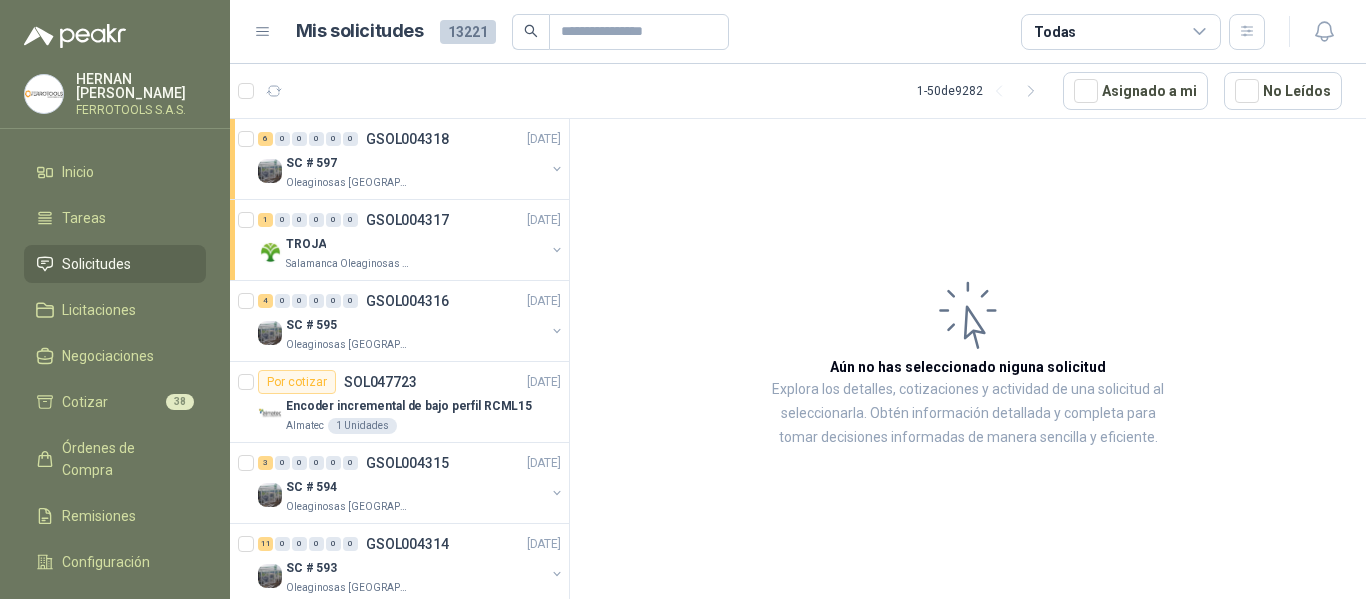scroll, scrollTop: 0, scrollLeft: 0, axis: both 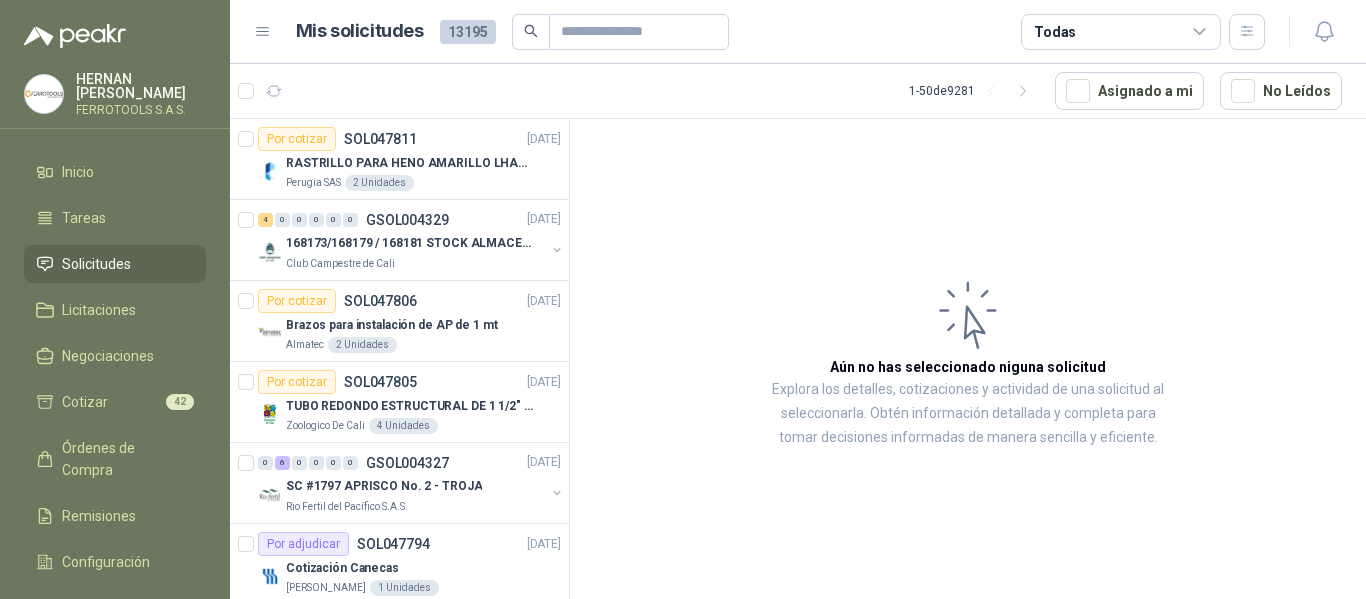 click on "Solicitudes" at bounding box center [96, 264] 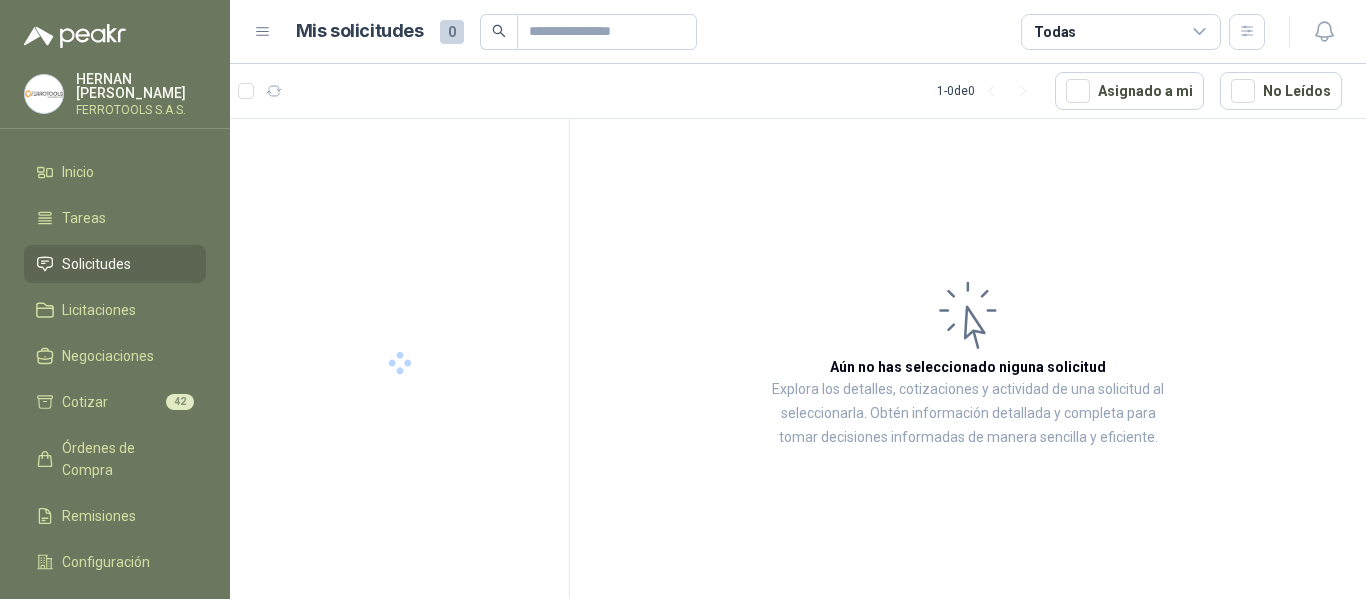 scroll, scrollTop: 0, scrollLeft: 0, axis: both 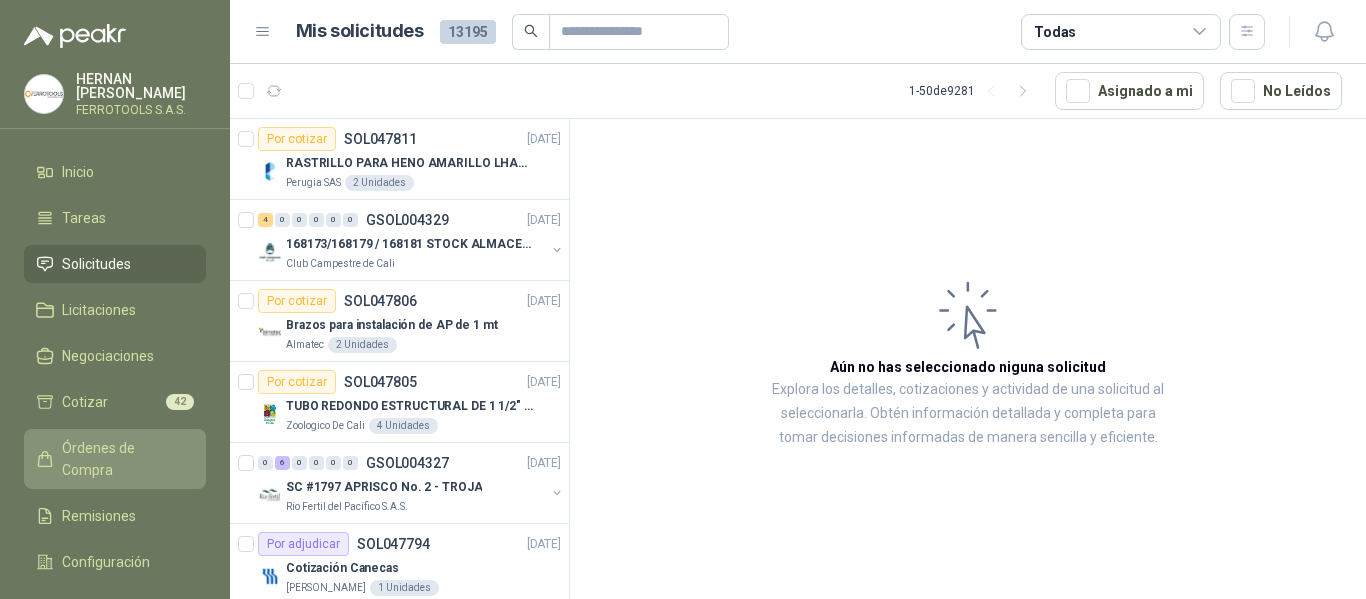 click on "Órdenes de Compra" at bounding box center (124, 459) 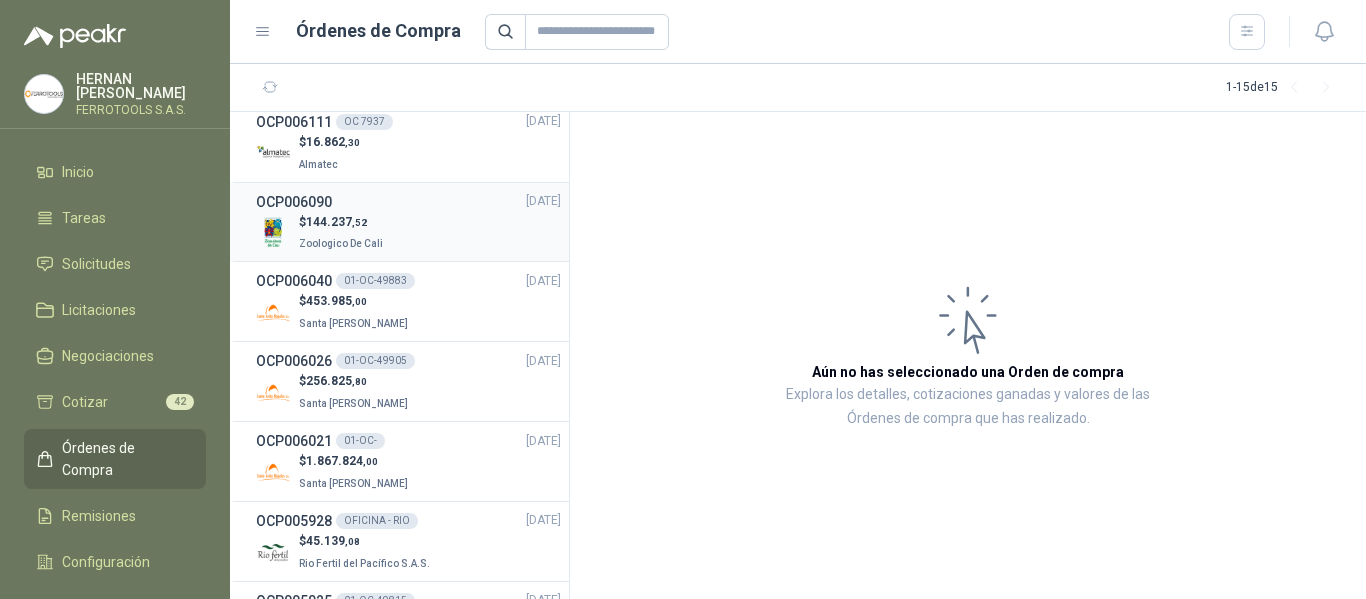 scroll, scrollTop: 0, scrollLeft: 0, axis: both 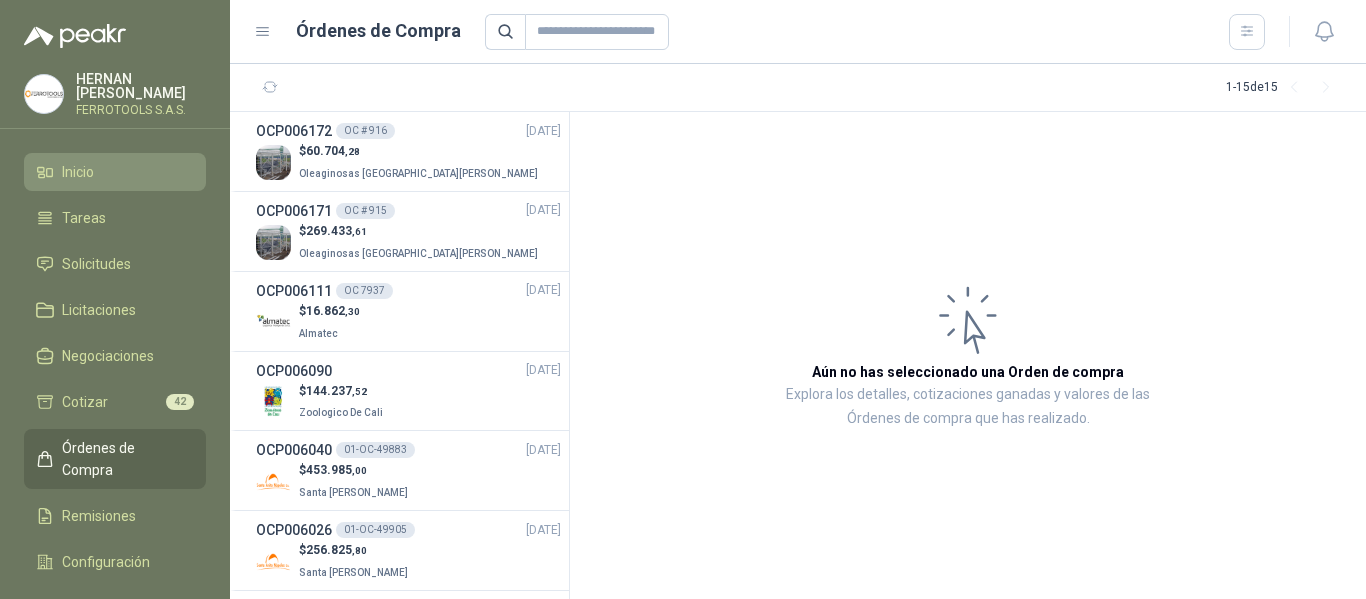 click on "Inicio" at bounding box center (78, 172) 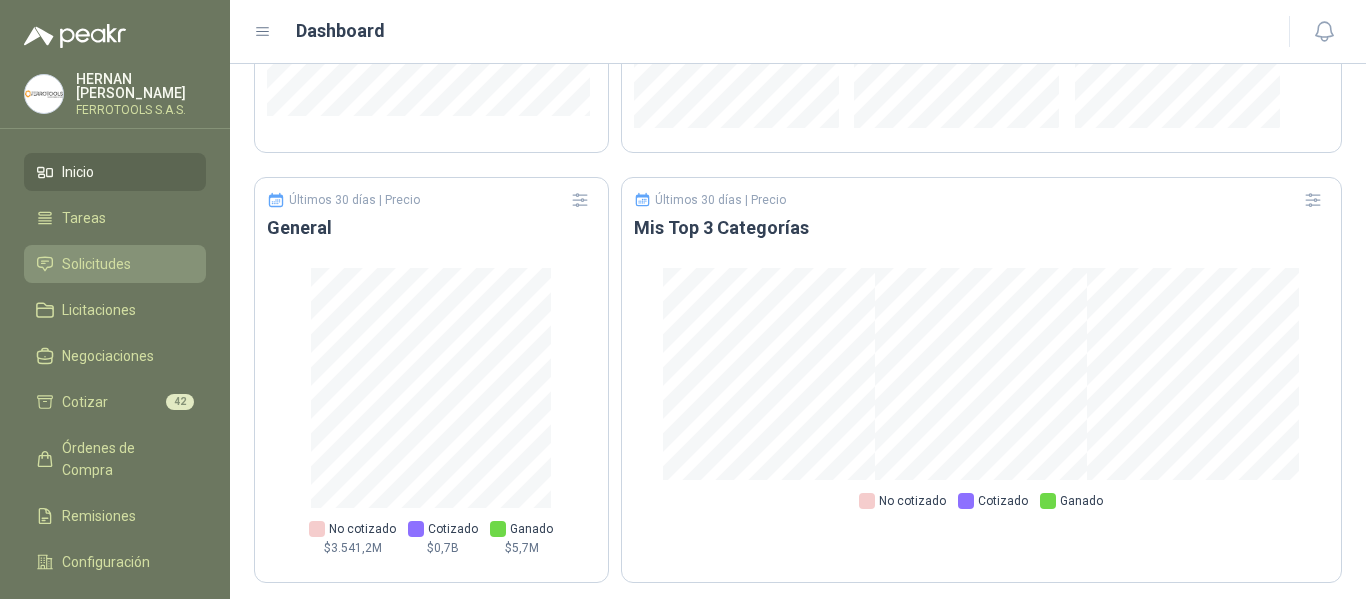 scroll, scrollTop: 1342, scrollLeft: 0, axis: vertical 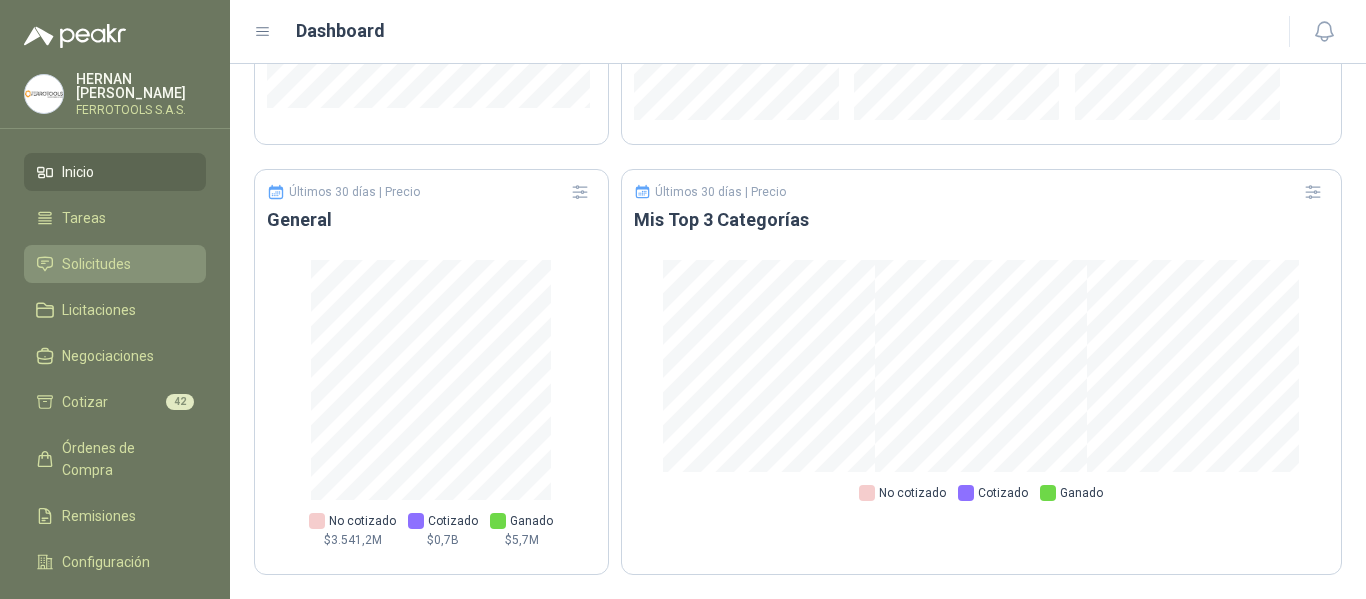 click on "Solicitudes" at bounding box center [115, 264] 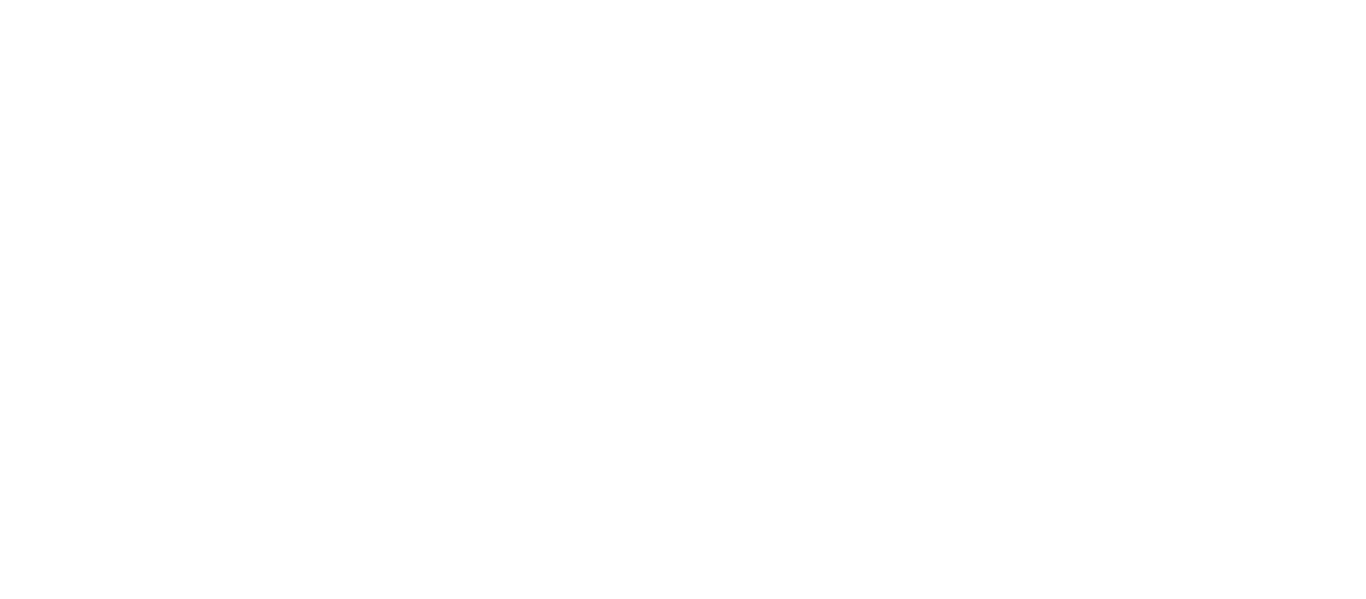 scroll, scrollTop: 0, scrollLeft: 0, axis: both 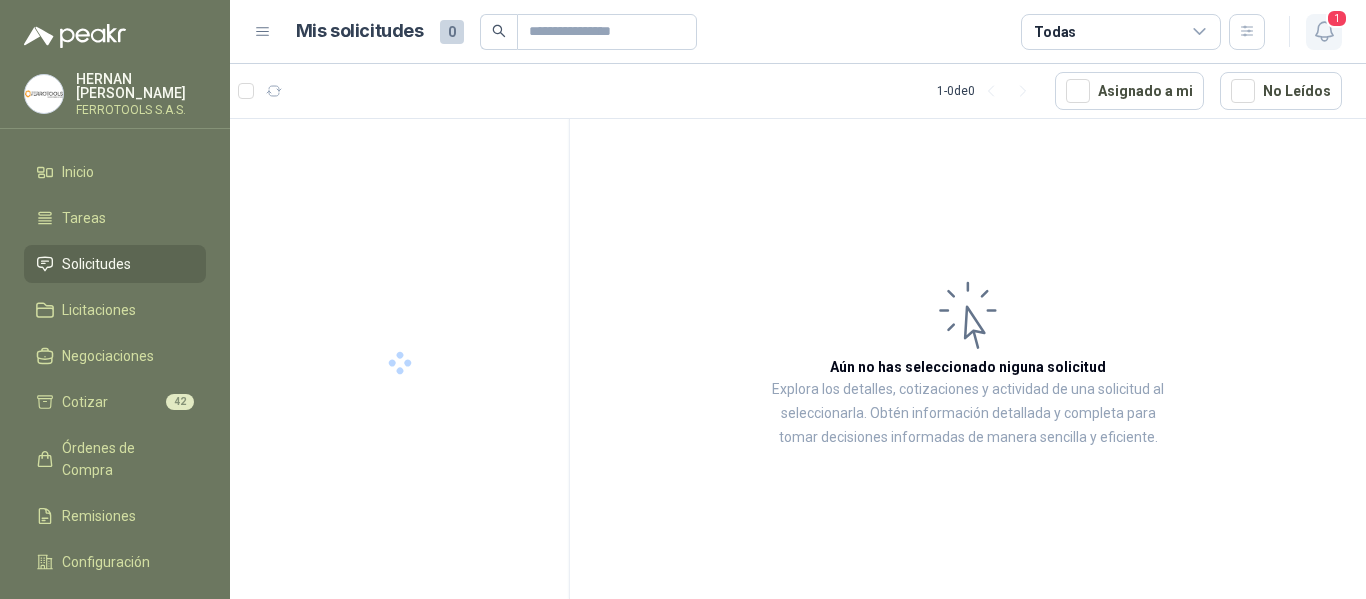 click 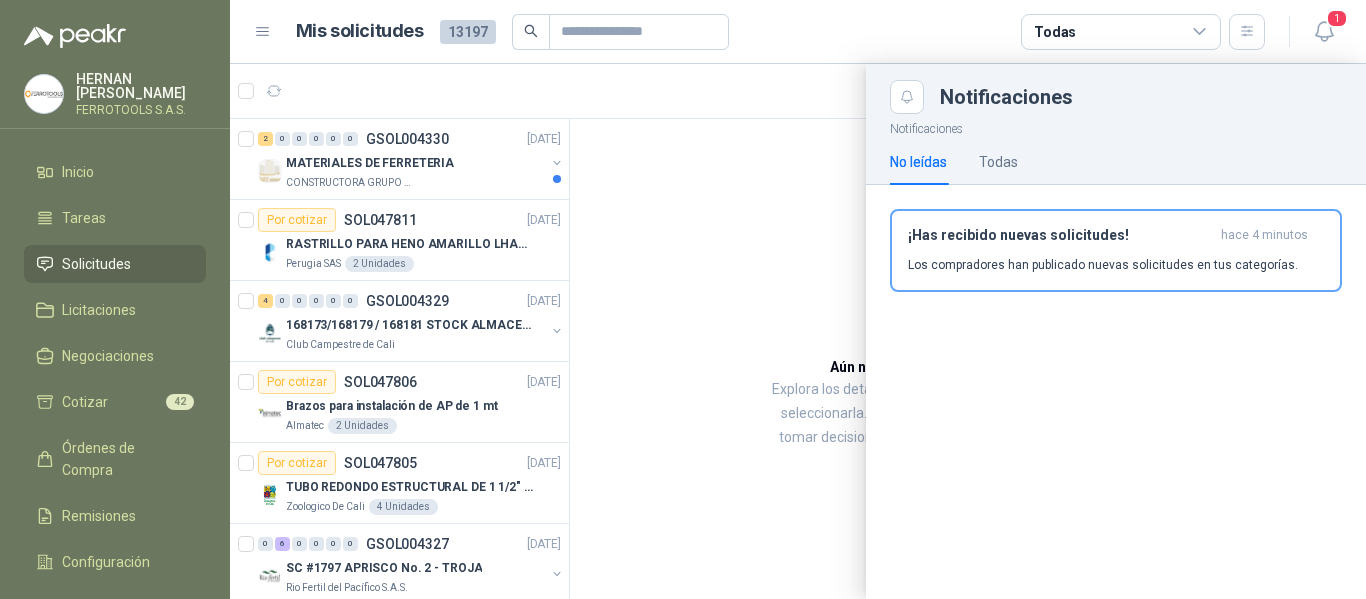 click at bounding box center (798, 331) 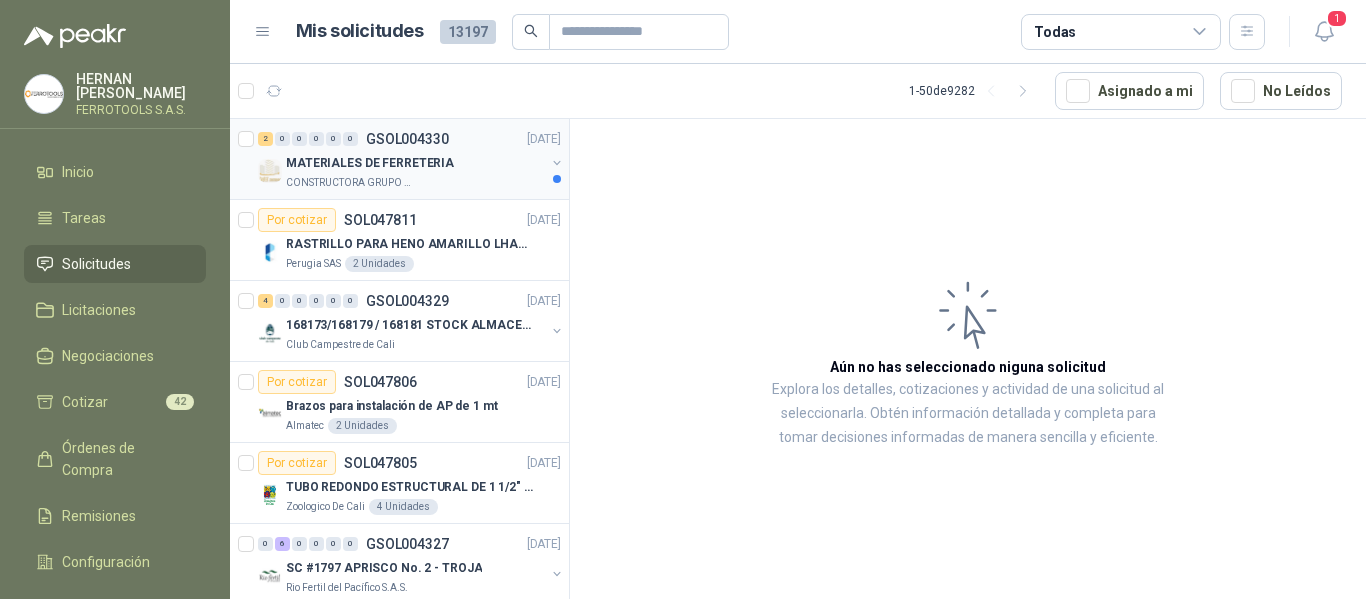 click on "CONSTRUCTORA GRUPO FIP" at bounding box center [415, 183] 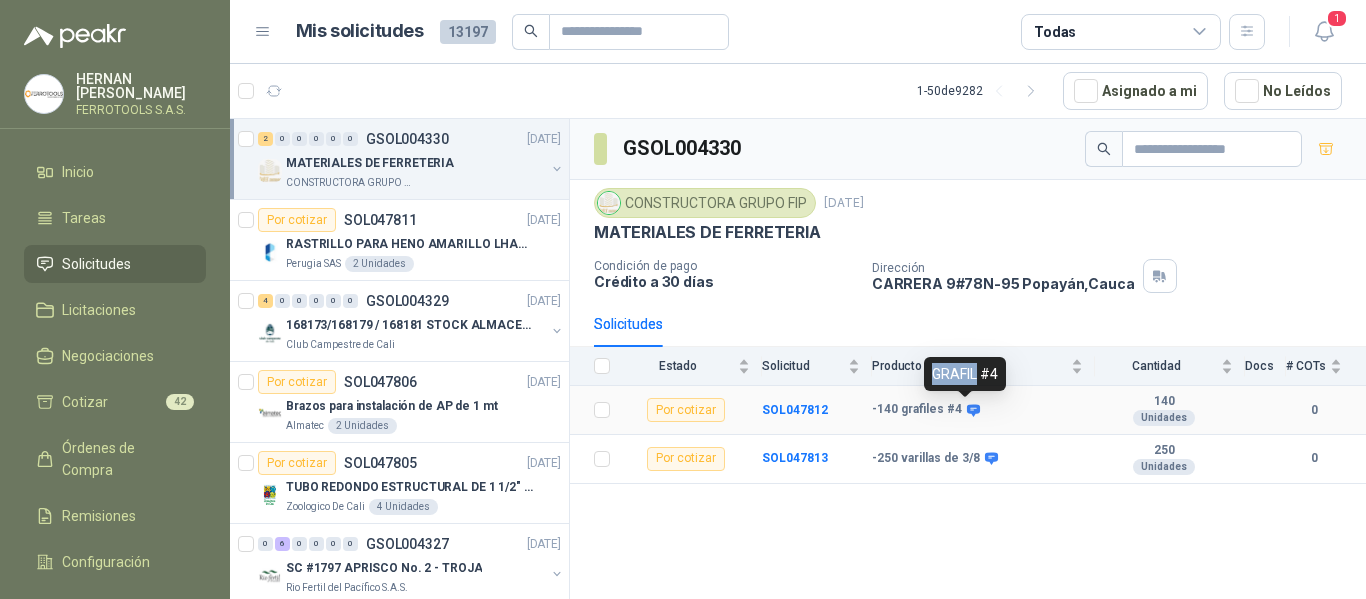 drag, startPoint x: 978, startPoint y: 372, endPoint x: 926, endPoint y: 368, distance: 52.153618 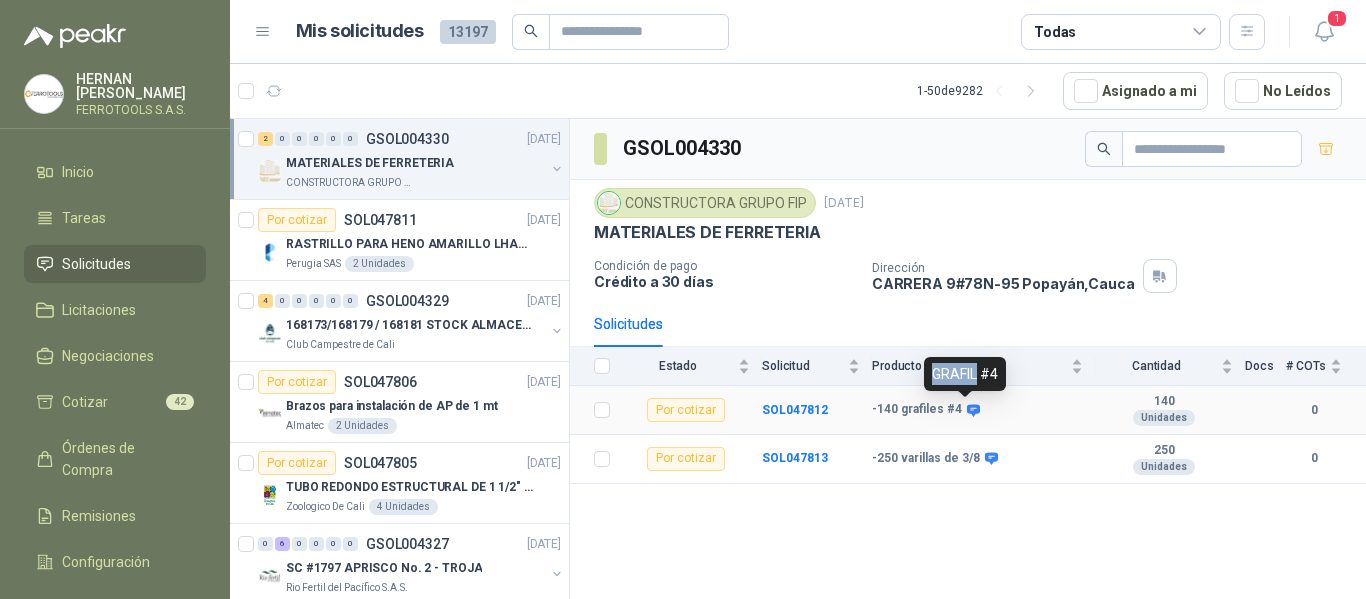 copy on "GRAFIL" 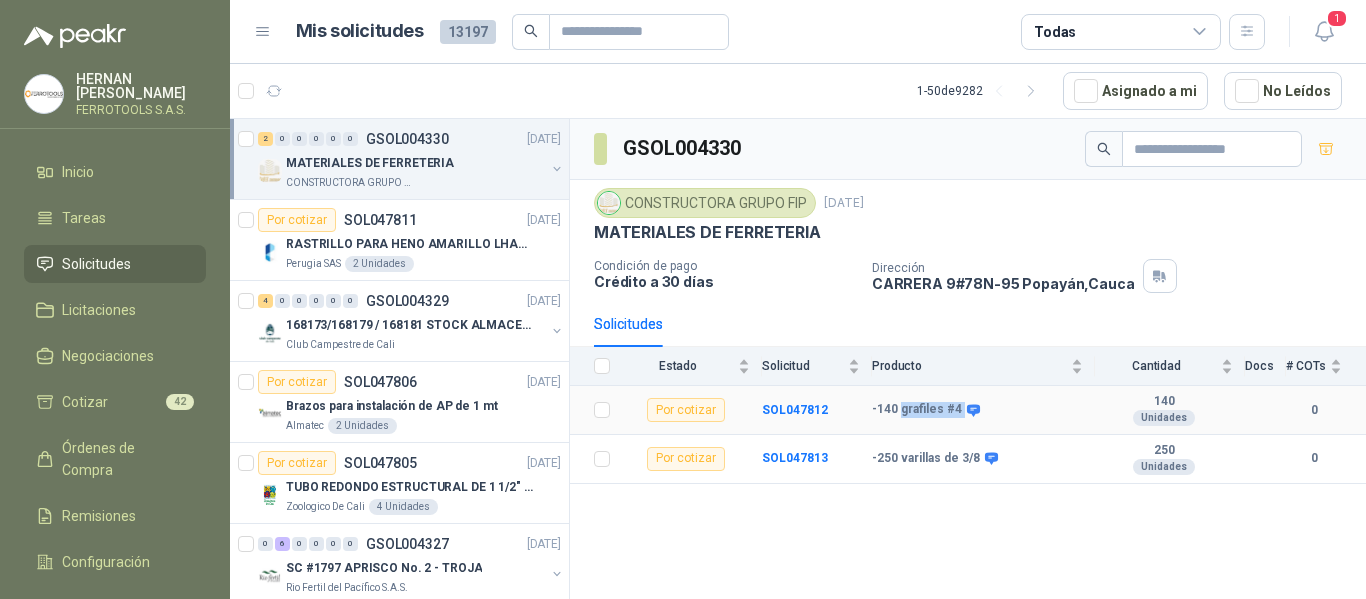 drag, startPoint x: 901, startPoint y: 408, endPoint x: 967, endPoint y: 401, distance: 66.37017 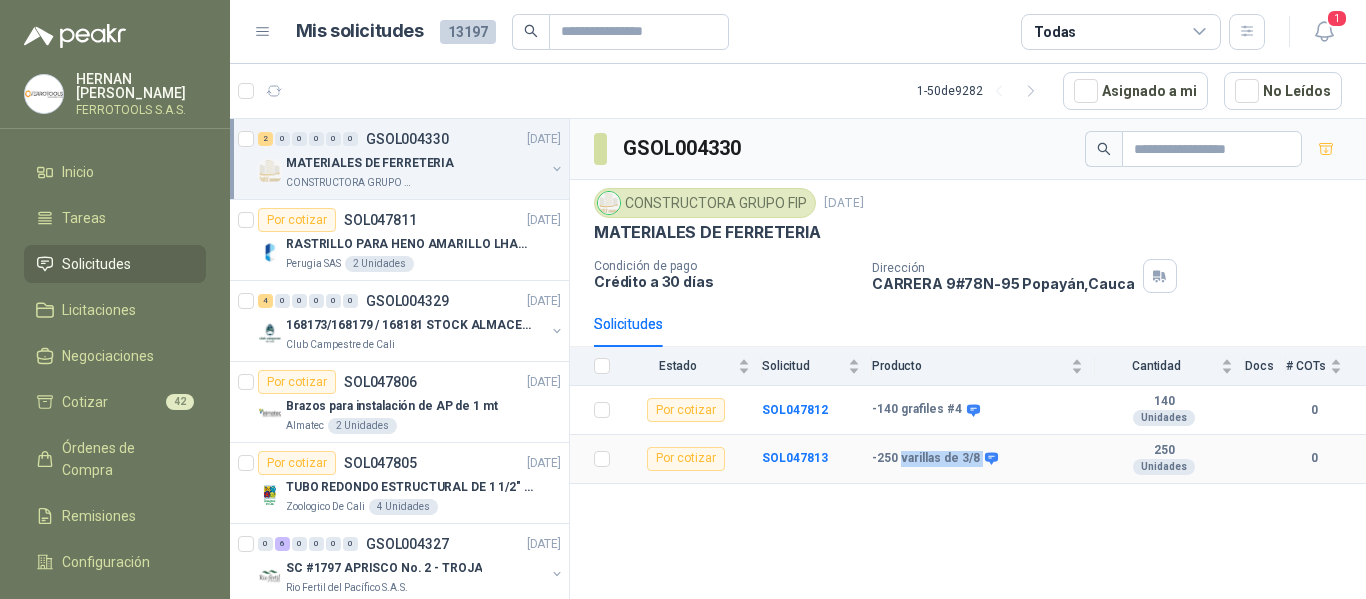 drag, startPoint x: 1023, startPoint y: 459, endPoint x: 899, endPoint y: 471, distance: 124.57929 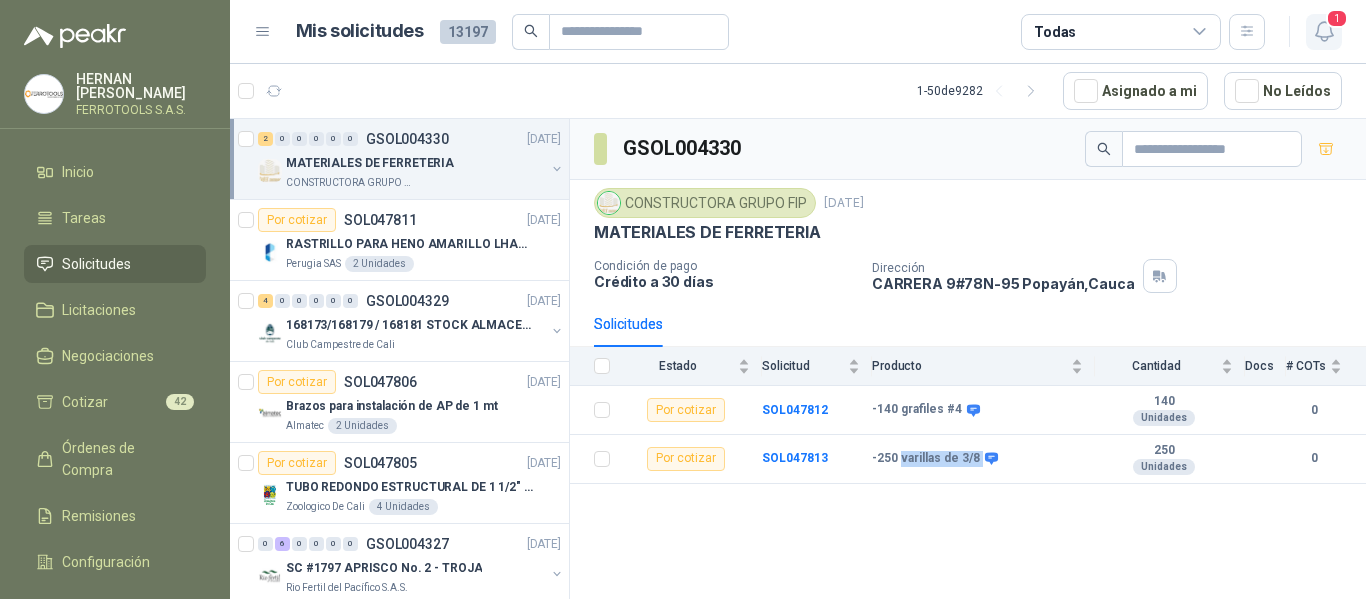 click on "1" at bounding box center [1324, 32] 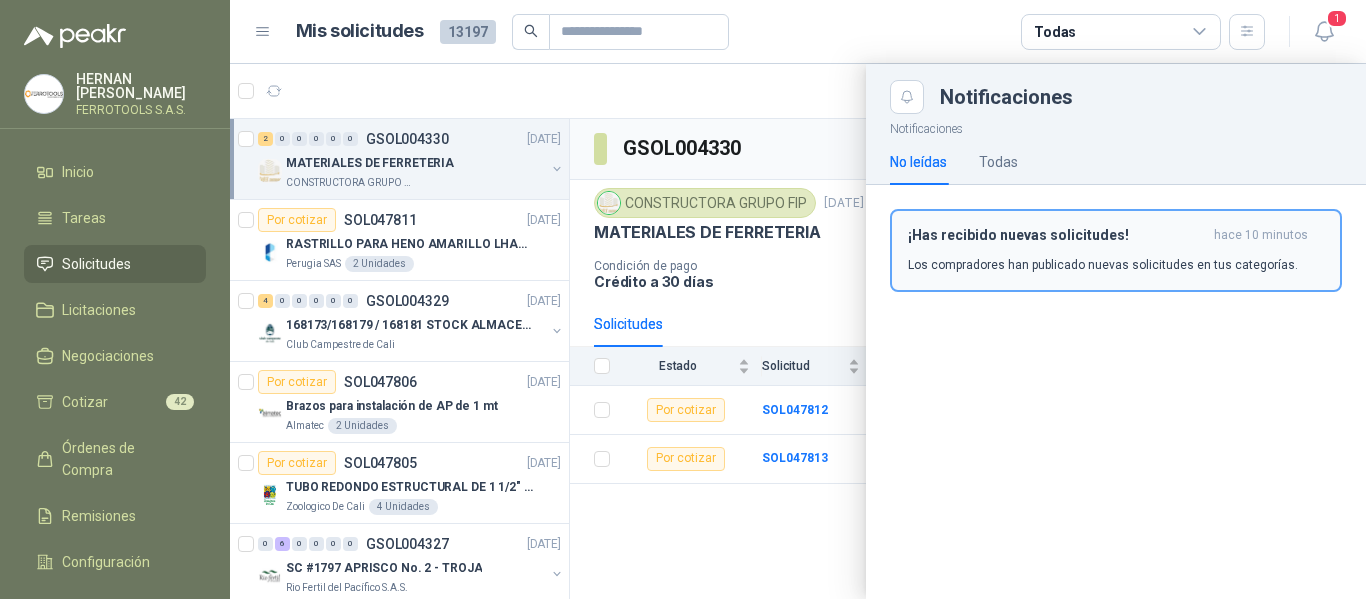 click on "¡Has recibido nuevas solicitudes! hace 10 minutos   Los compradores han publicado nuevas solicitudes en tus categorías." at bounding box center [1116, 250] 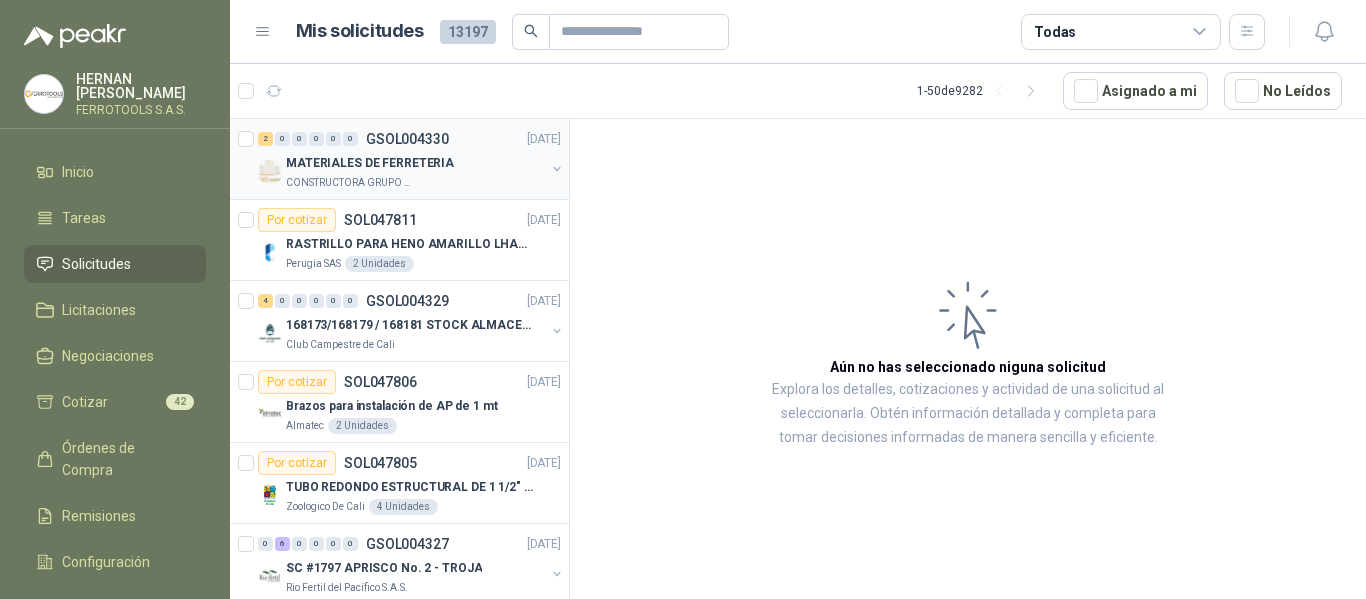 click on "CONSTRUCTORA GRUPO FIP" at bounding box center [349, 183] 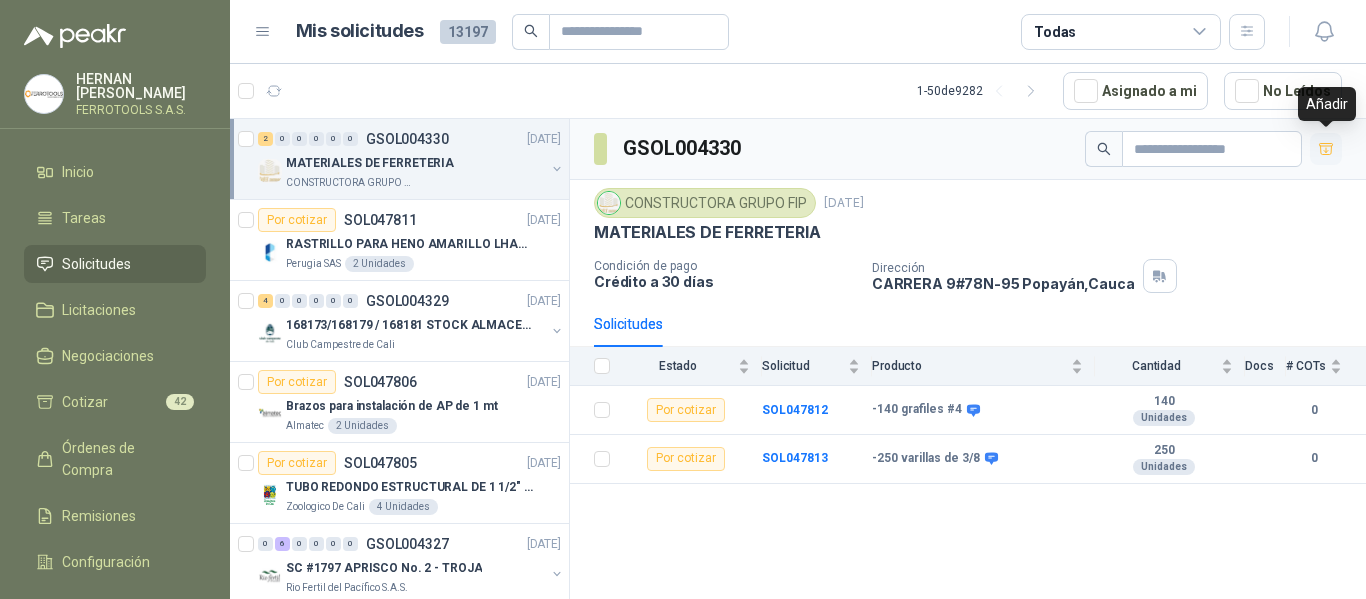 click at bounding box center (1326, 149) 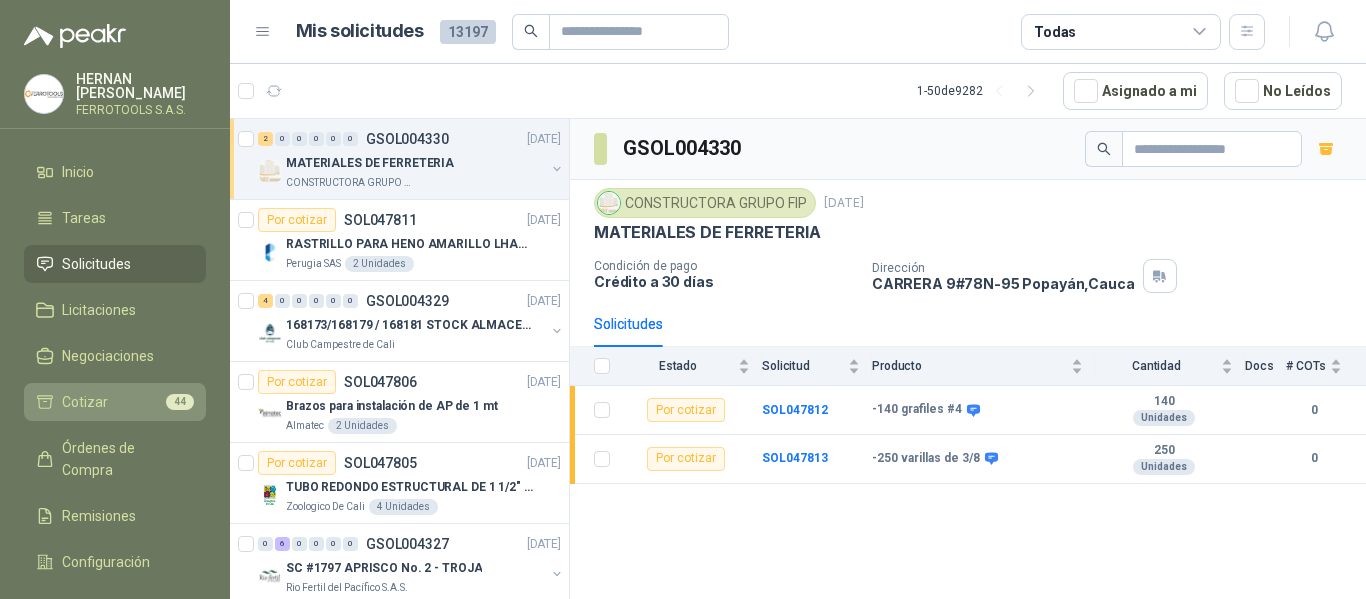 click on "Cotizar 44" at bounding box center (115, 402) 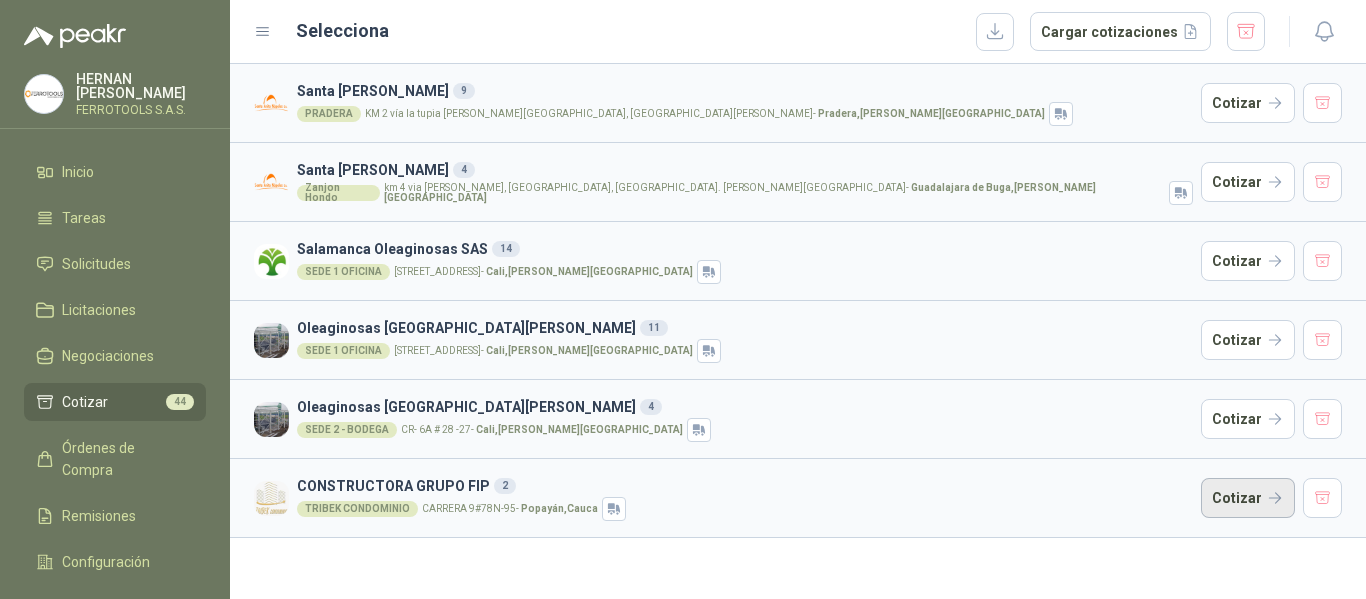 click on "Cotizar" at bounding box center [1248, 498] 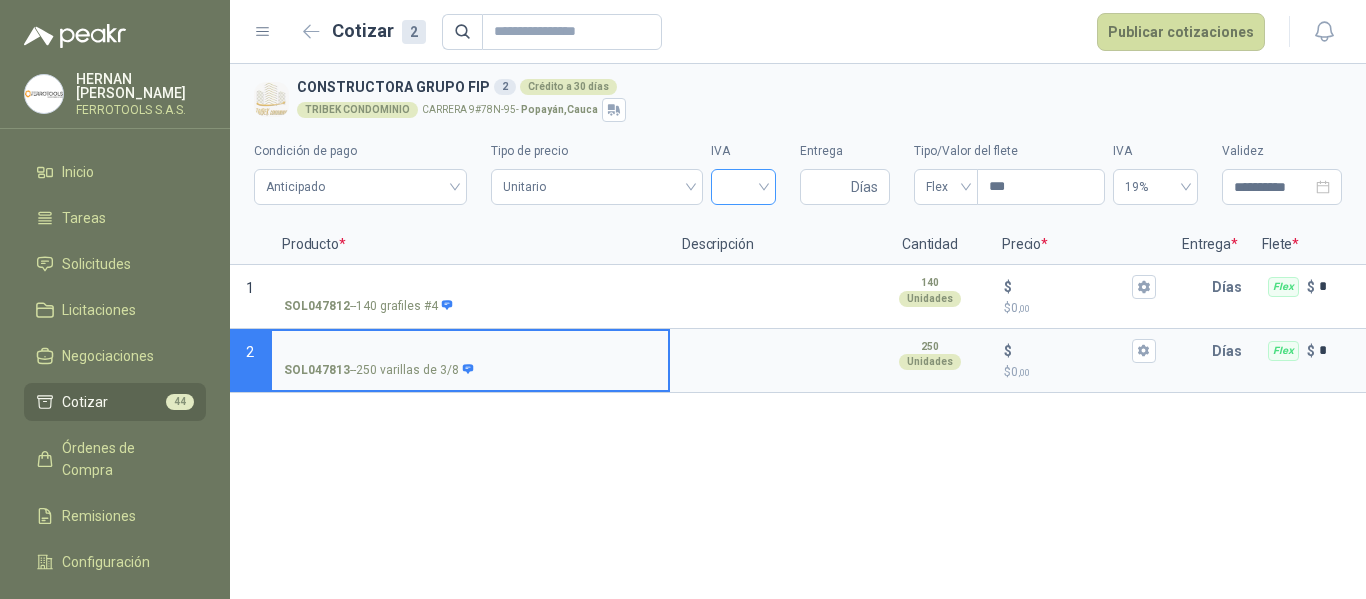 click at bounding box center [743, 185] 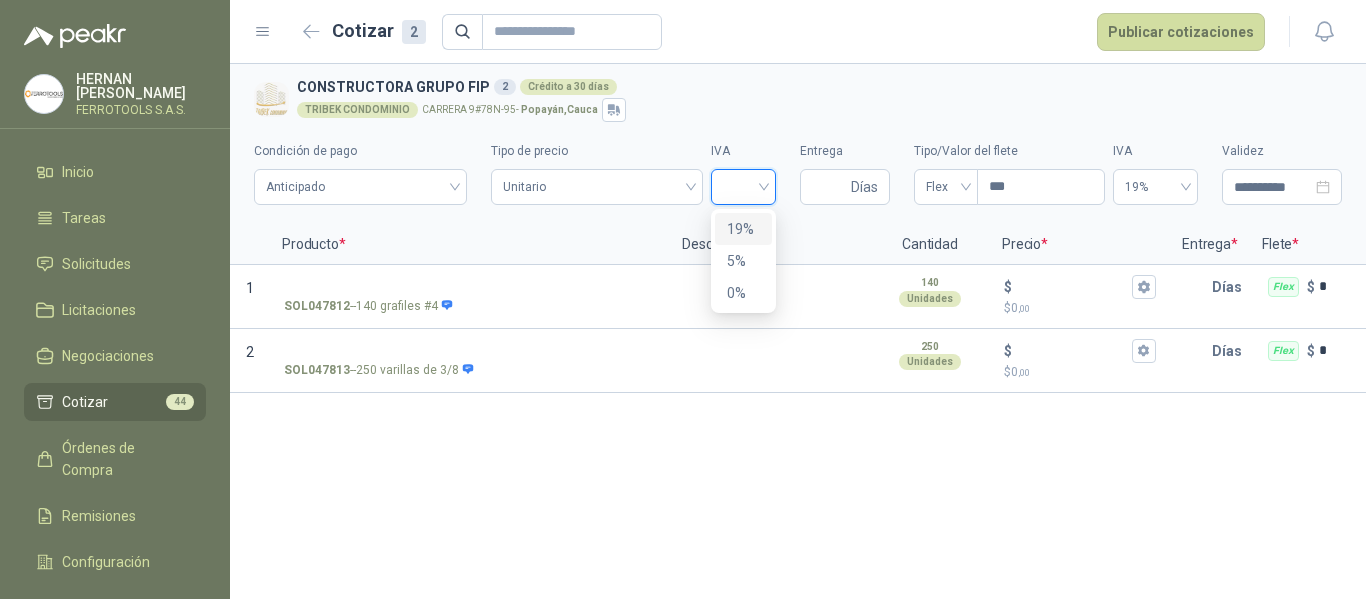 click on "19%" at bounding box center (743, 229) 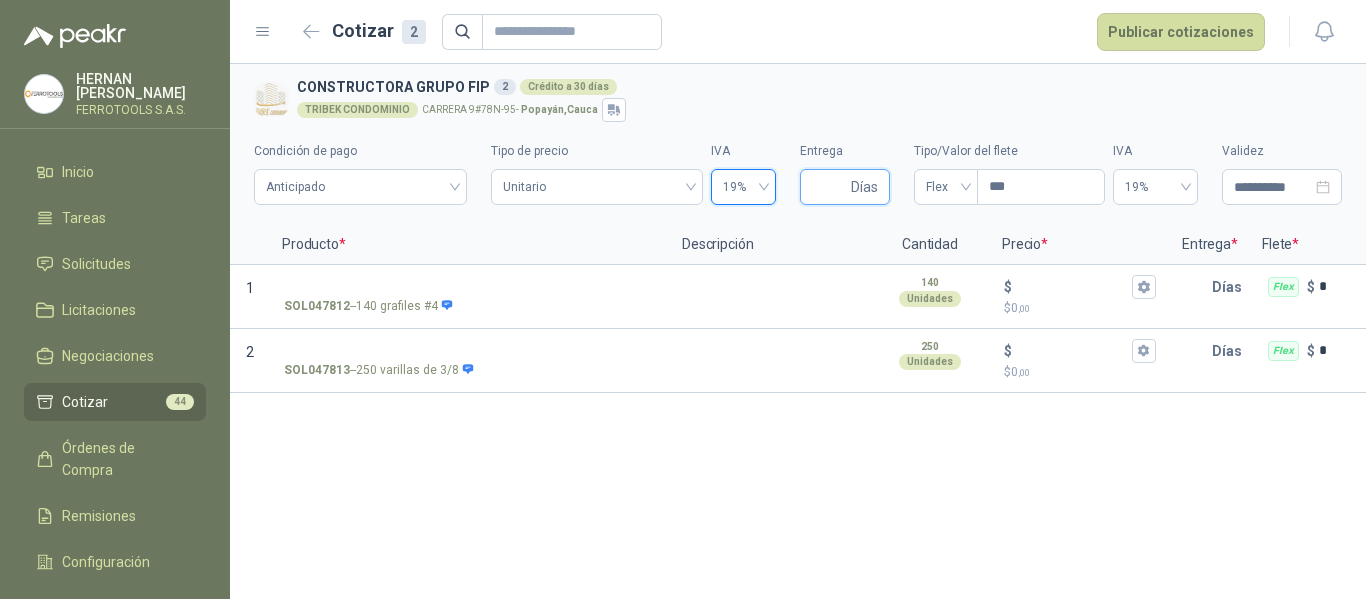 click on "Entrega" at bounding box center (829, 187) 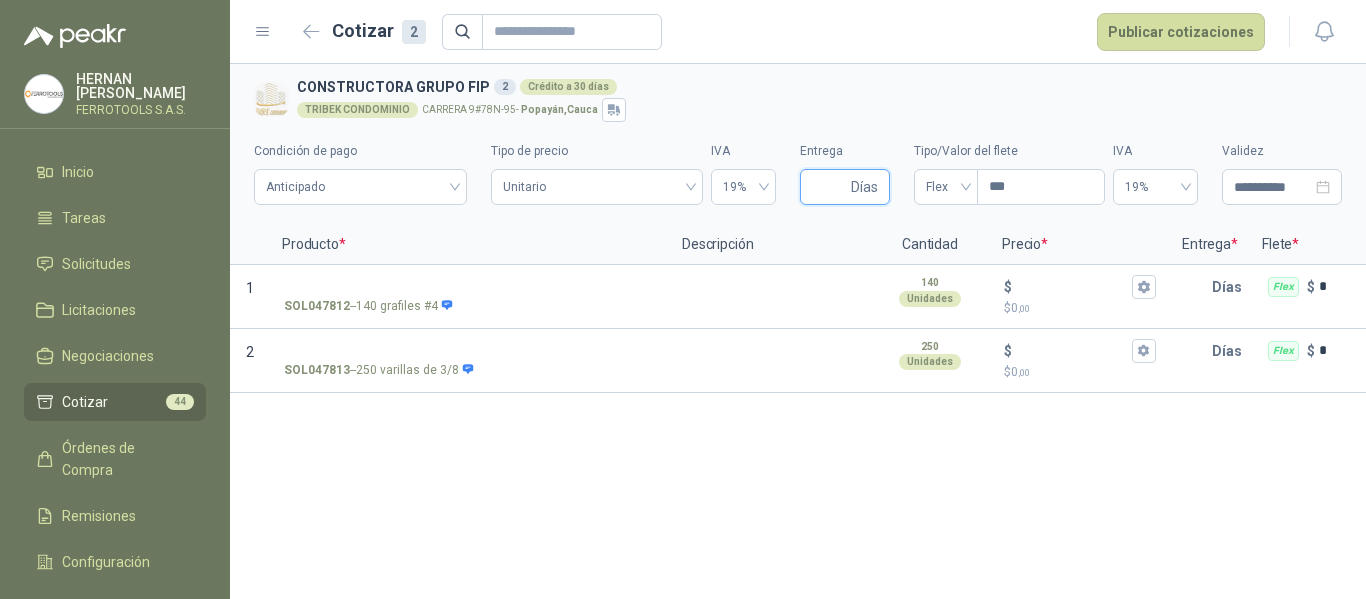 type on "*" 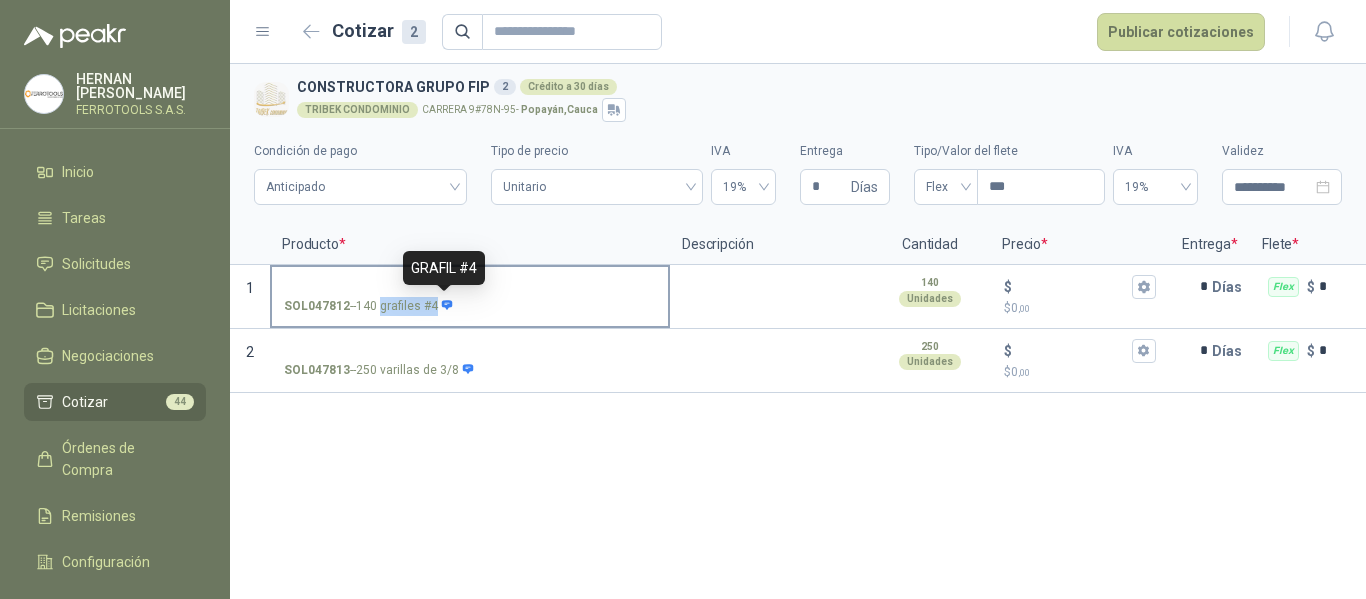 drag, startPoint x: 380, startPoint y: 308, endPoint x: 437, endPoint y: 309, distance: 57.00877 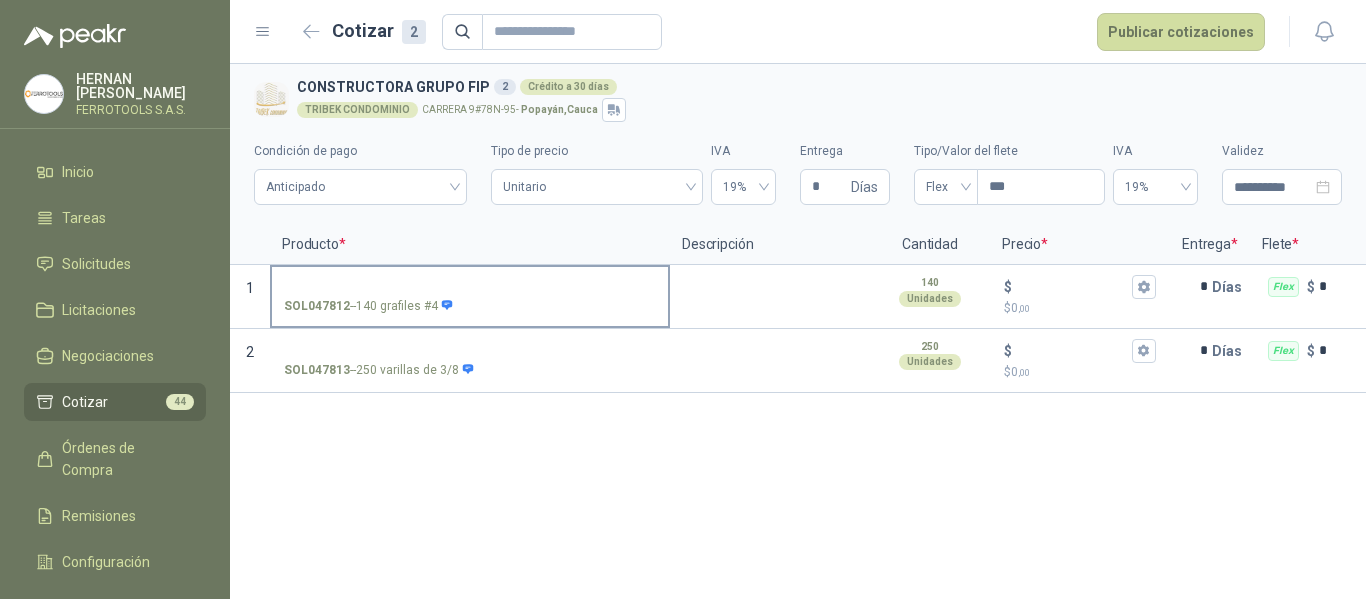 click on "SOL047812  -  -140 grafiles #4" at bounding box center [470, 287] 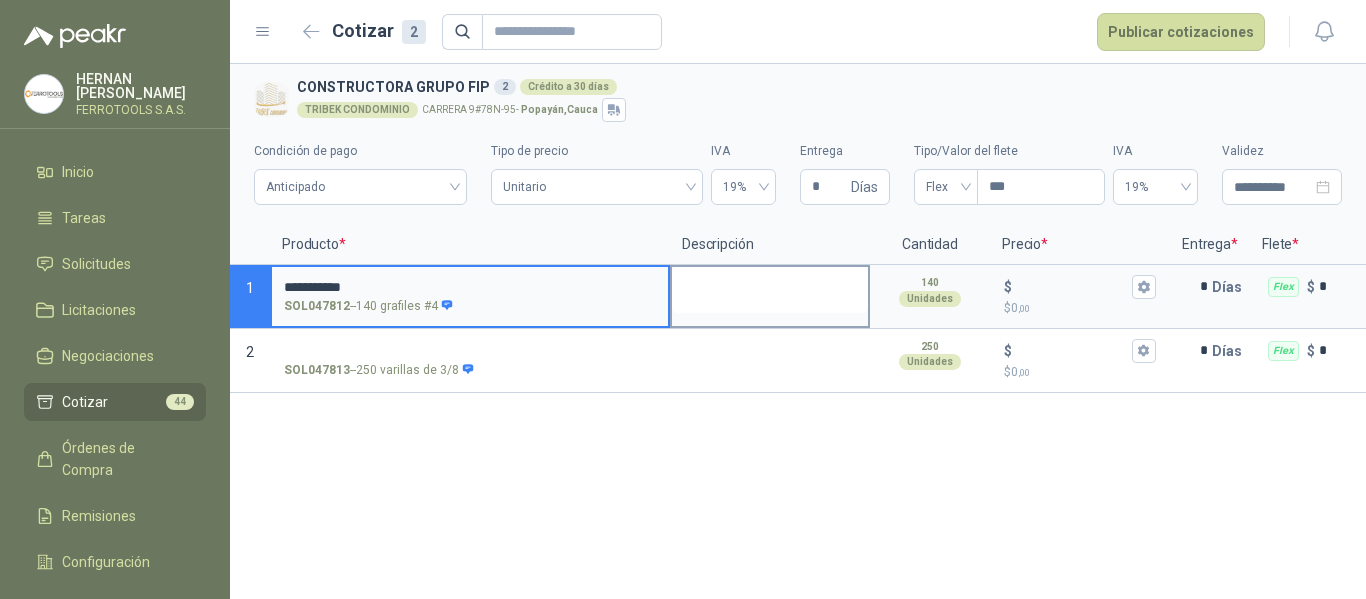 click at bounding box center (770, 290) 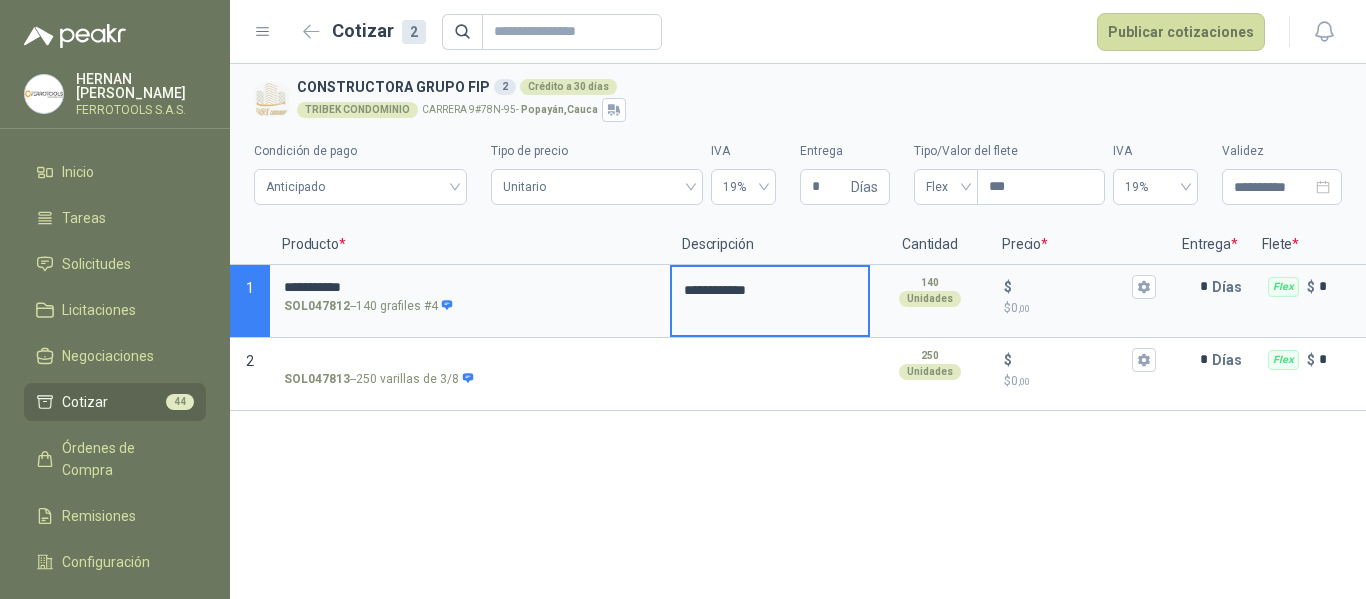 type 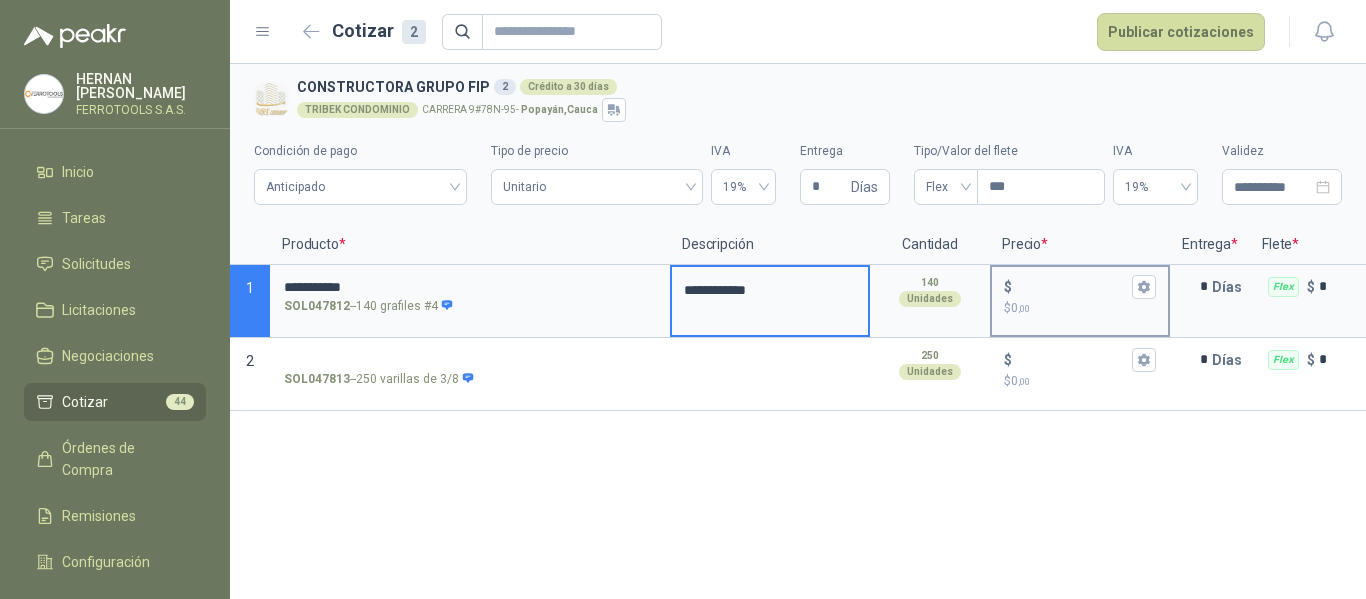 type on "**********" 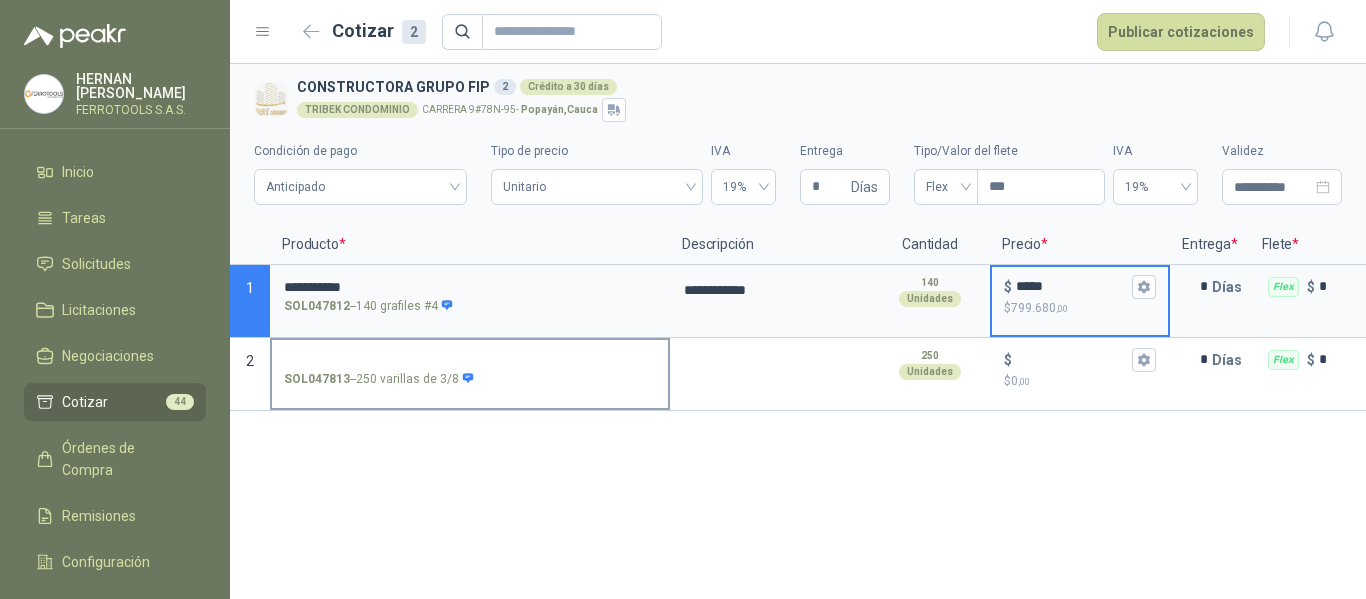 type on "*****" 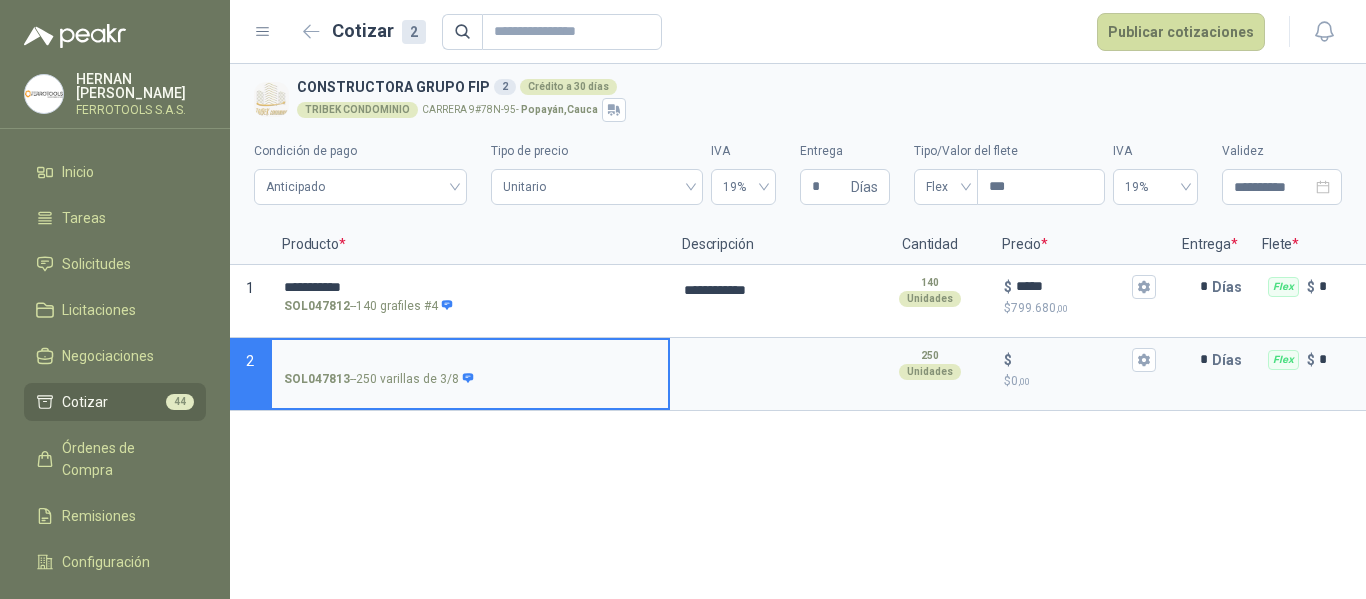 type on "**********" 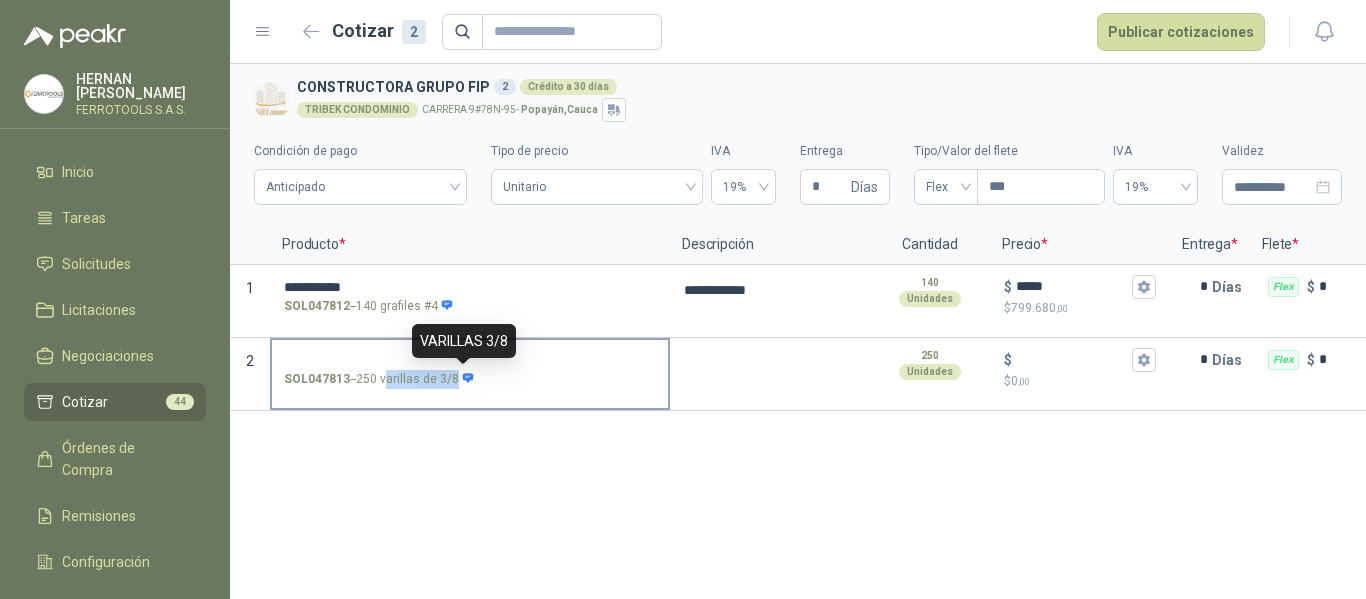 drag, startPoint x: 386, startPoint y: 381, endPoint x: 459, endPoint y: 381, distance: 73 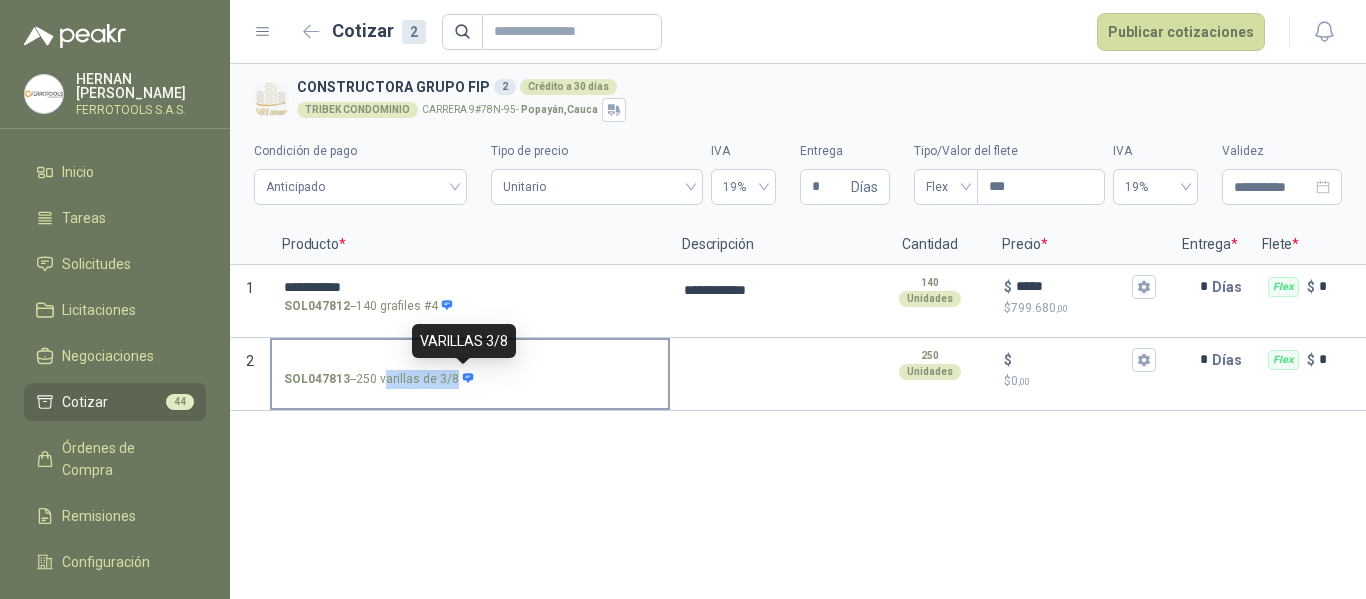 click on "SOL047813  -  -250 varillas de 3/8" at bounding box center [379, 379] 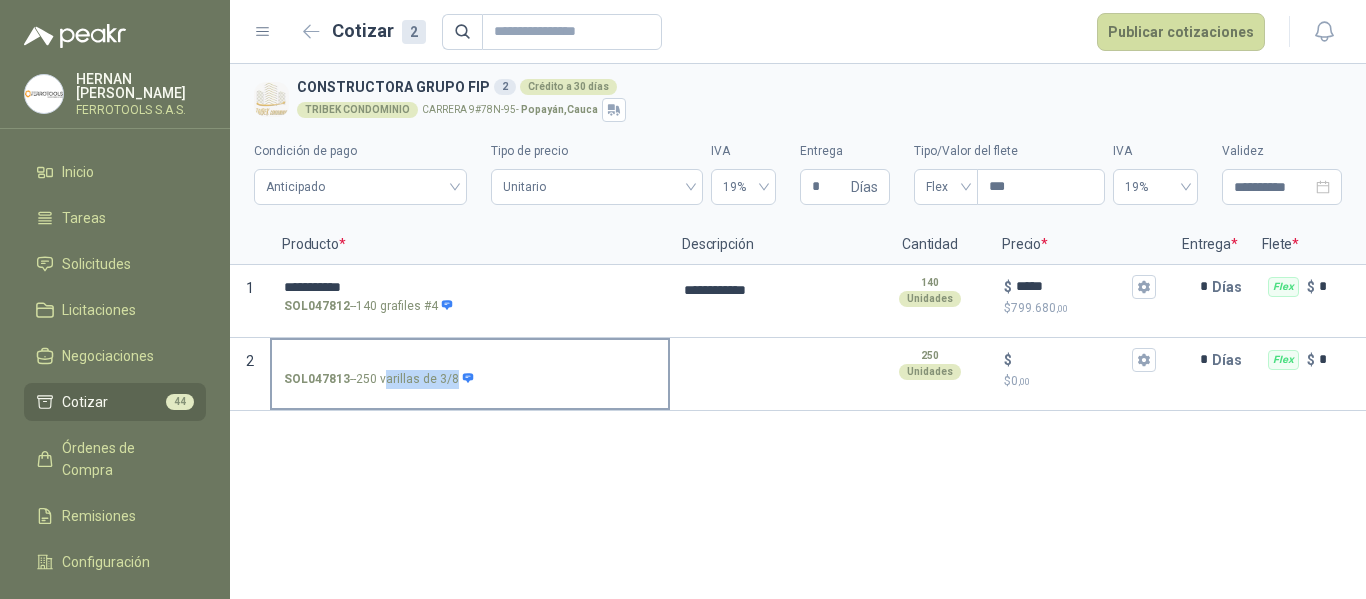 type on "**********" 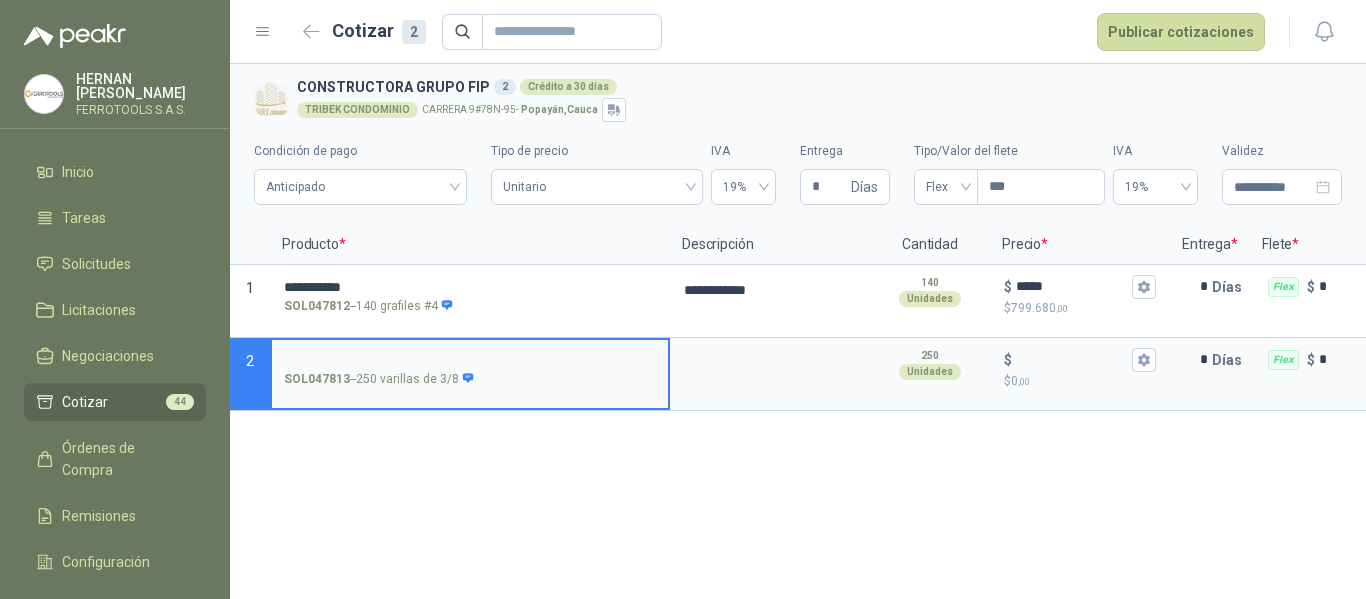 click on "SOL047813  -  -250 varillas de 3/8" at bounding box center [470, 360] 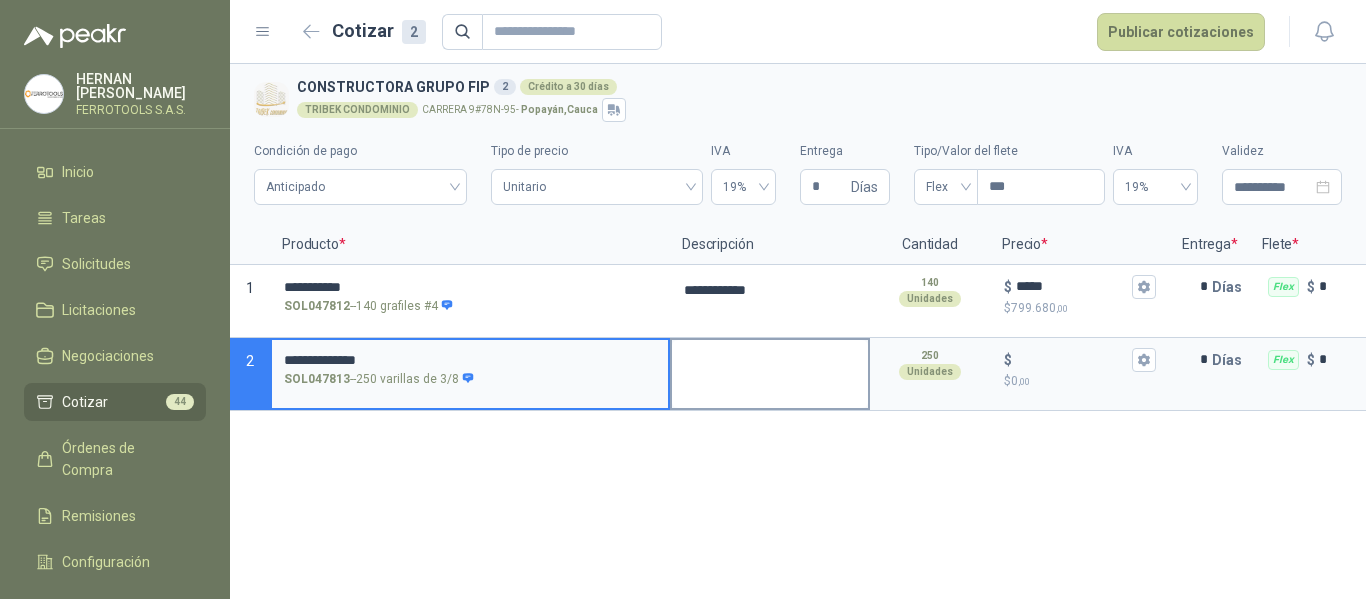 type on "**********" 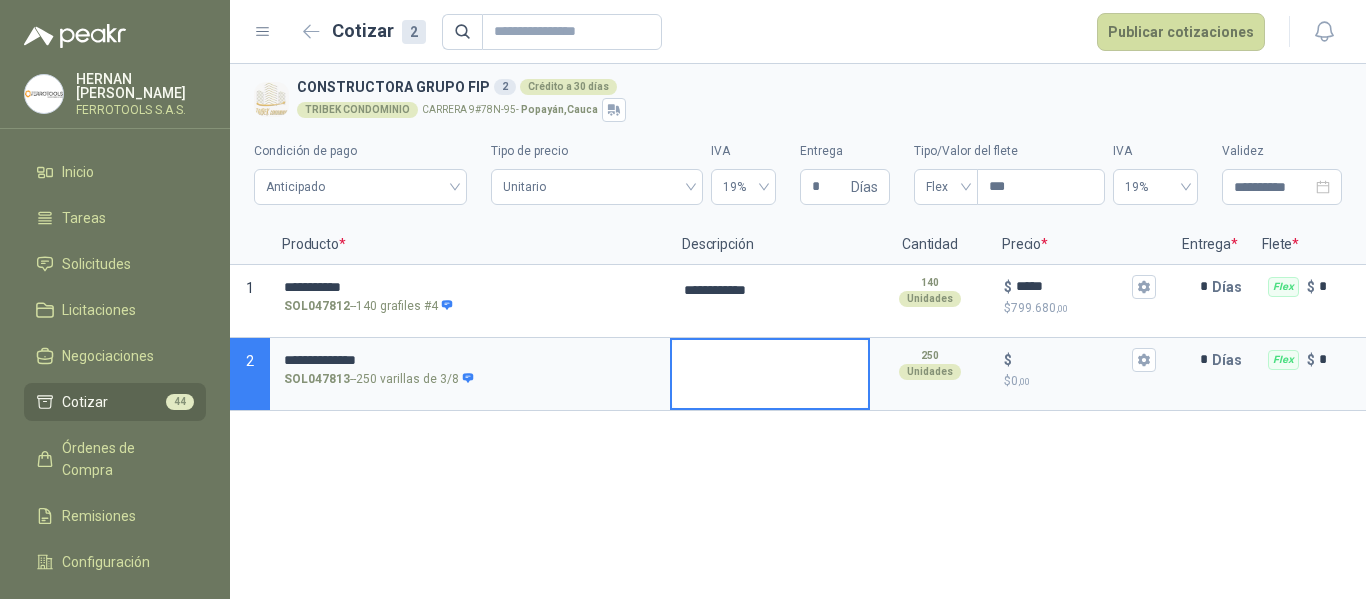 click at bounding box center (770, 374) 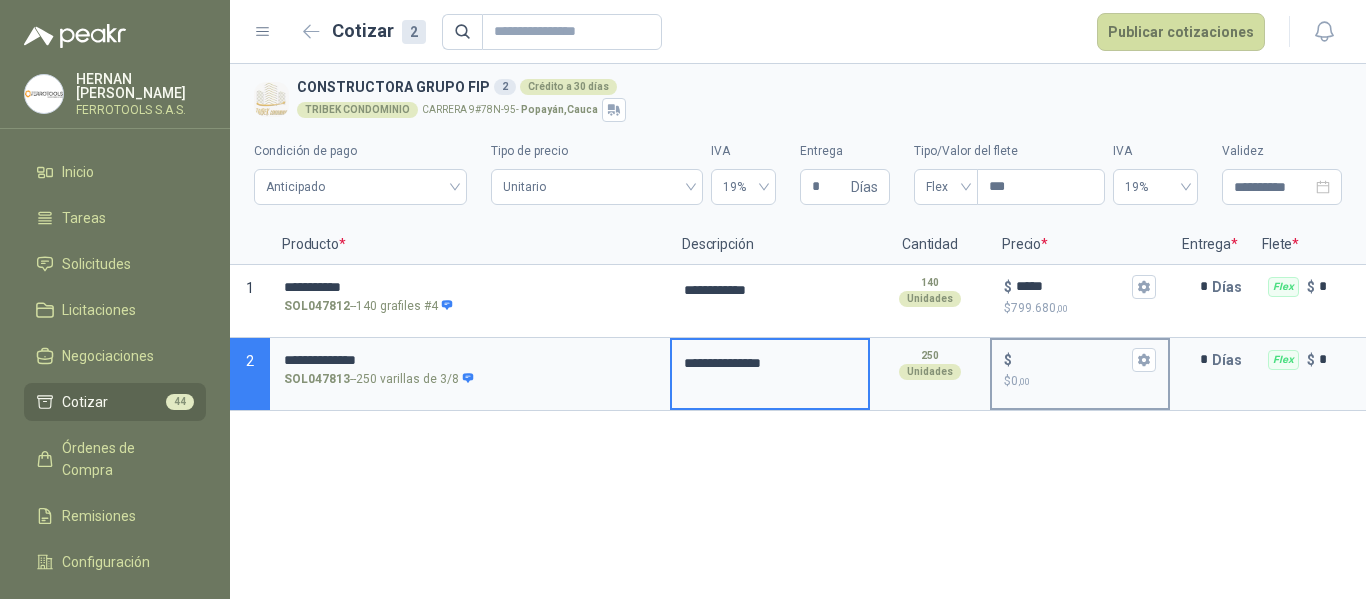 type on "**********" 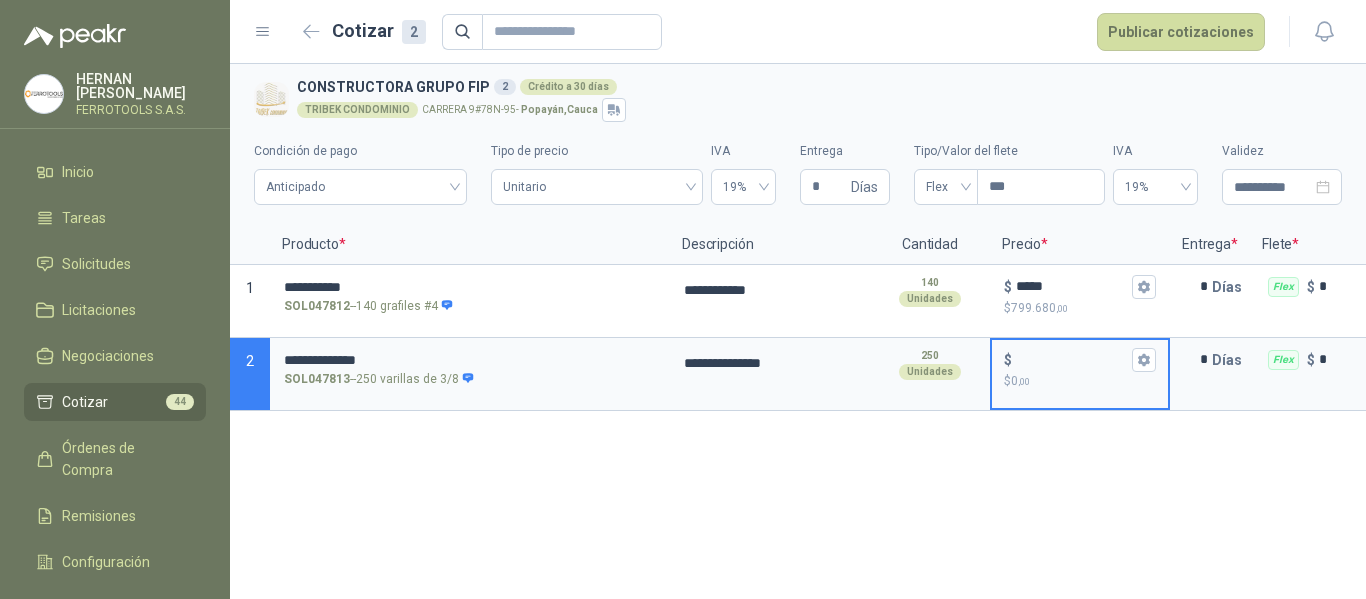 type on "**********" 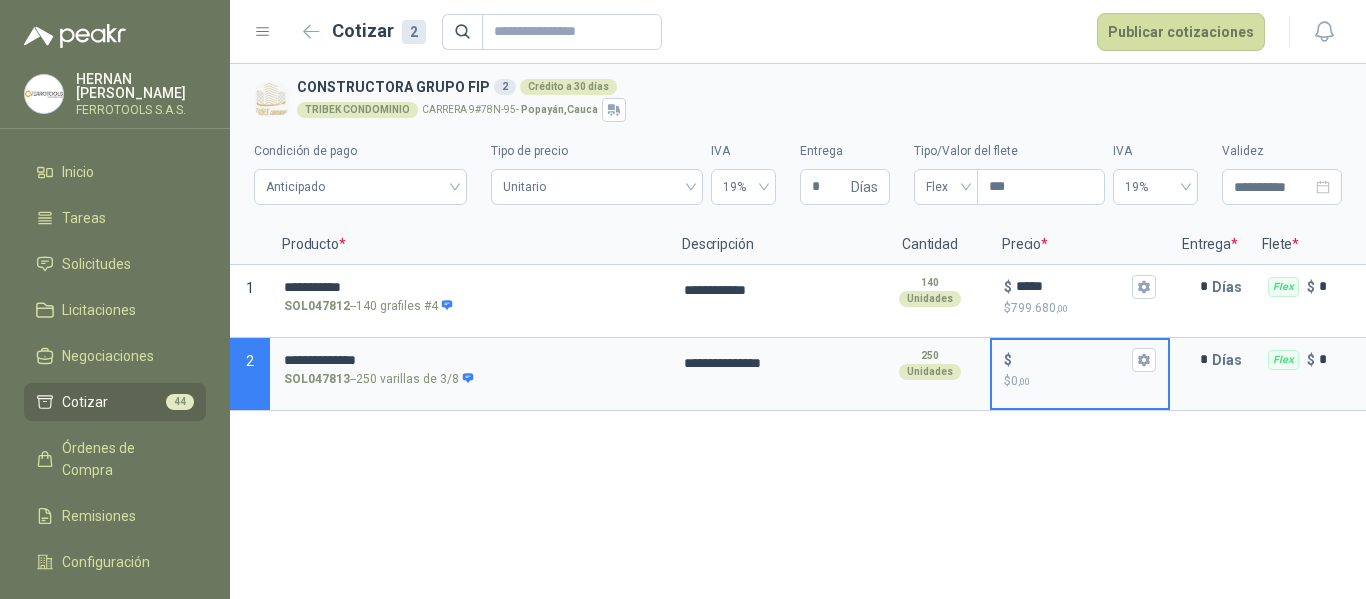 type on "**********" 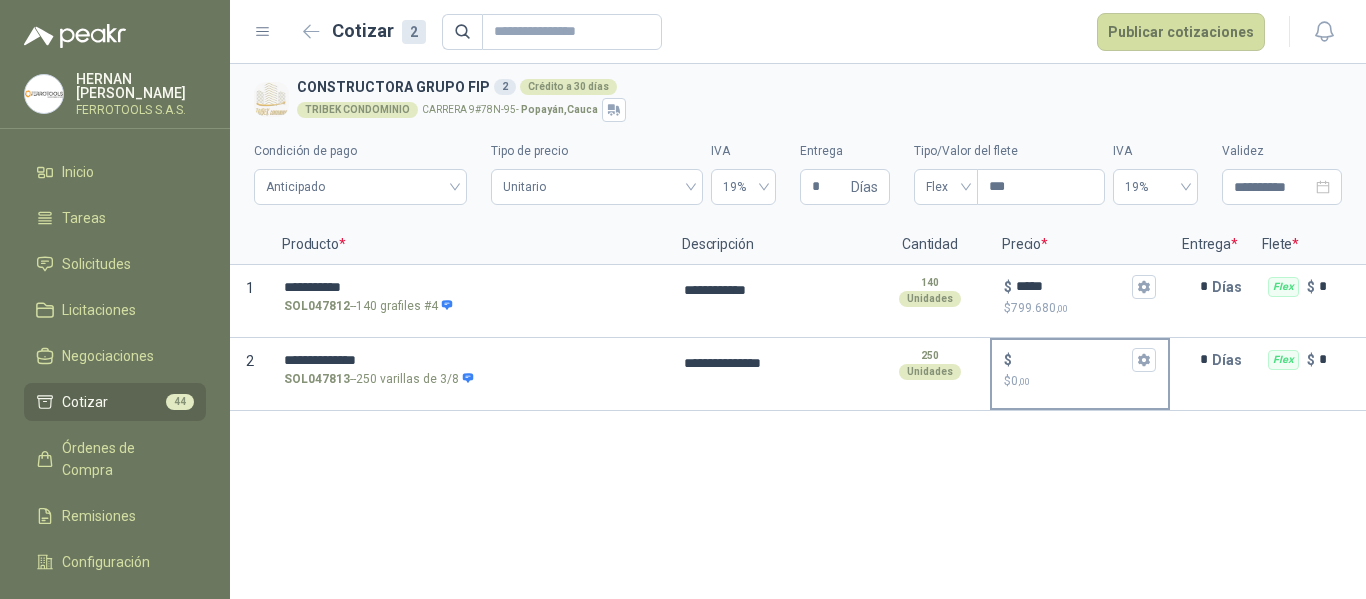 type on "**********" 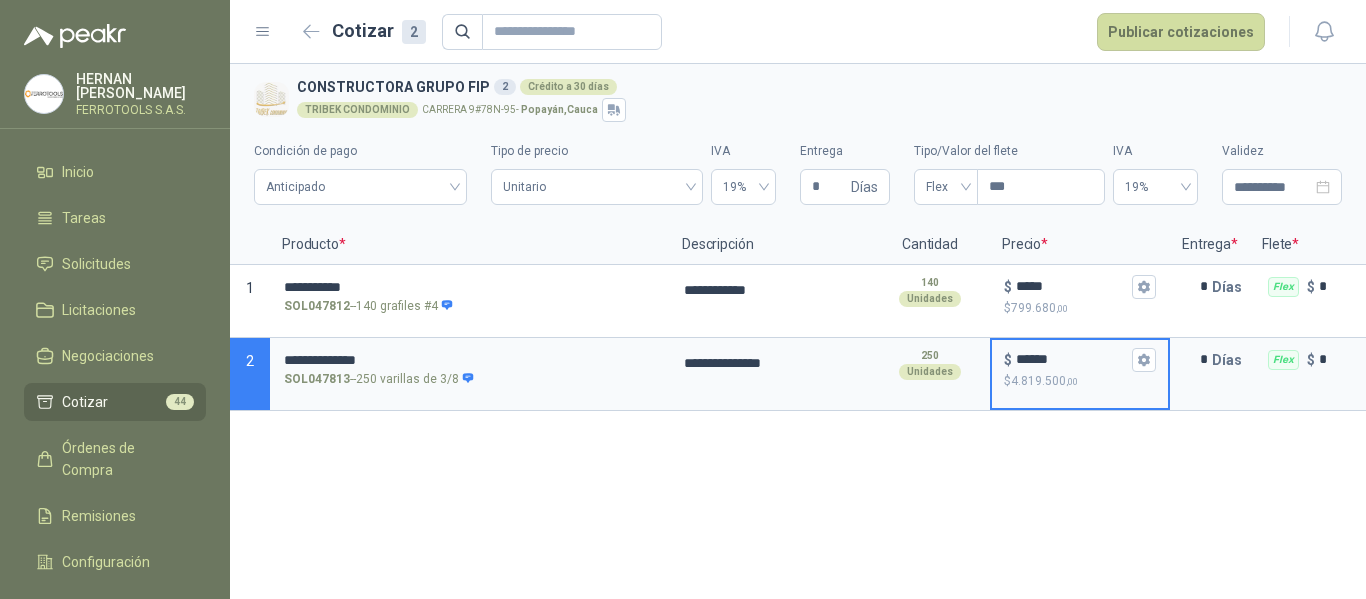 type on "******" 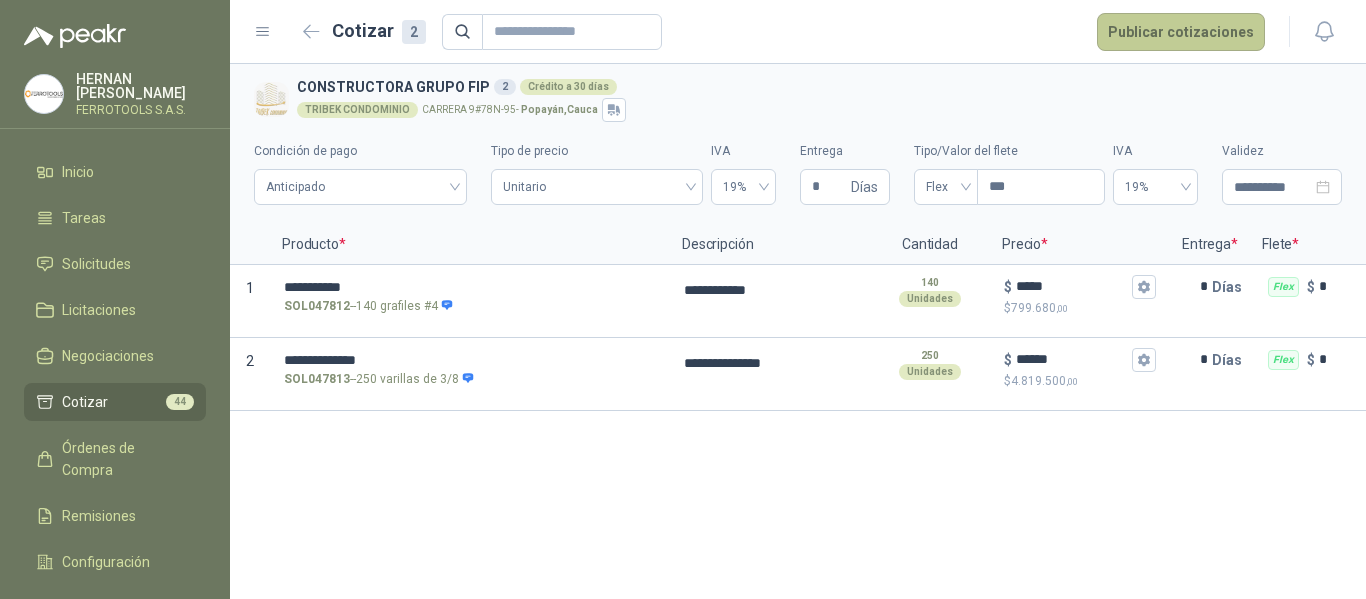 click on "Publicar cotizaciones" at bounding box center [1181, 32] 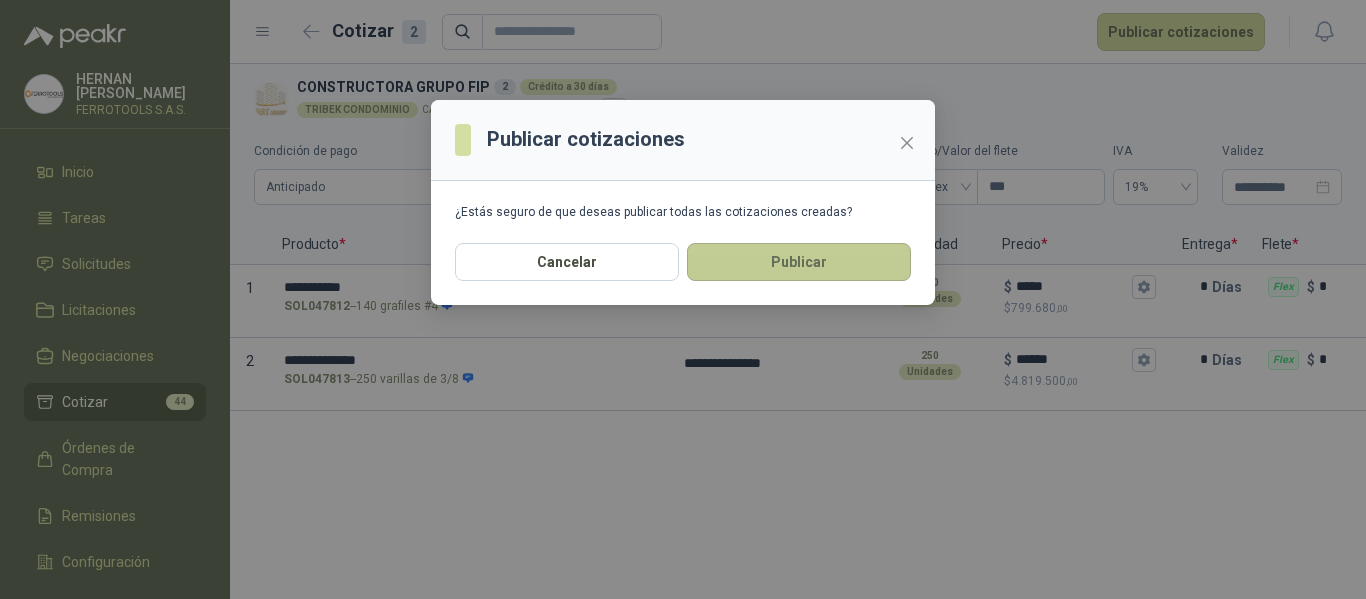 click on "Publicar" at bounding box center (799, 262) 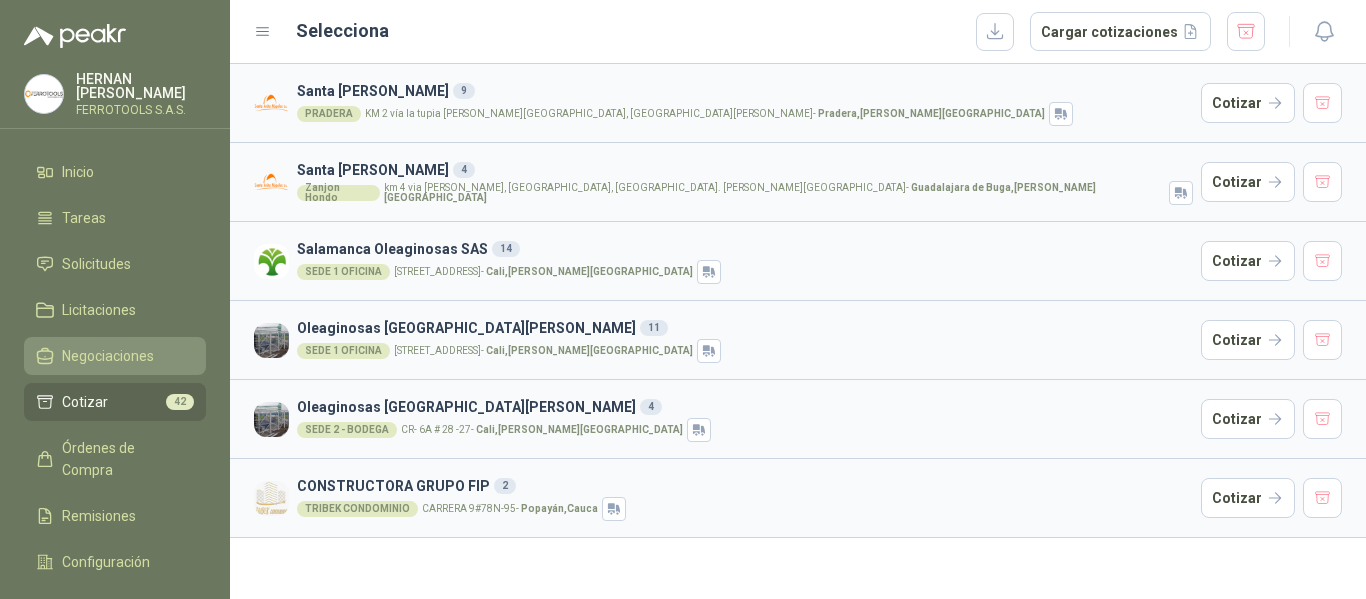 click on "Negociaciones" at bounding box center [108, 356] 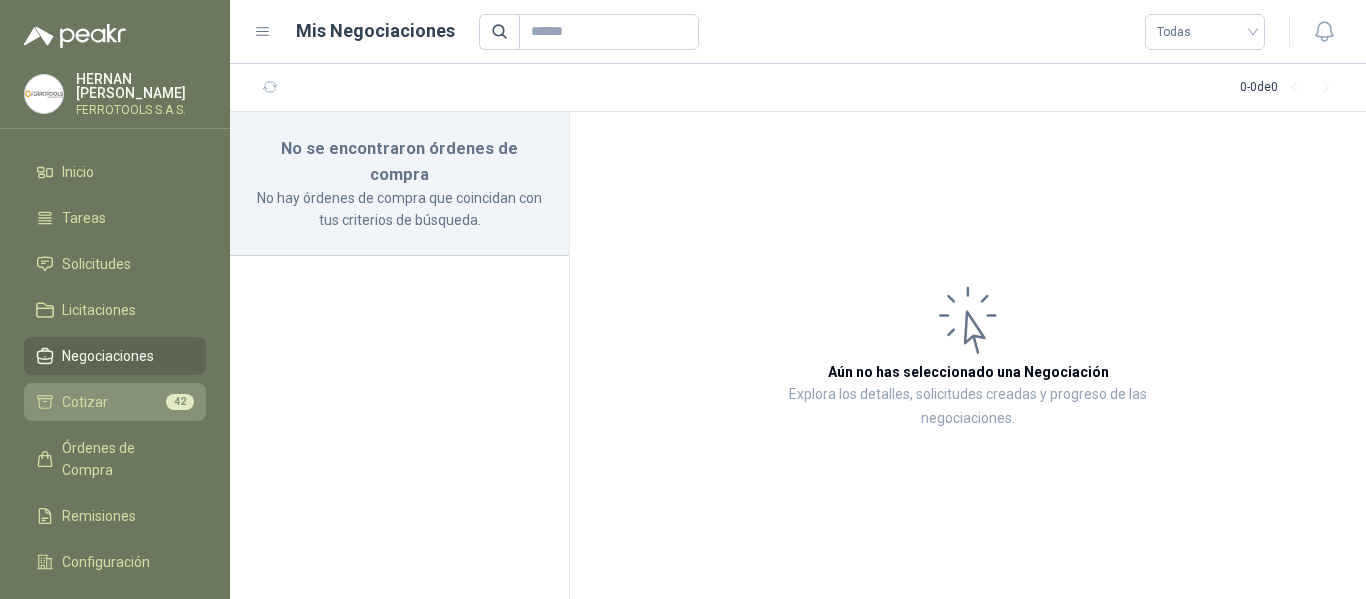 click on "Cotizar 42" at bounding box center (115, 402) 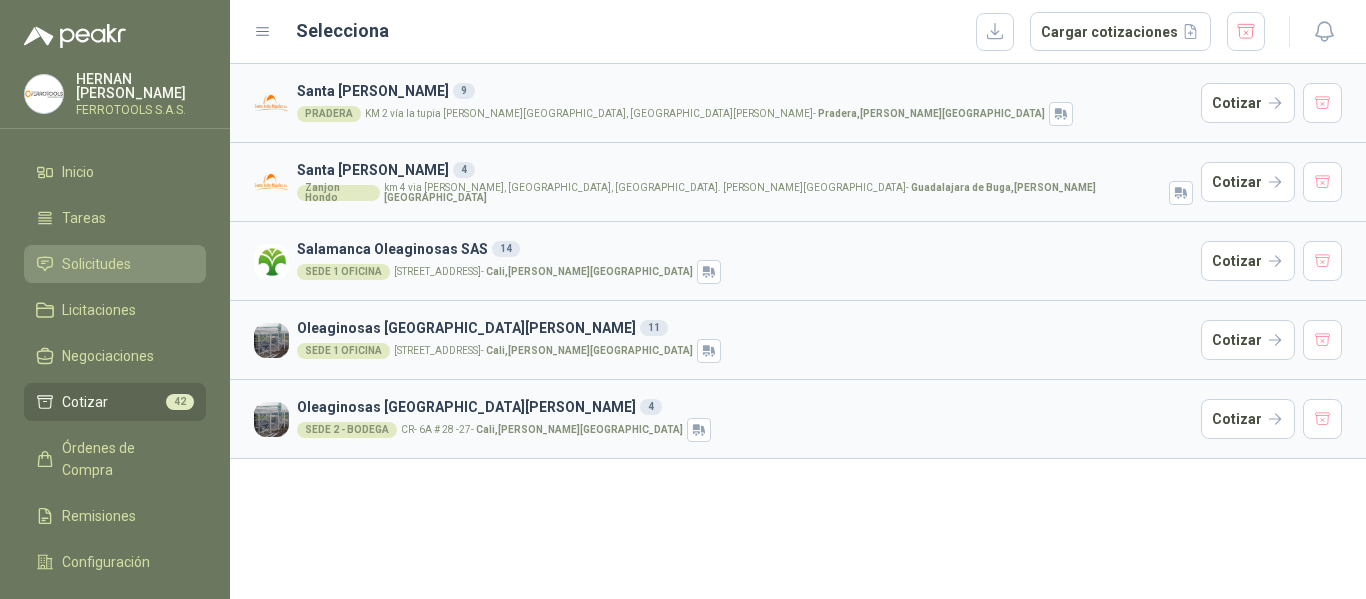 click on "Solicitudes" at bounding box center [96, 264] 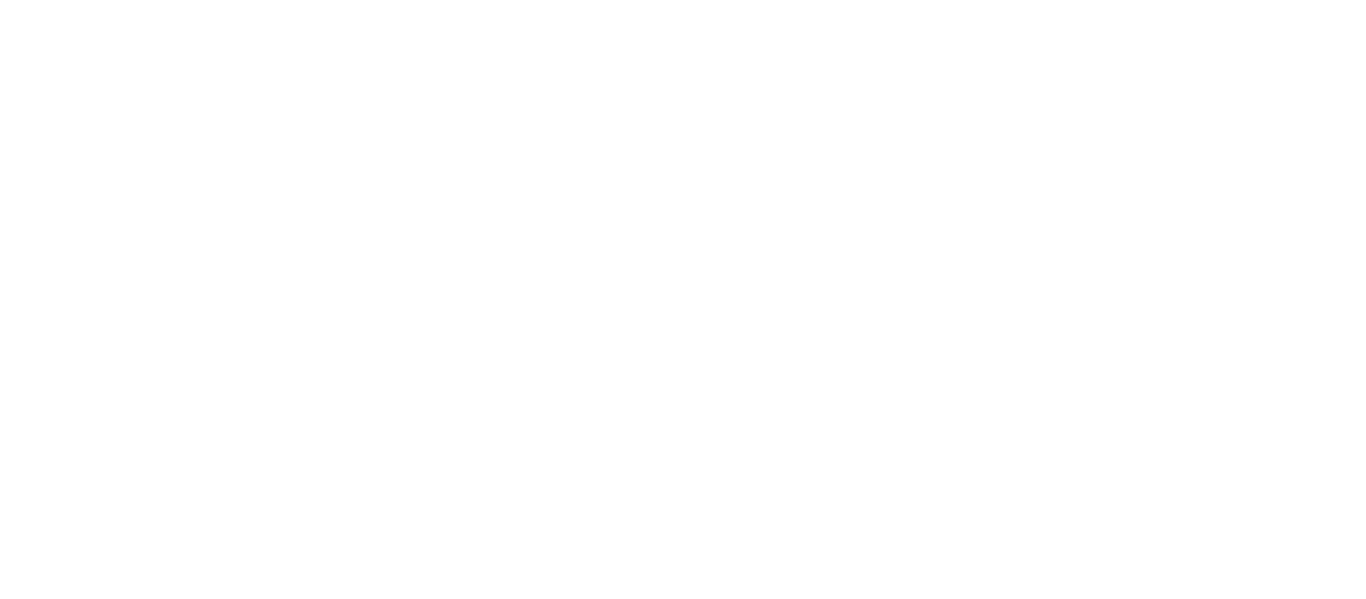 scroll, scrollTop: 0, scrollLeft: 0, axis: both 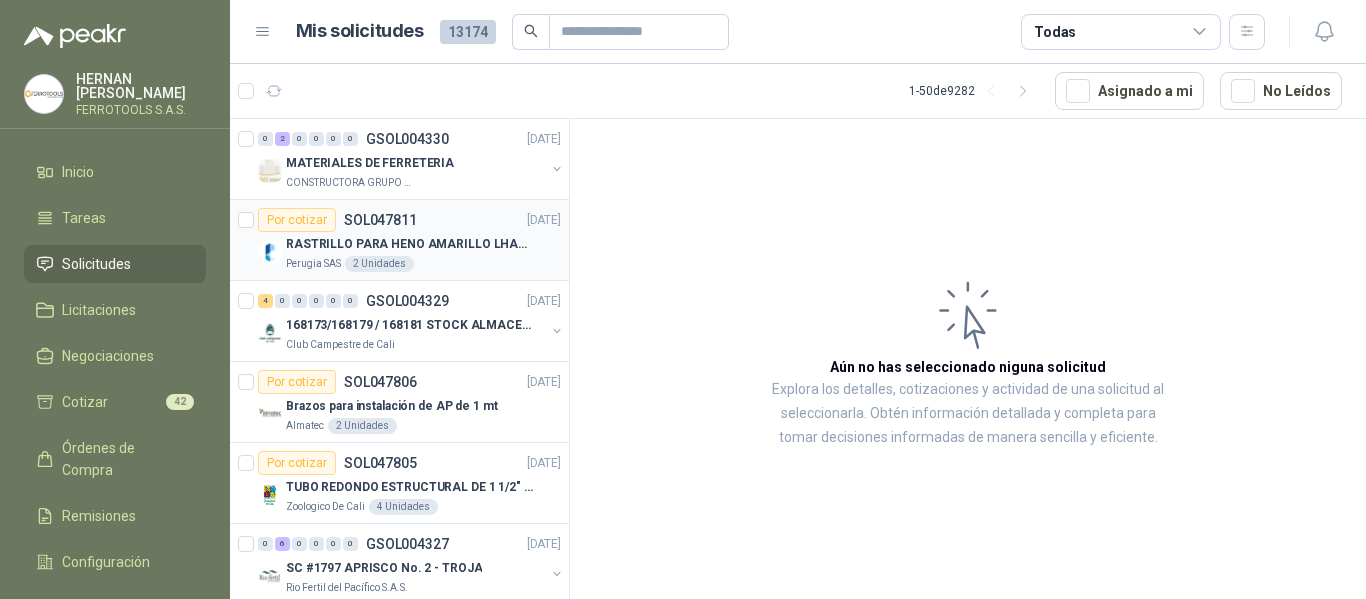 click on "RASTRILLO PARA HENO AMARILLO  LHAURA" at bounding box center (423, 244) 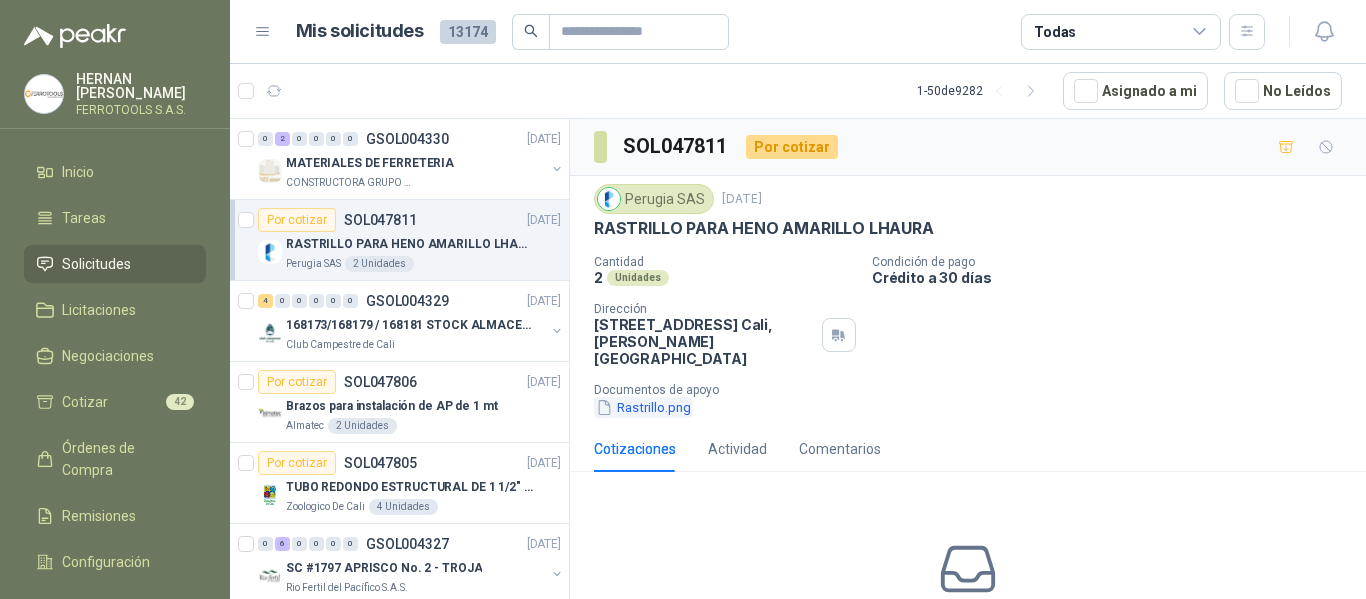 click on "Rastrillo.png" at bounding box center (643, 407) 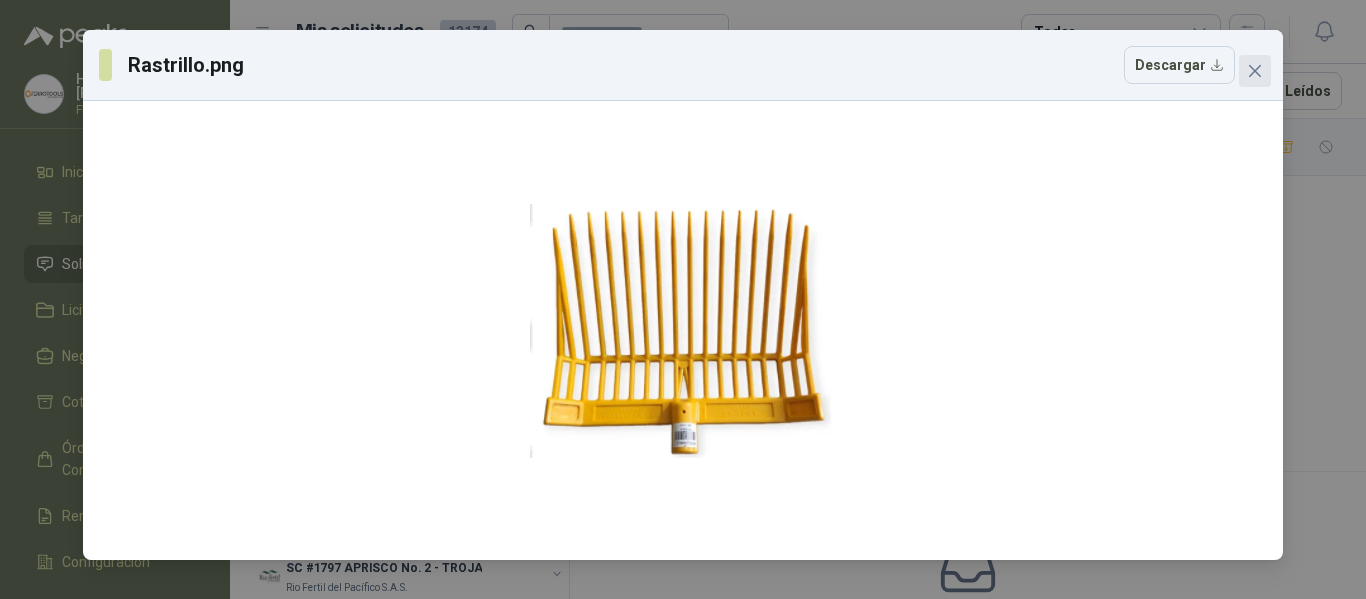 click 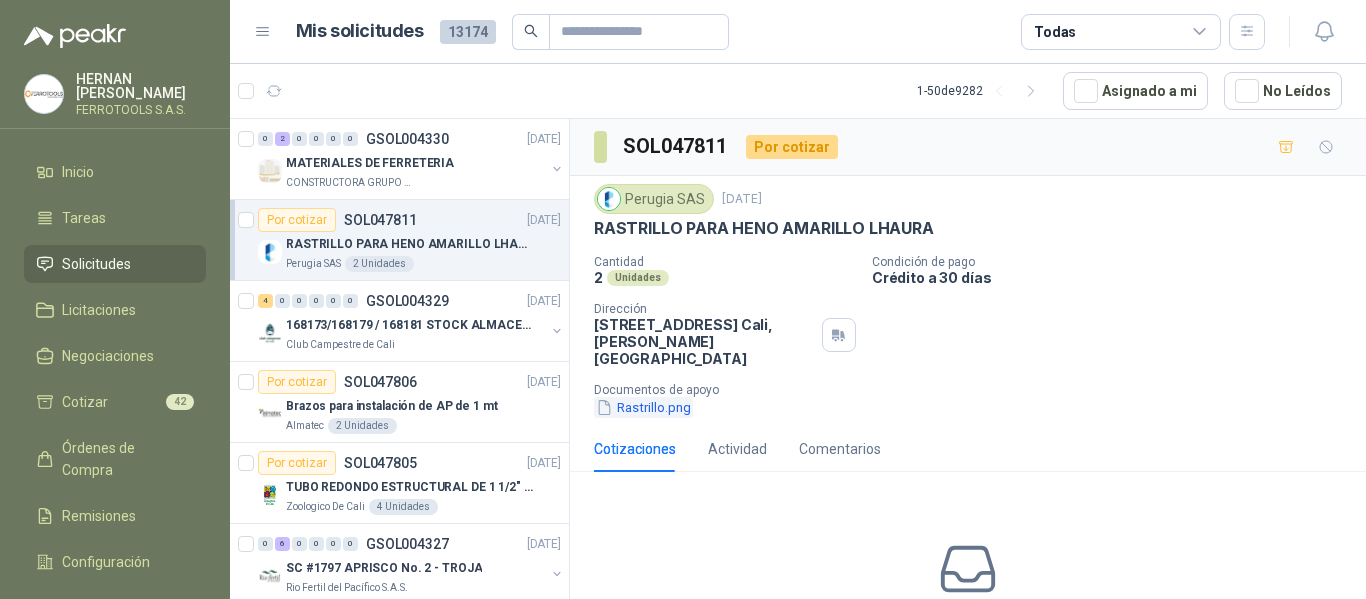 click on "Rastrillo.png" at bounding box center [643, 407] 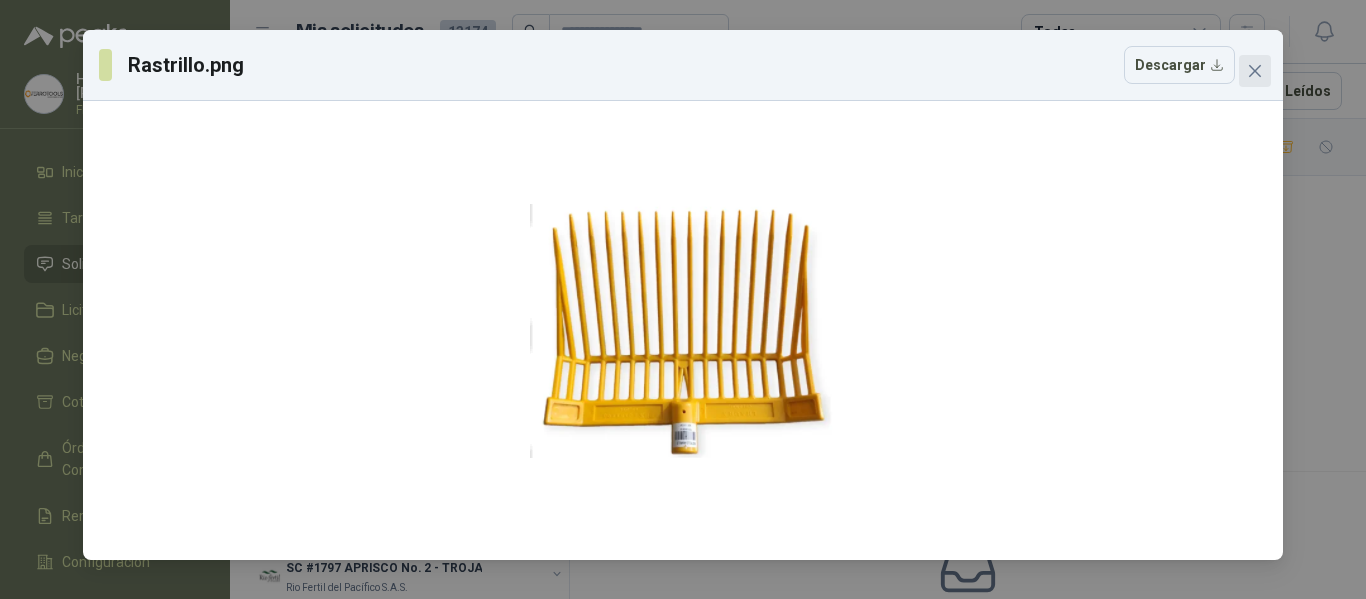 click at bounding box center [1255, 71] 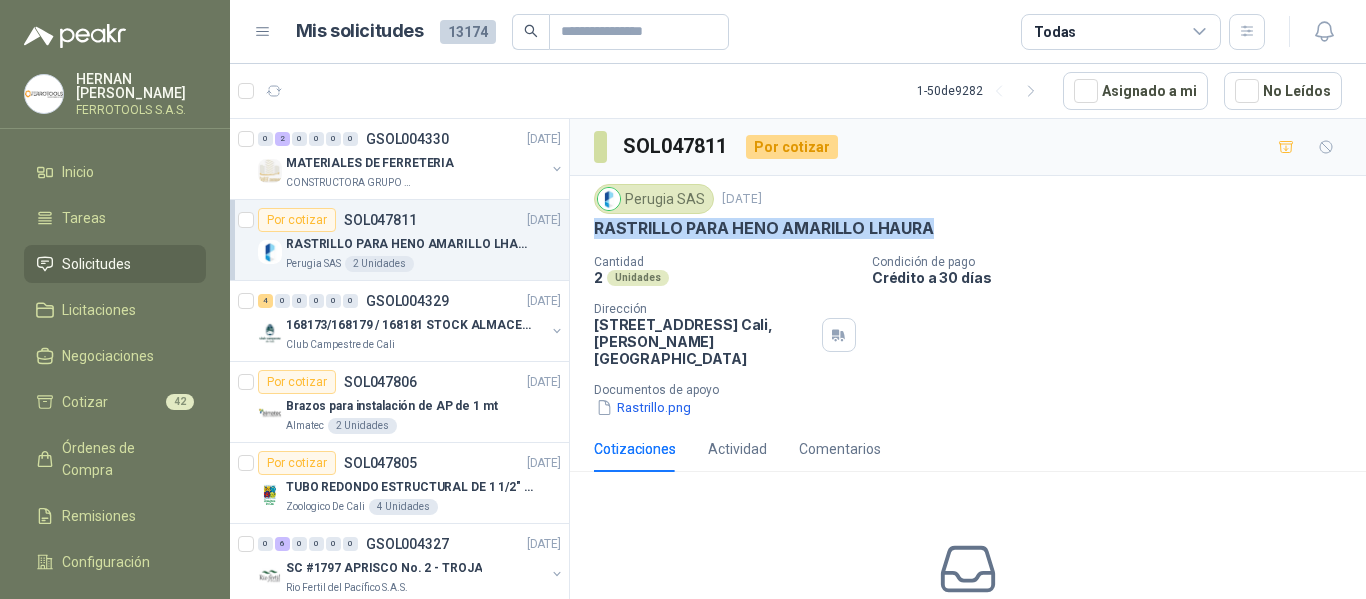 drag, startPoint x: 953, startPoint y: 225, endPoint x: 597, endPoint y: 226, distance: 356.0014 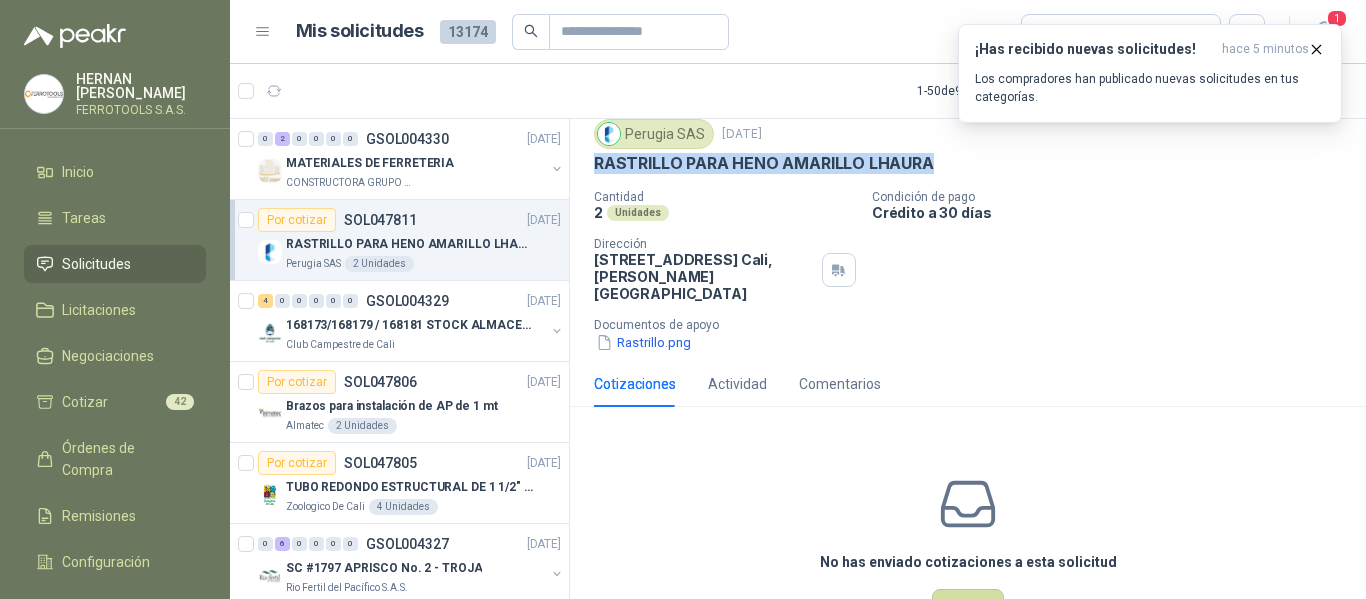 scroll, scrollTop: 20, scrollLeft: 0, axis: vertical 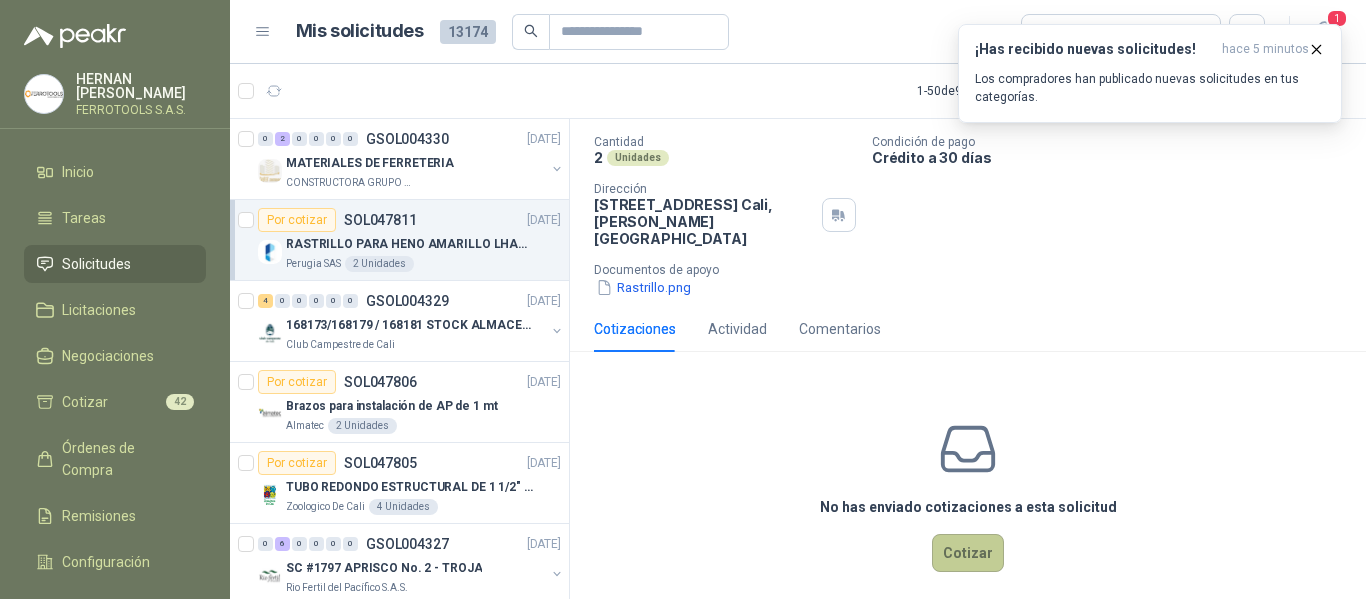 click on "Cotizar" at bounding box center [968, 553] 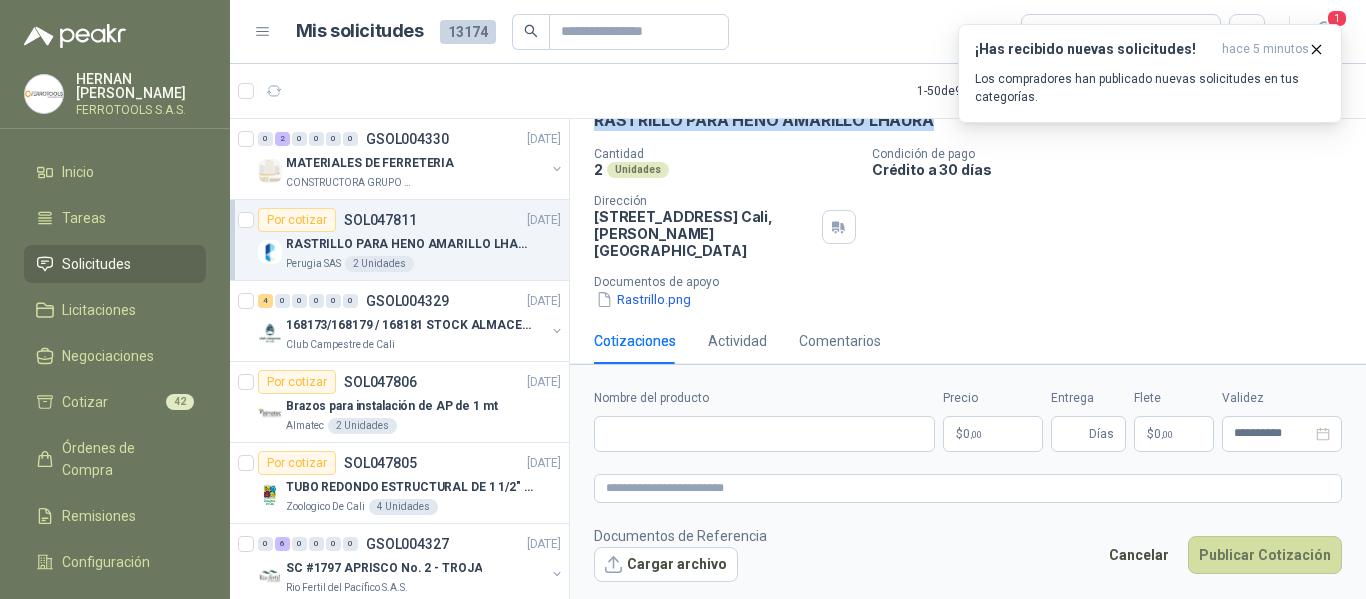 type 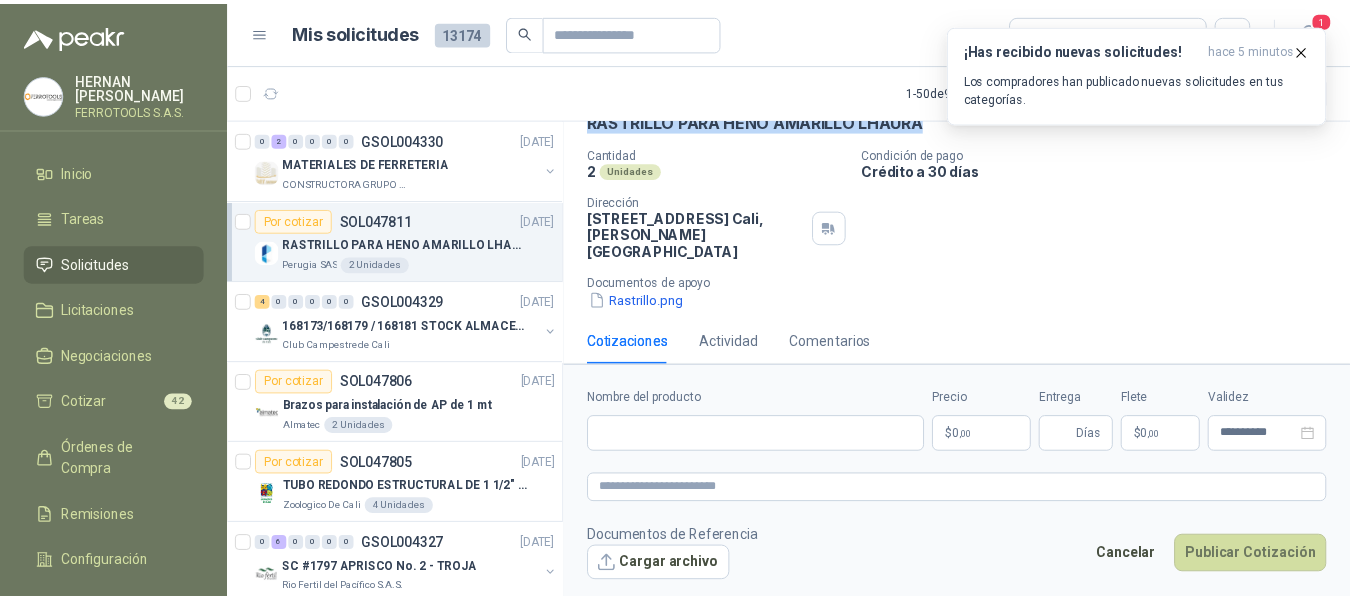 scroll, scrollTop: 107, scrollLeft: 0, axis: vertical 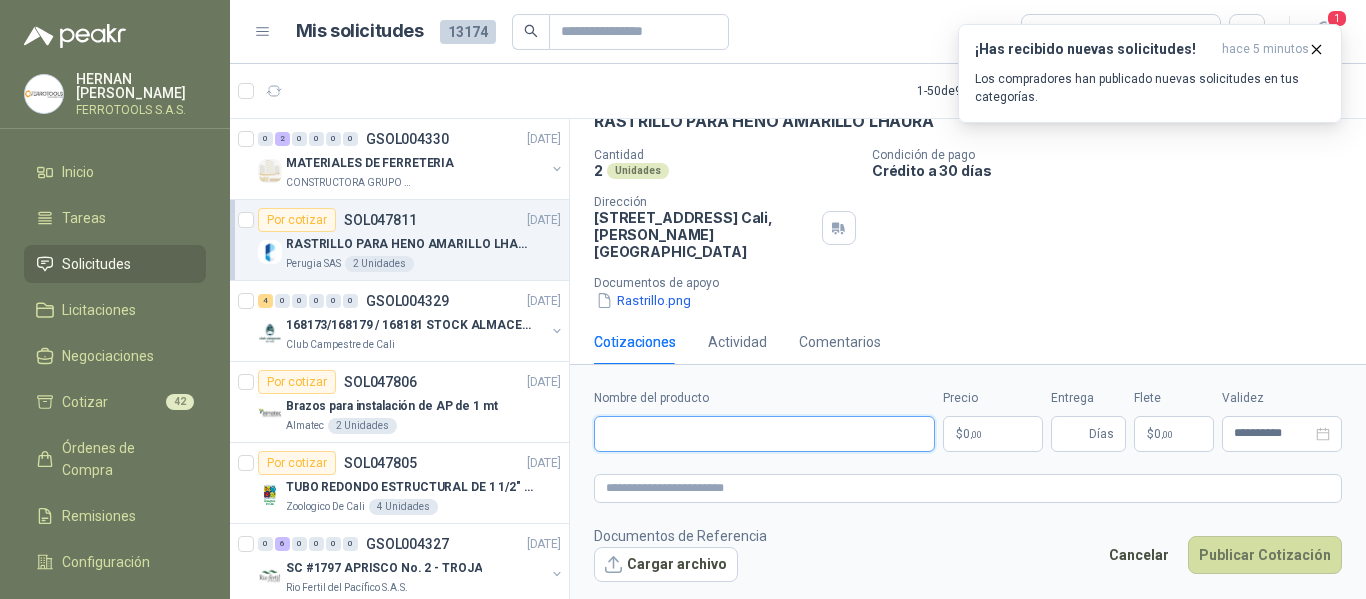 click on "Nombre del producto" at bounding box center (764, 434) 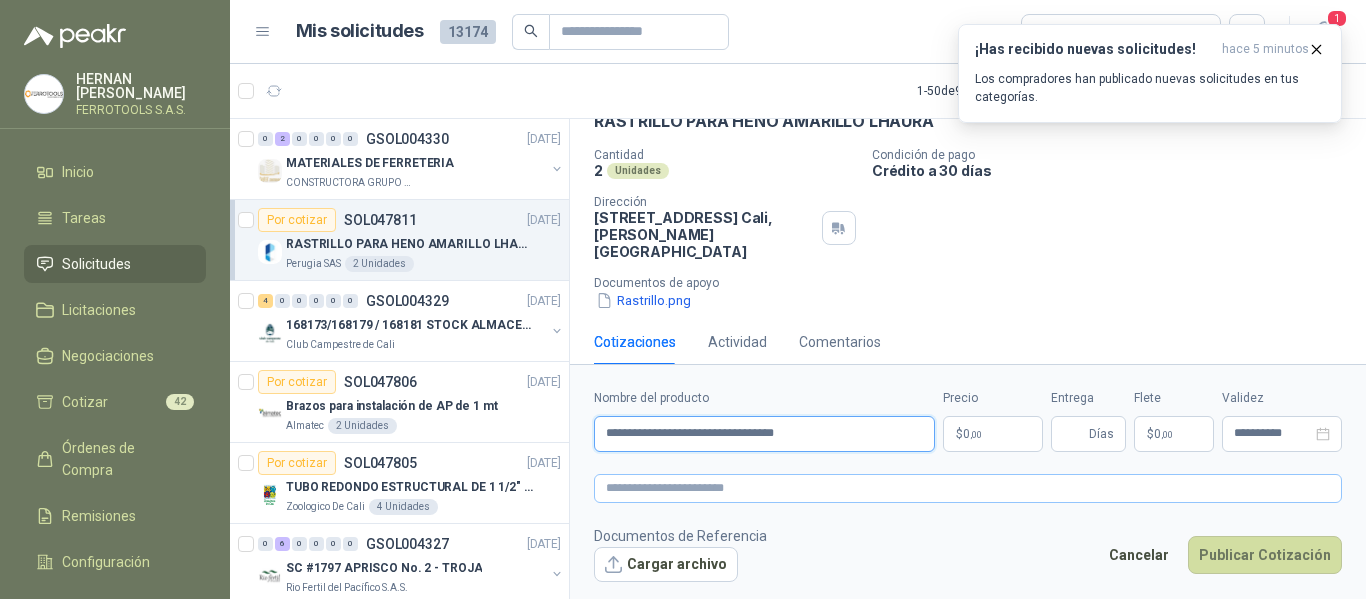 type on "**********" 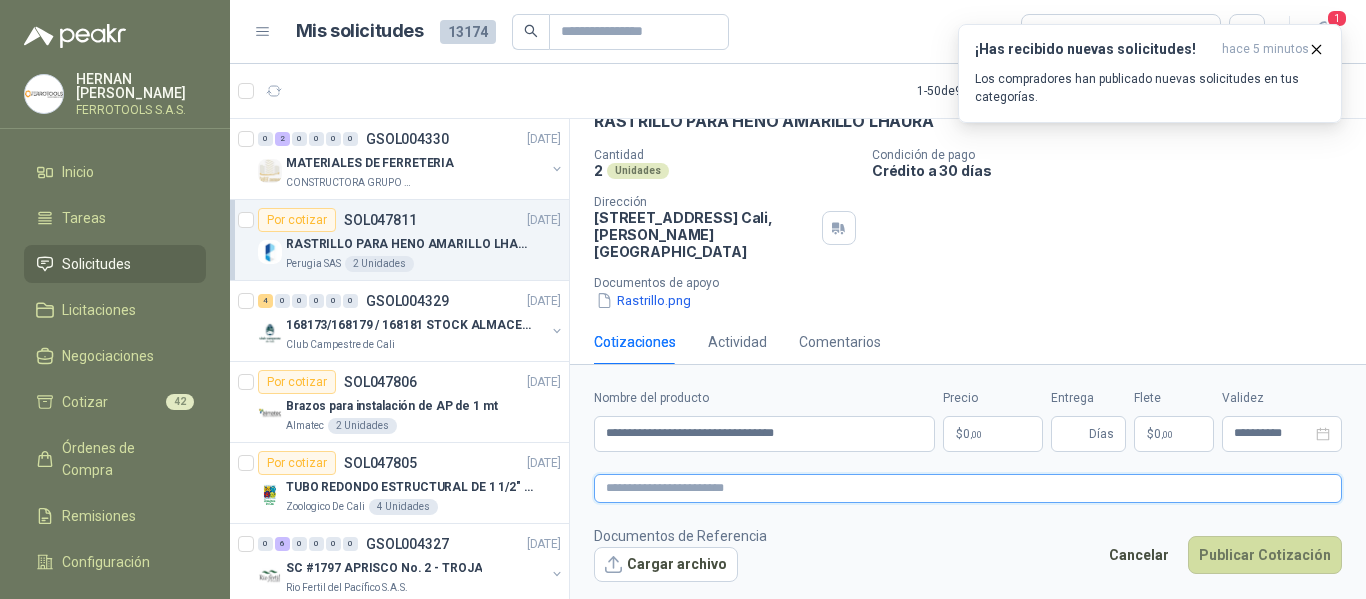 click at bounding box center [968, 488] 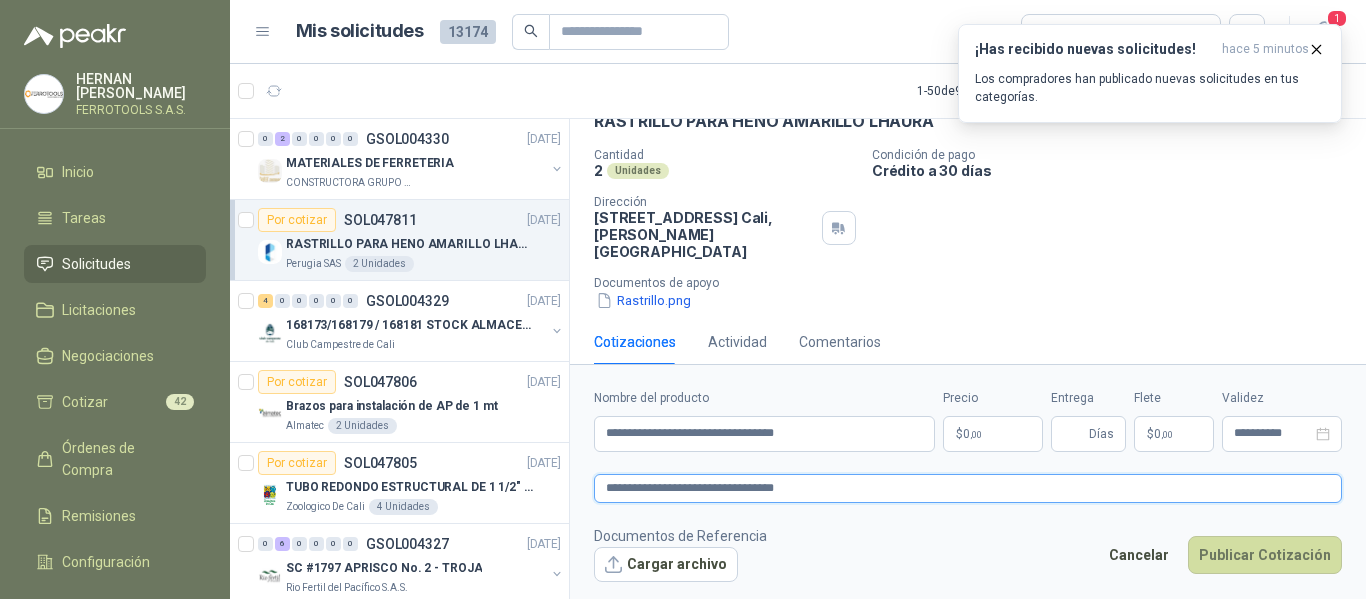 type on "**********" 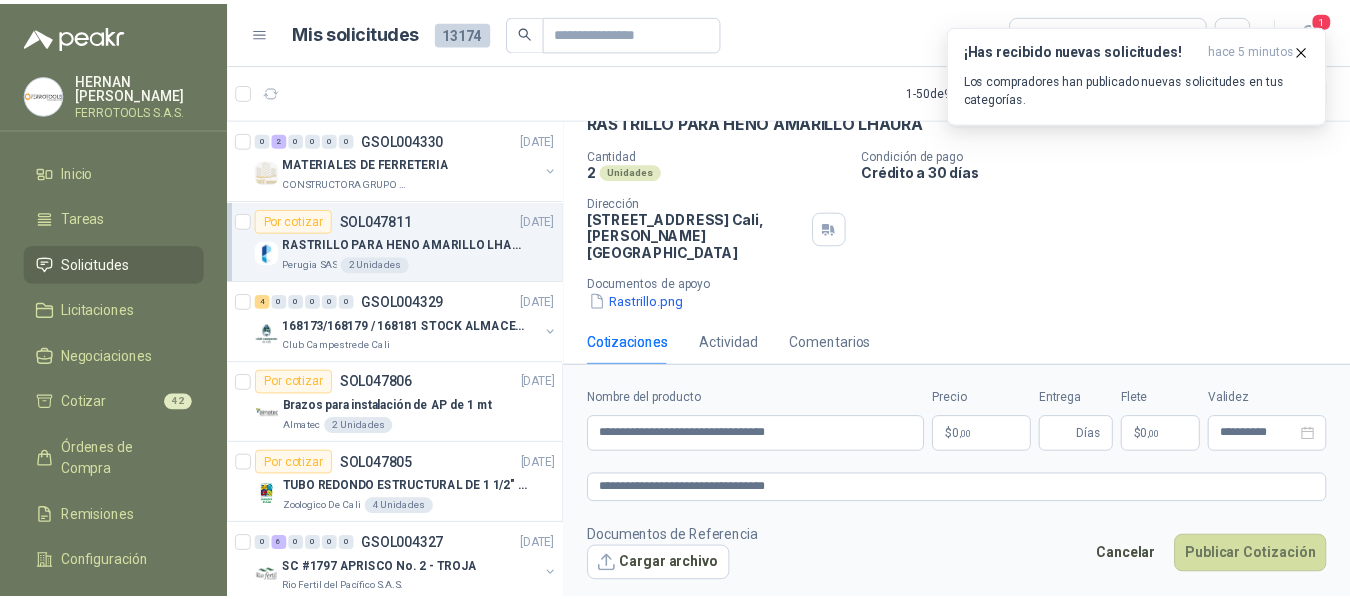 type 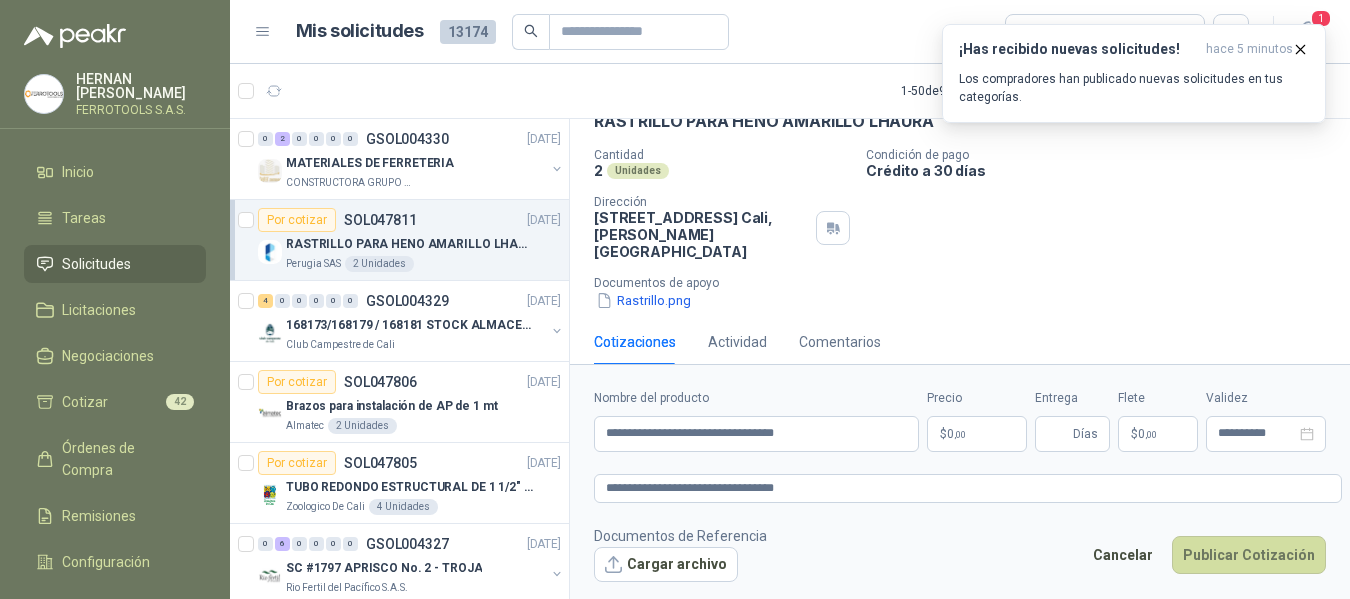 click on "HERNAN   RUALES FERROTOOLS S.A.S.   Inicio   Tareas   Solicitudes   Licitaciones   Negociaciones   Cotizar 42   Órdenes de Compra   Remisiones   Configuración   Manuales y ayuda Mis solicitudes 13174 Todas 1 1 - 50  de  9282 Asignado a mi No Leídos 0   2   0   0   0   0   GSOL004330 02/07/25   MATERIALES DE FERRETERIA CONSTRUCTORA GRUPO FIP   Por cotizar SOL047811 02/07/25   RASTRILLO PARA HENO AMARILLO  LHAURA Perugia SAS 2   Unidades 4   0   0   0   0   0   GSOL004329 02/07/25   168173/168179 / 168181 STOCK ALMACEN MTTO Club Campestre de Cali   Por cotizar SOL047806 02/07/25   Brazos para instalación de AP de 1 mt Almatec 2   Unidades Por cotizar SOL047805 02/07/25   TUBO REDONDO ESTRUCTURAL DE 1 1/2" CALIBRE 18 Zoologico De Cali  4   Unidades 0   6   0   0   0   0   GSOL004327 02/07/25   SC #1797 APRISCO No. 2 - TROJA Rio Fertil del Pacífico S.A.S.   Por adjudicar SOL047794 02/07/25   Cotización Canecas Fresenius Kabi 1   Unidades Por adjudicar SOL047793 02/07/25   Cotización Canecas Fresenius Kabi" at bounding box center [675, 299] 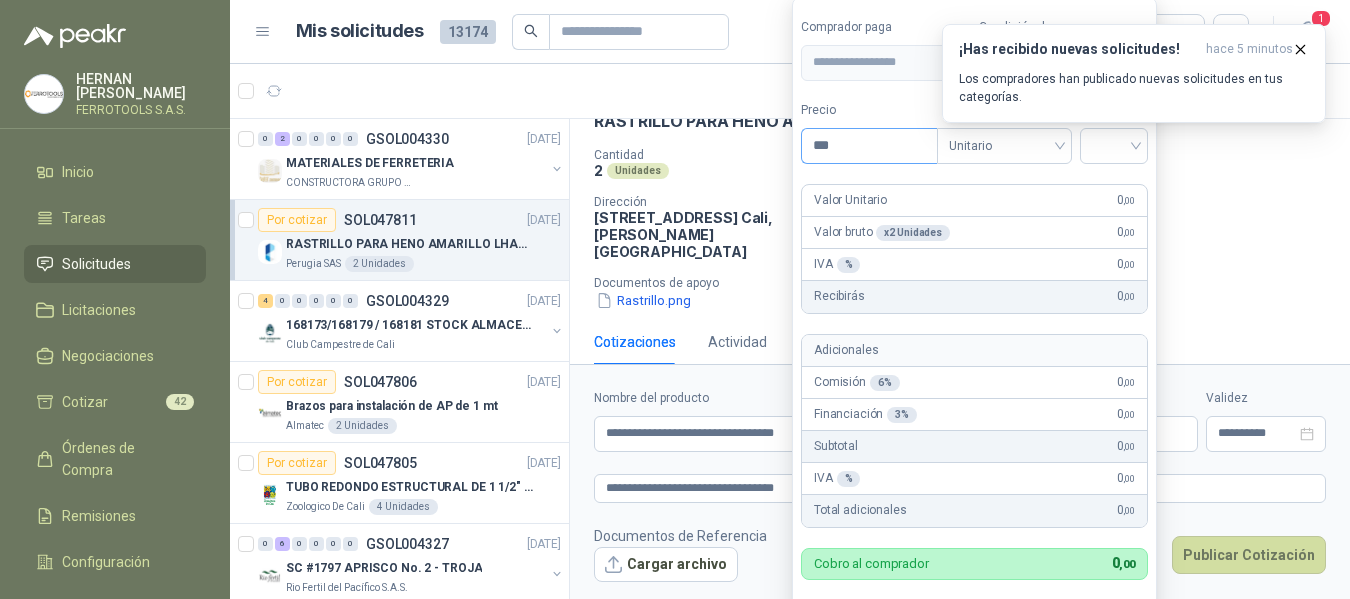 click on "***" at bounding box center [869, 146] 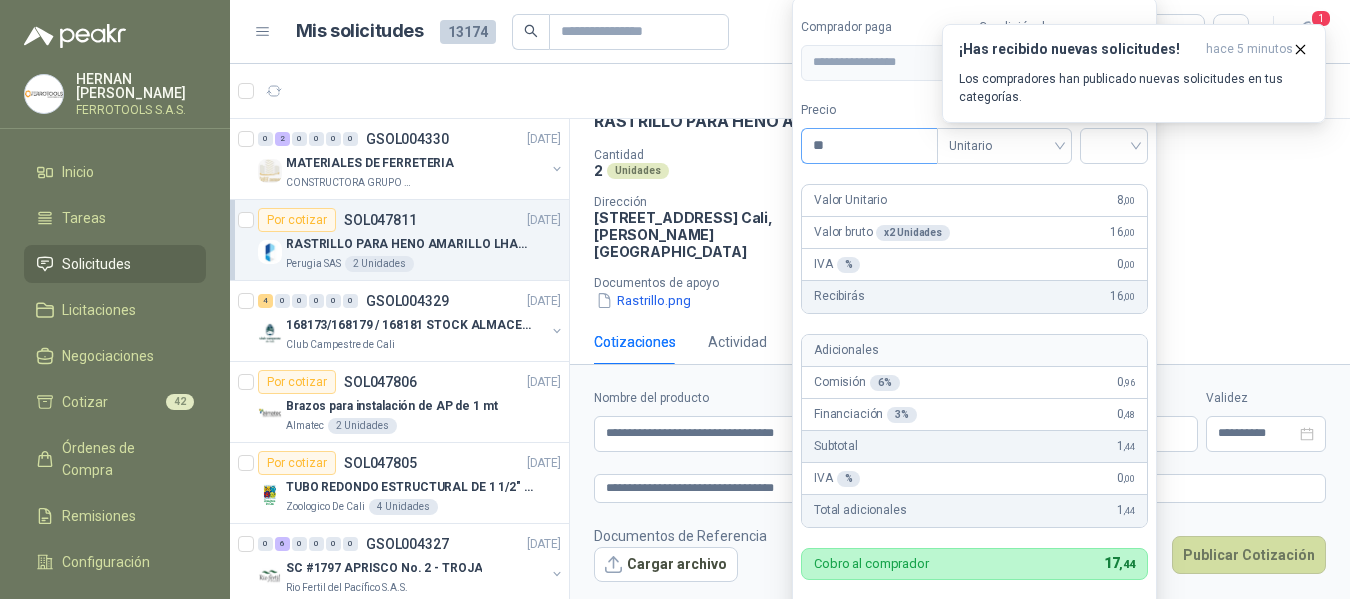 type on "*" 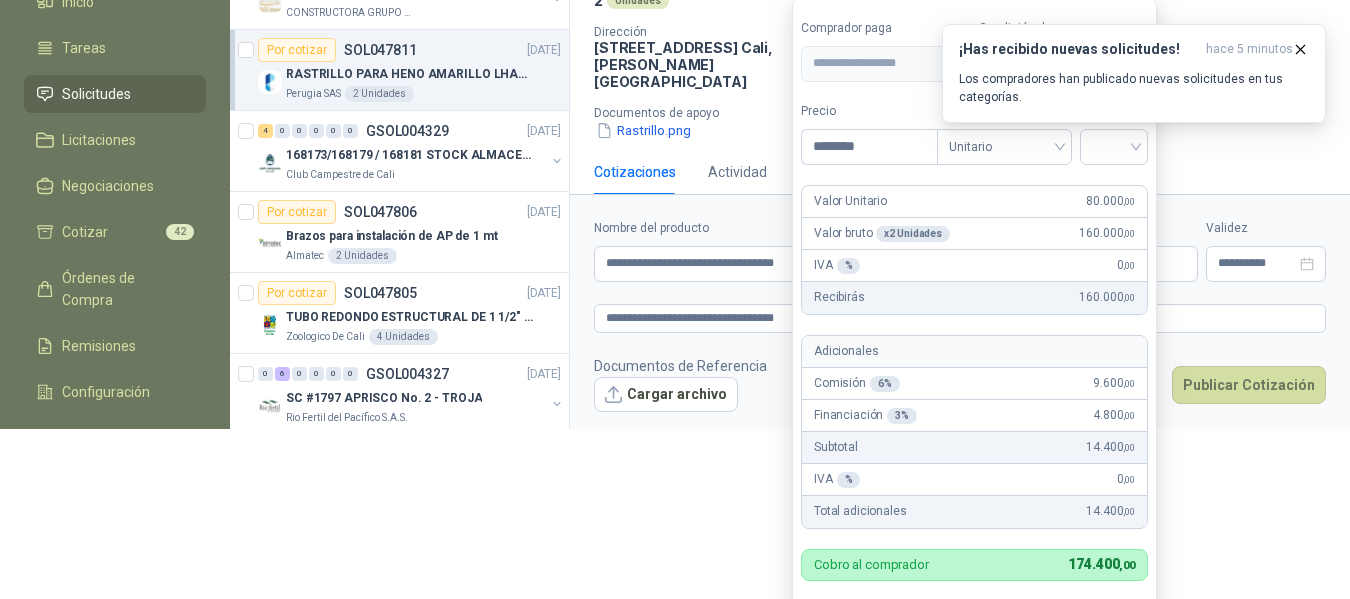 scroll, scrollTop: 171, scrollLeft: 0, axis: vertical 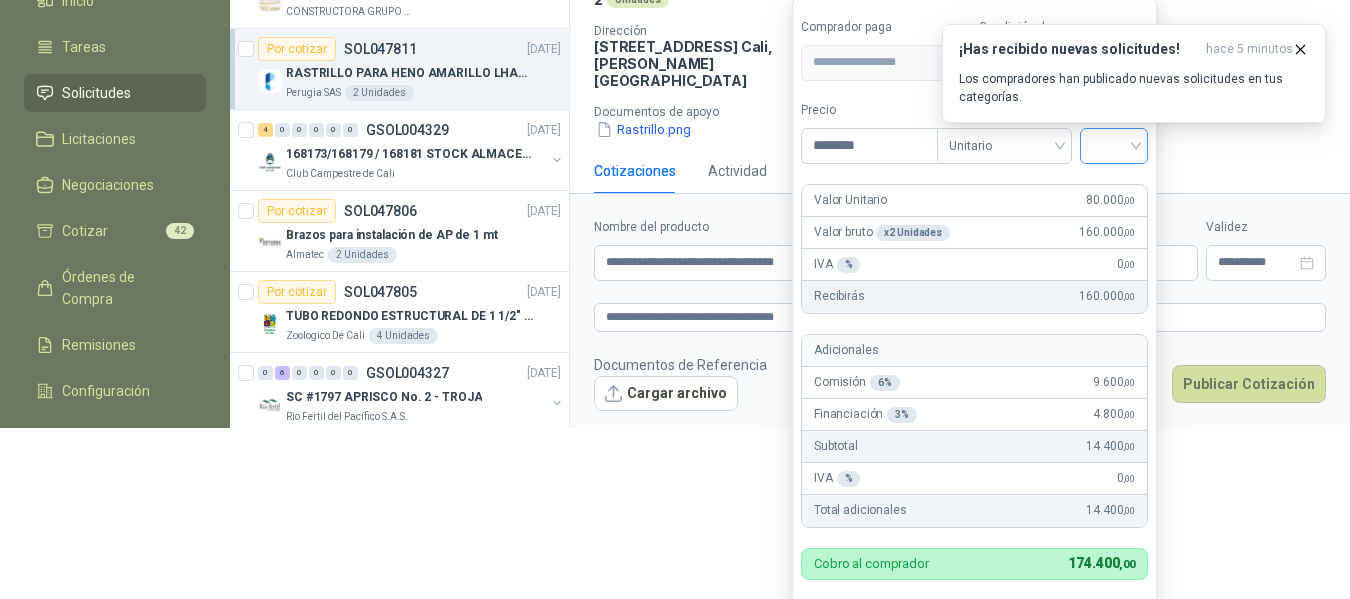 type on "********" 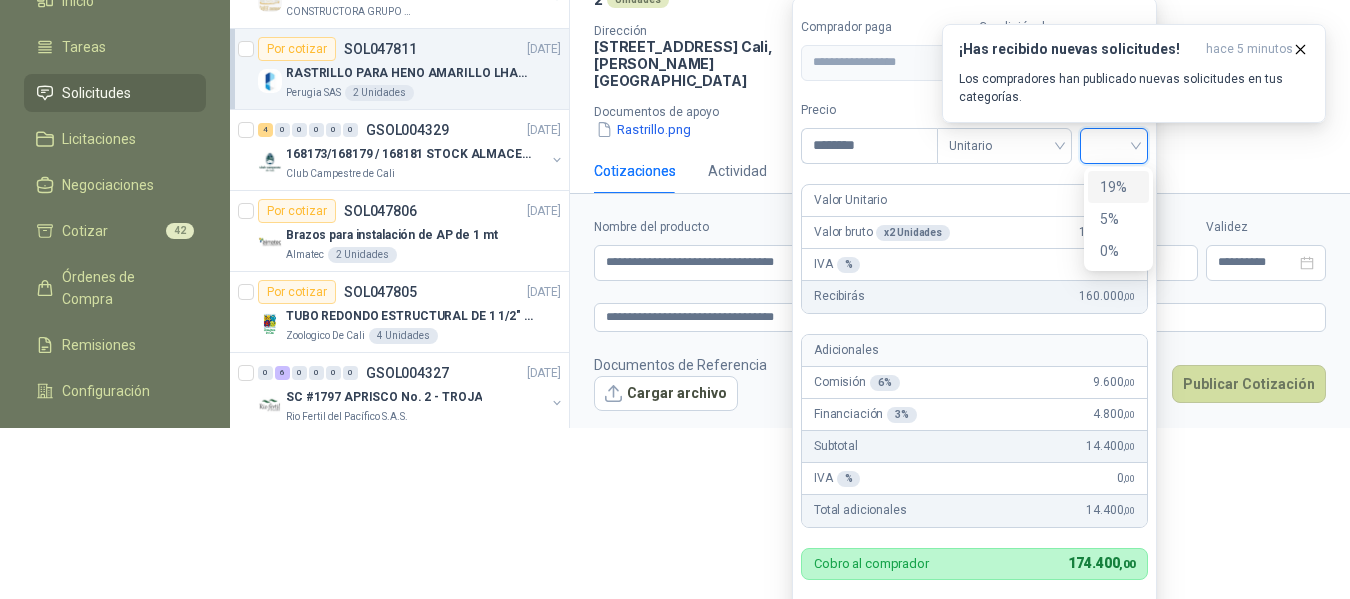 click on "19%" at bounding box center [1118, 187] 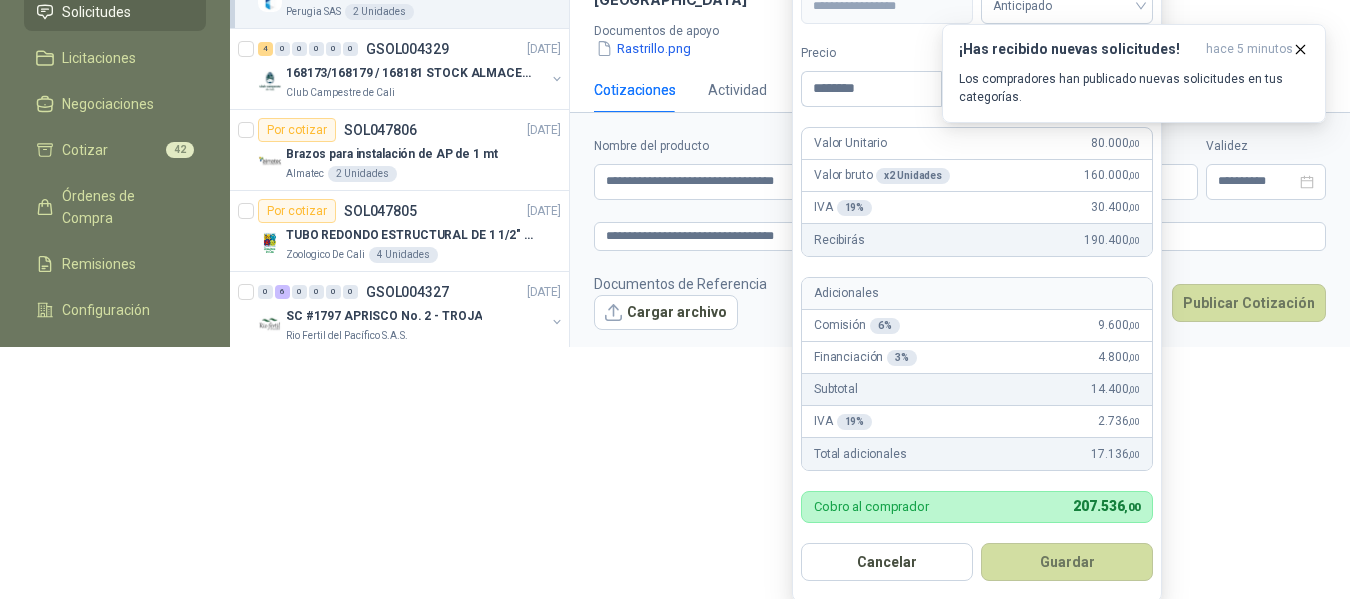 scroll, scrollTop: 244, scrollLeft: 0, axis: vertical 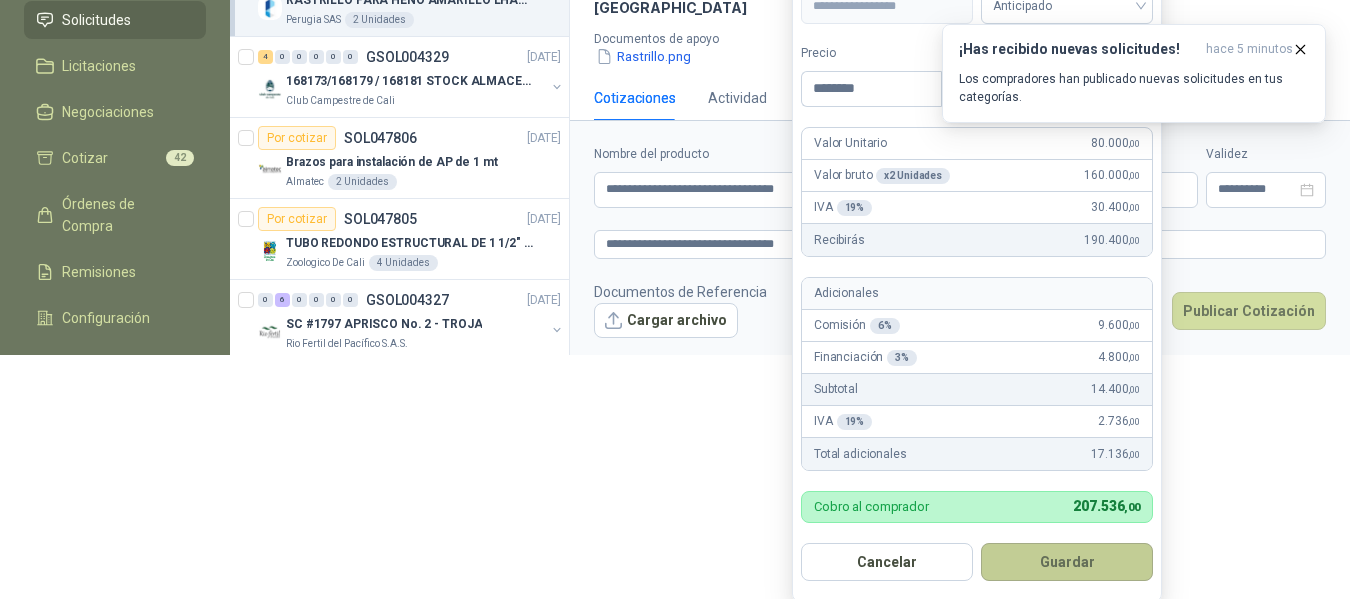 click on "Guardar" at bounding box center [1067, 562] 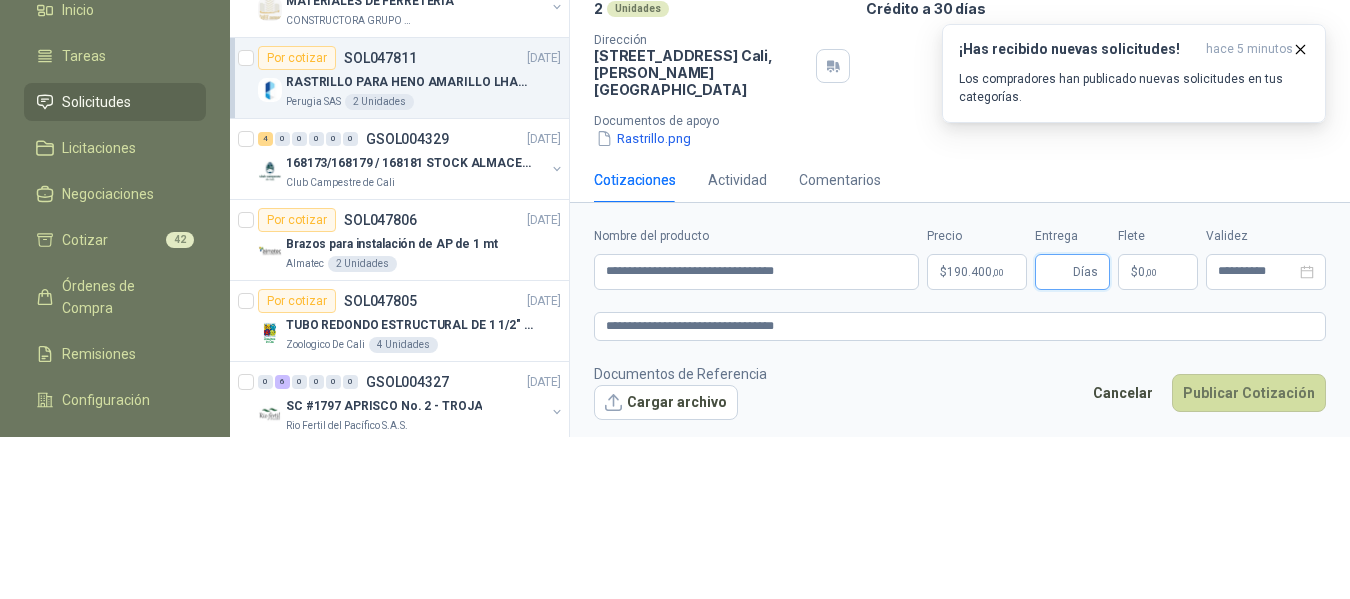 scroll, scrollTop: 166, scrollLeft: 0, axis: vertical 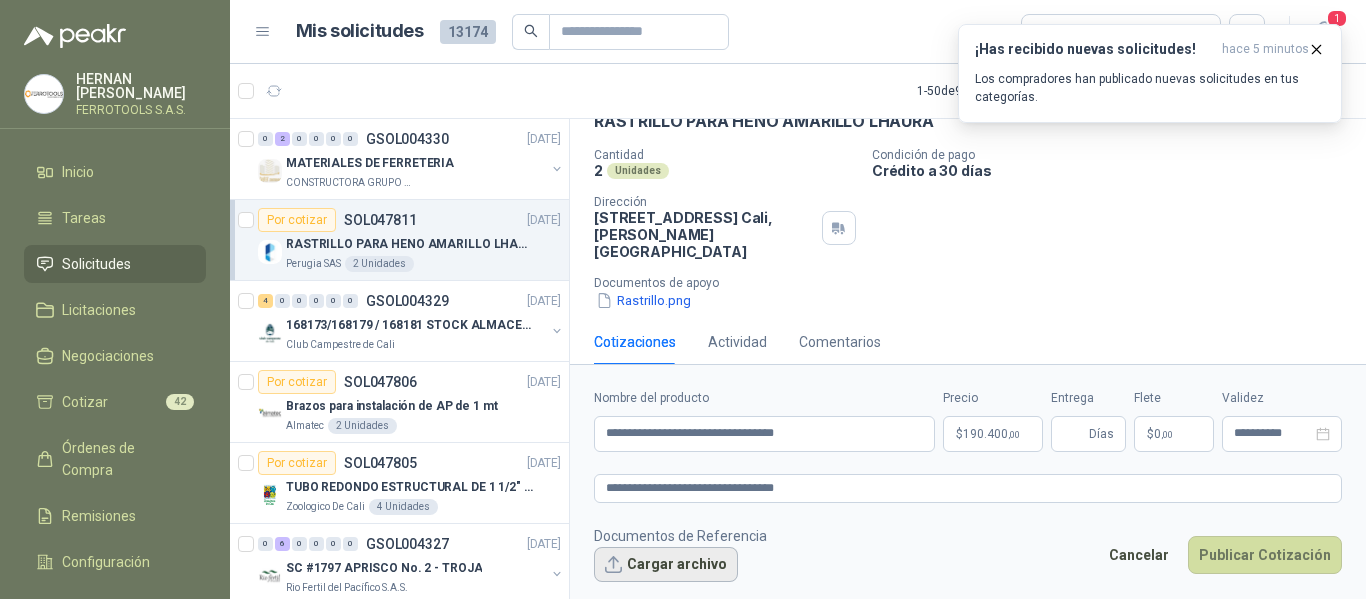 click on "Cargar archivo" at bounding box center (666, 565) 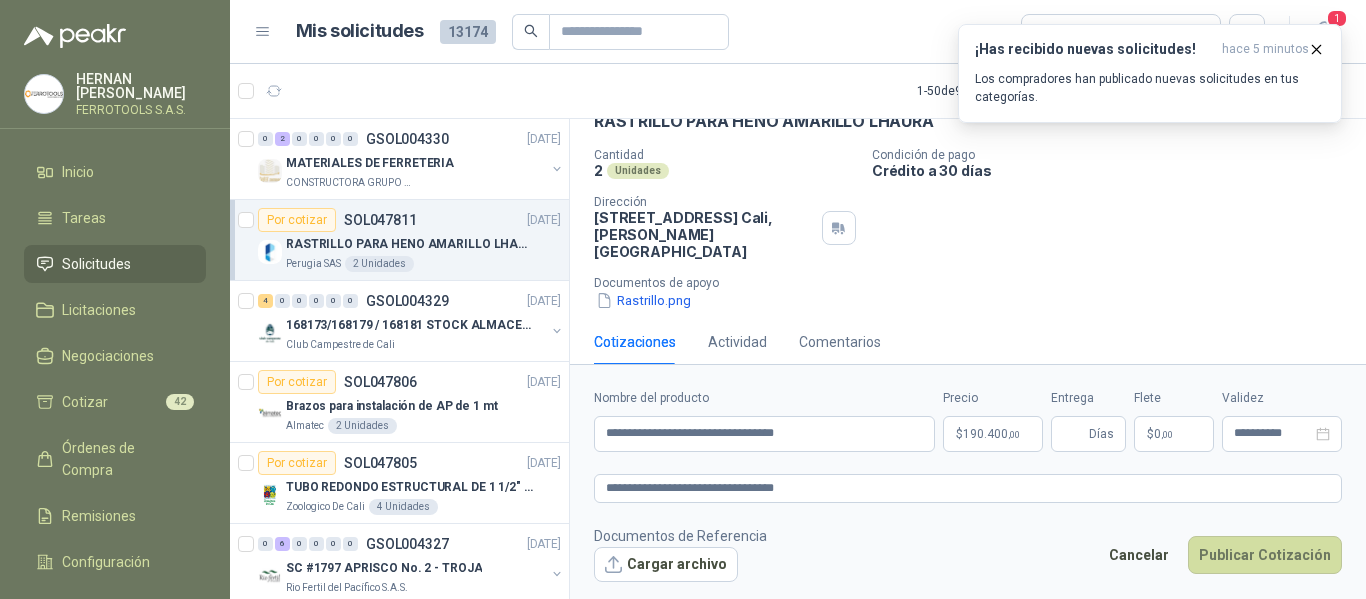 scroll, scrollTop: 120, scrollLeft: 0, axis: vertical 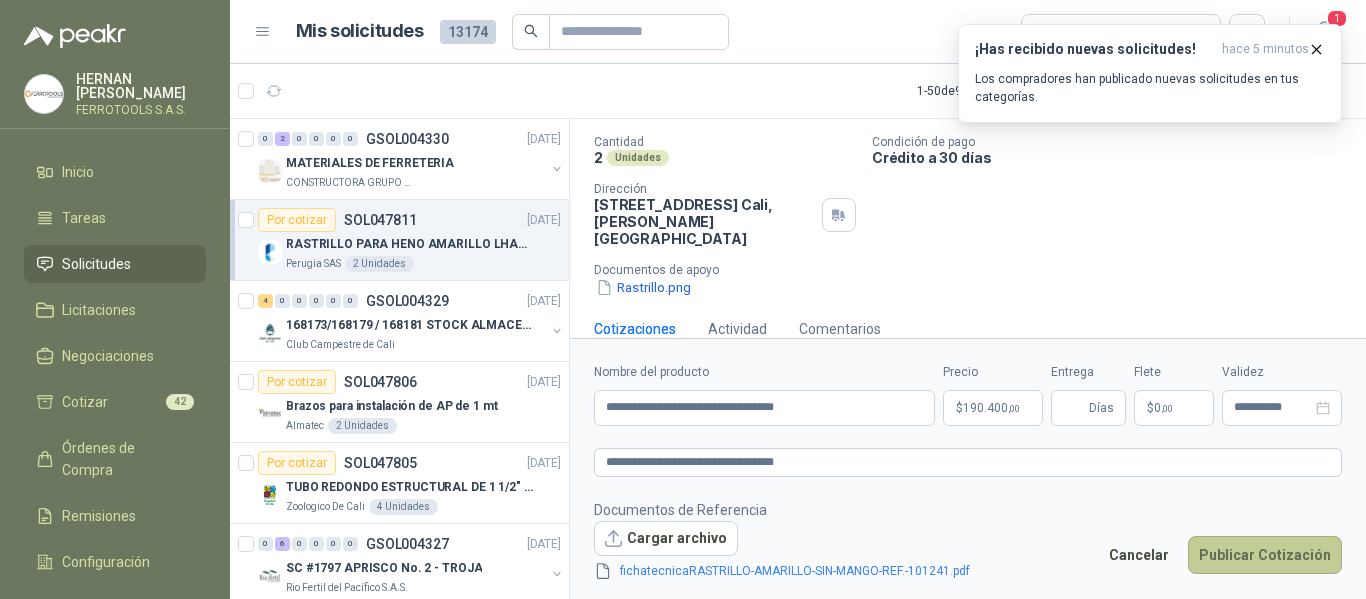 click on "Publicar Cotización" at bounding box center [1265, 555] 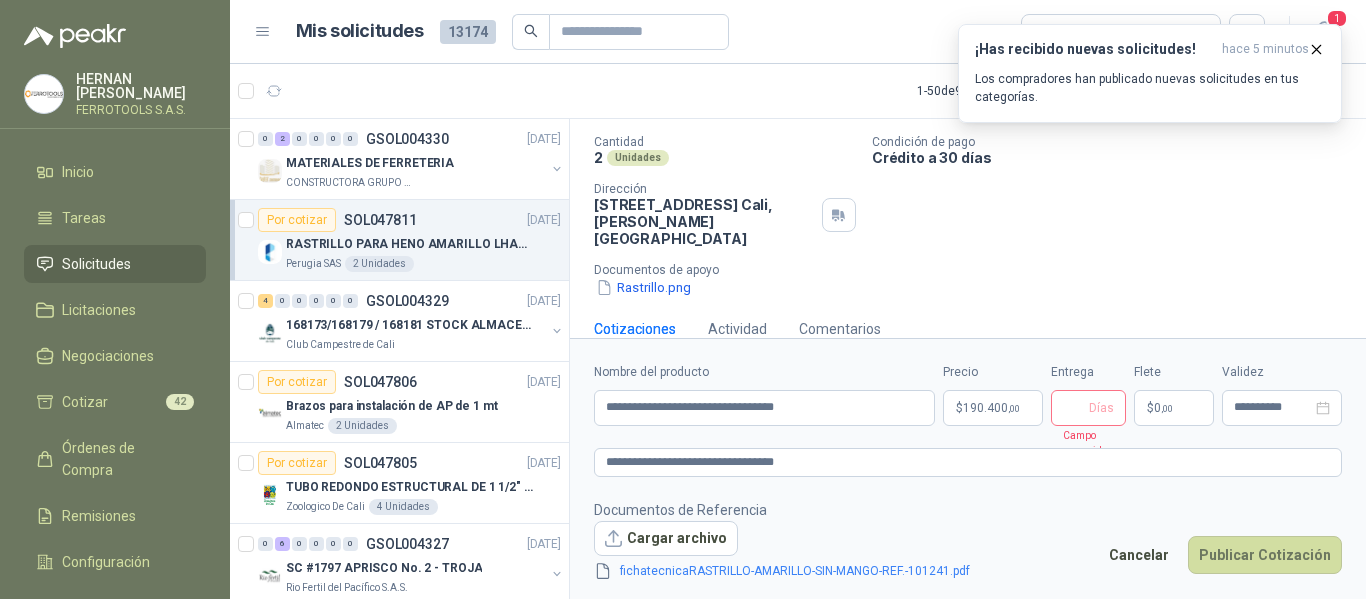 click on "Días" at bounding box center [1088, 408] 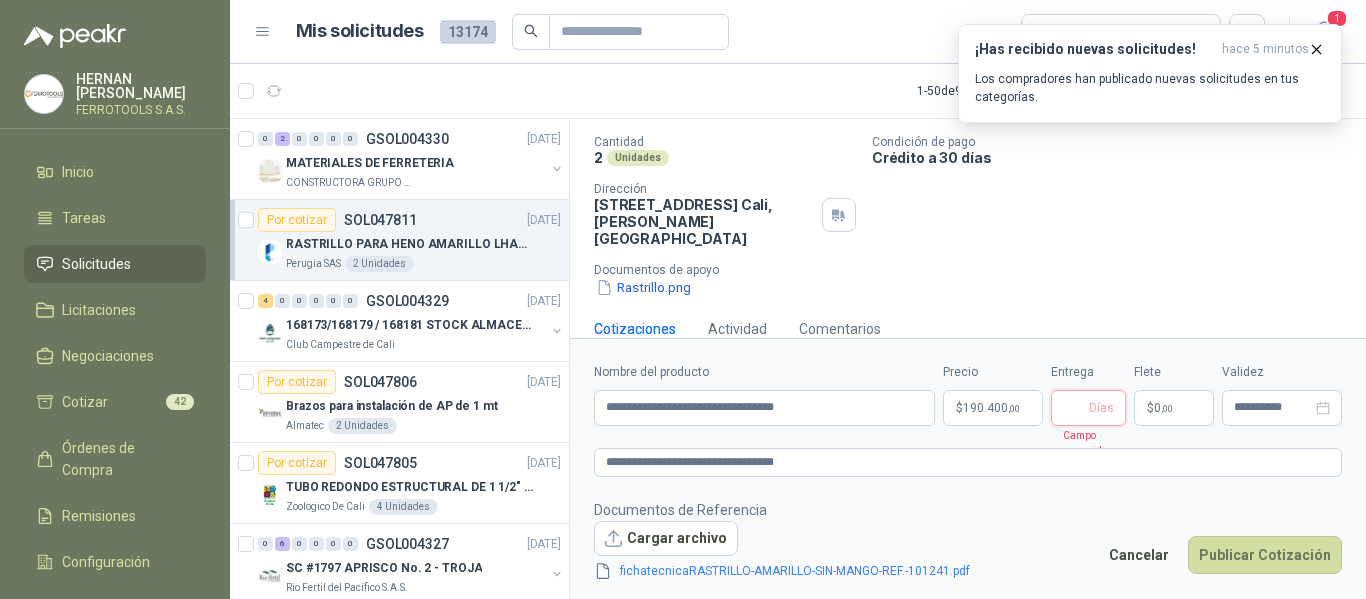 click on "Entrega" at bounding box center [1074, 408] 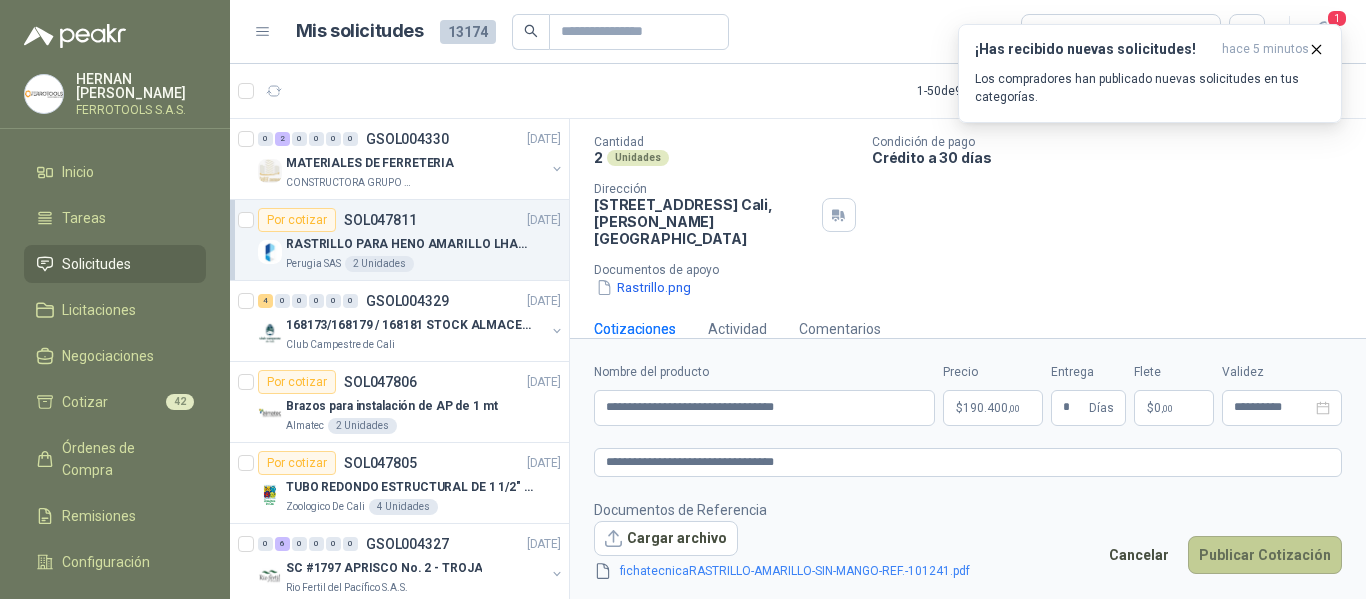 click on "Publicar Cotización" at bounding box center [1265, 555] 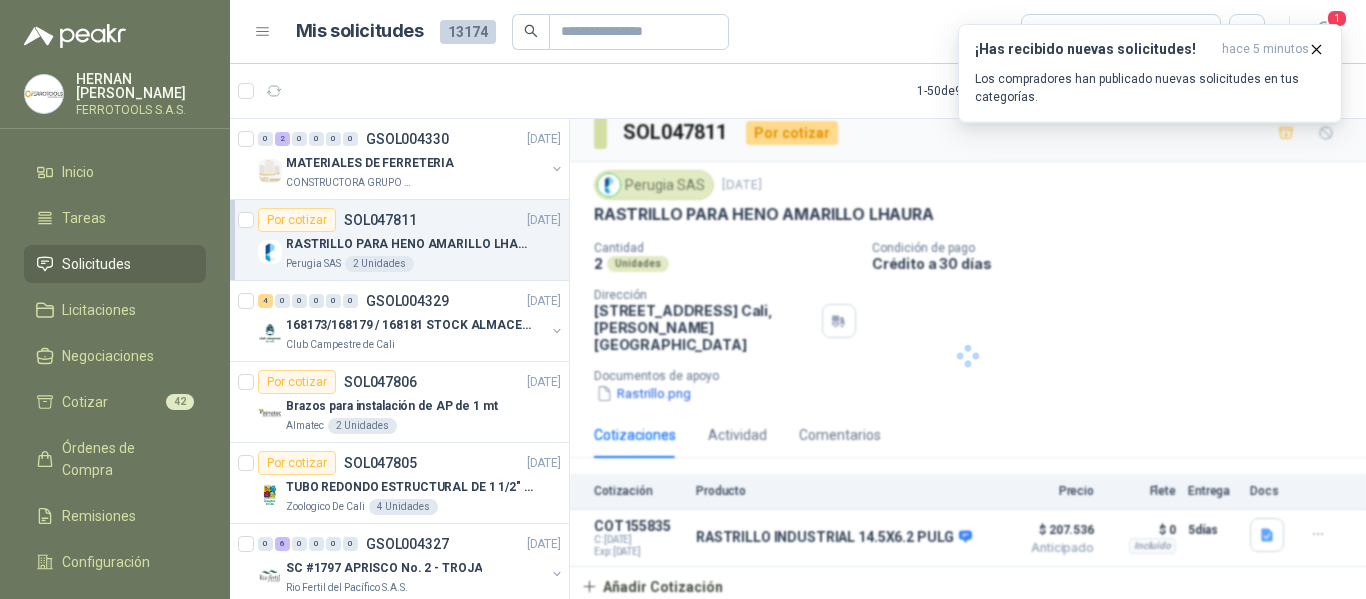 scroll, scrollTop: 0, scrollLeft: 0, axis: both 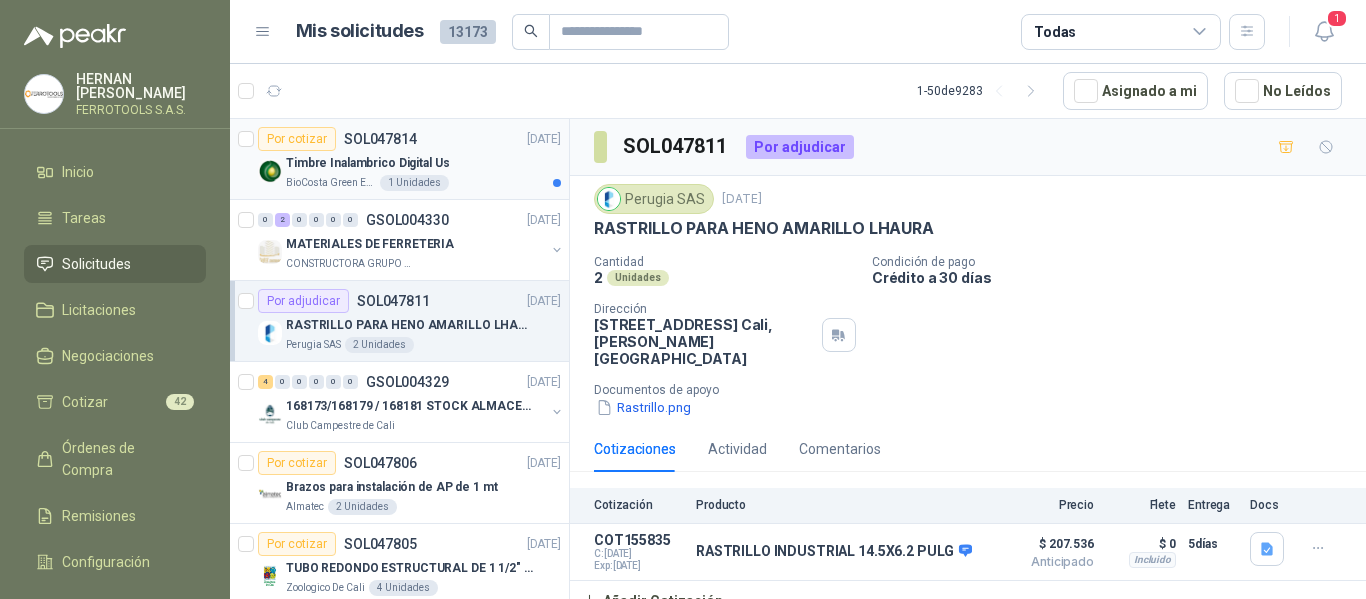 click on "Timbre Inalambrico Digital Us" at bounding box center (423, 163) 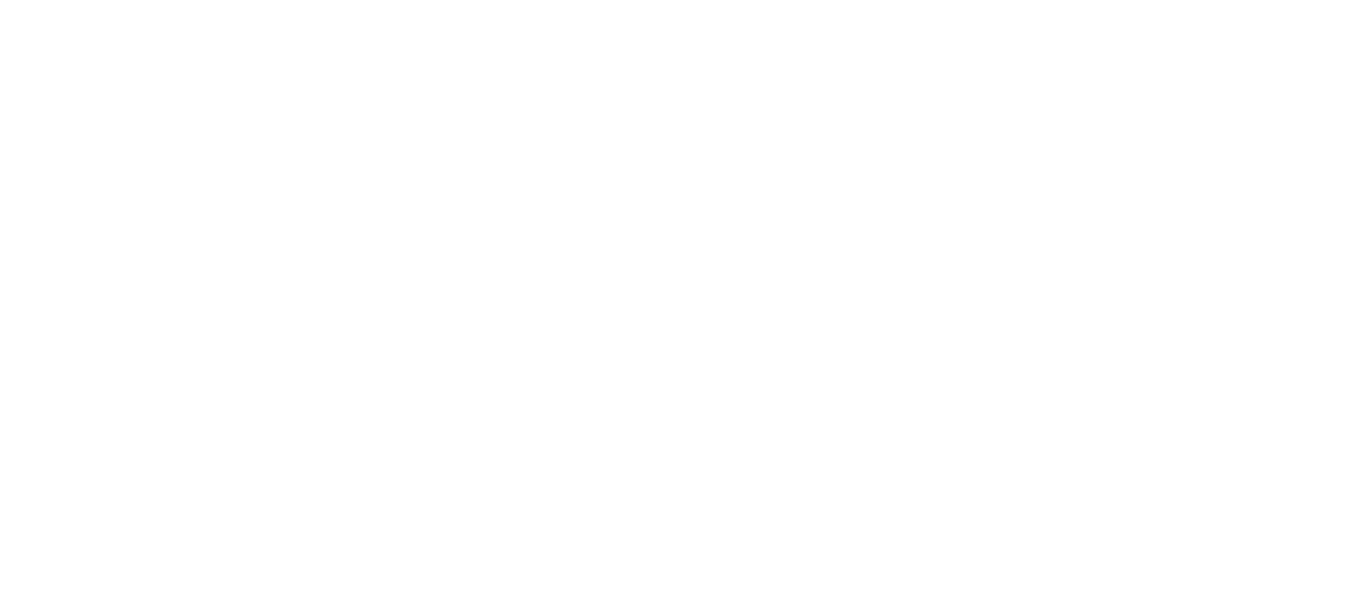 scroll, scrollTop: 0, scrollLeft: 0, axis: both 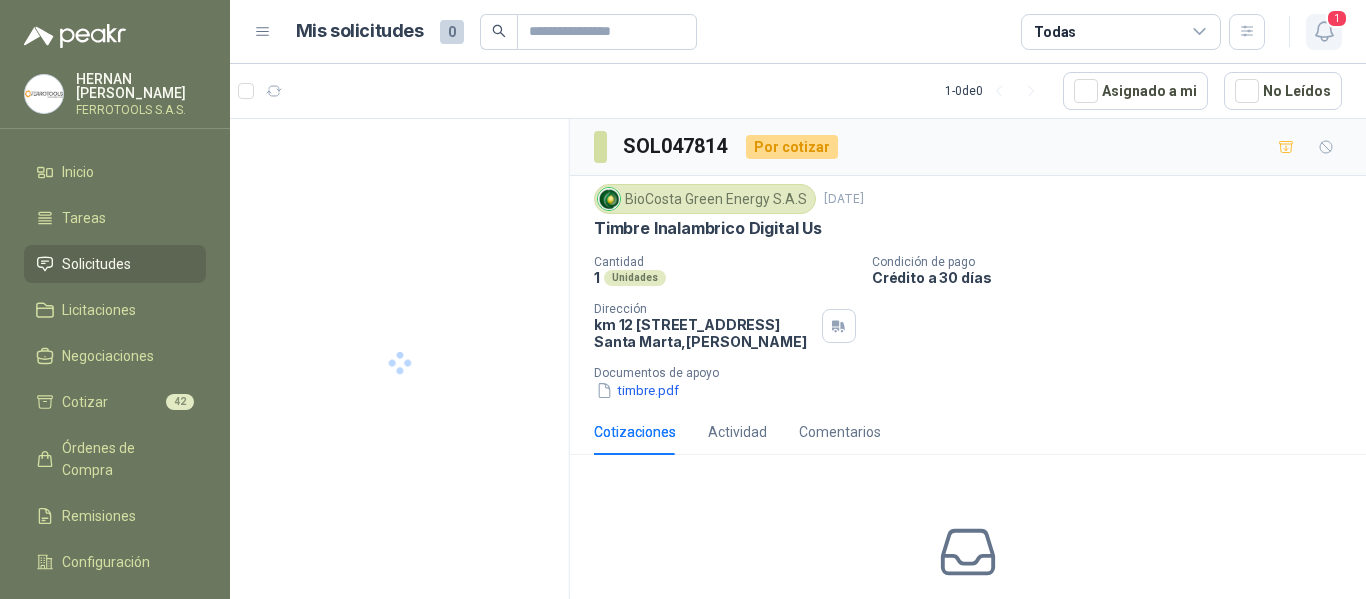 click 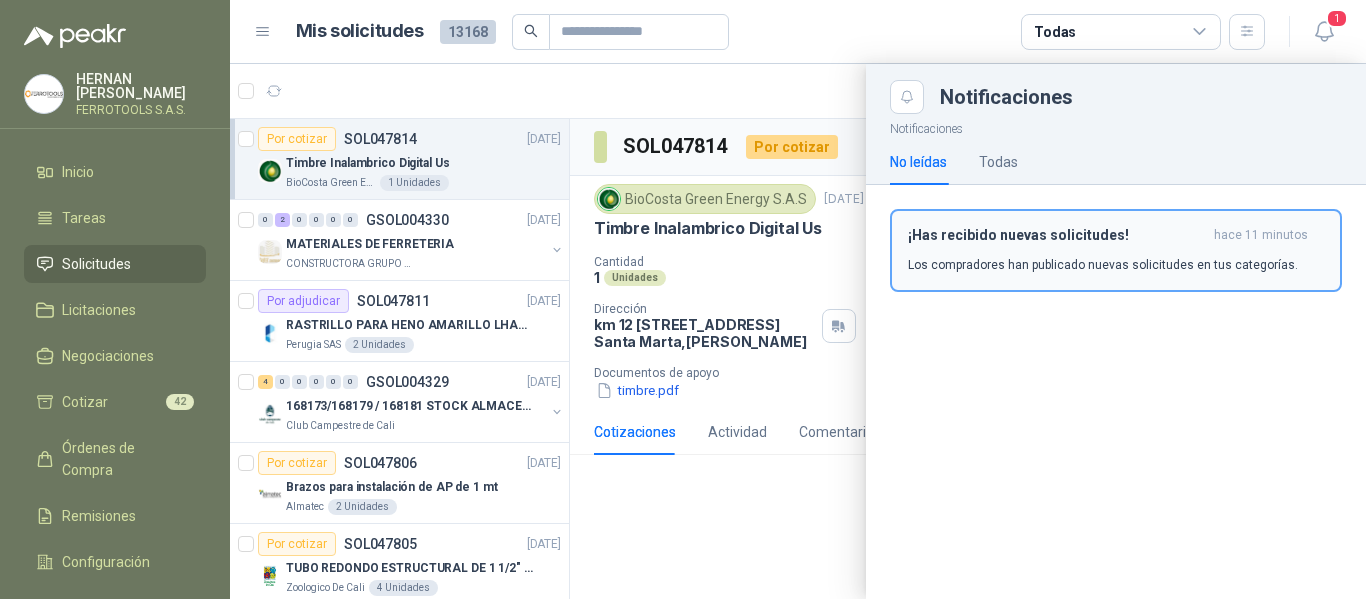click on "Los compradores han publicado nuevas solicitudes en tus categorías." at bounding box center (1103, 265) 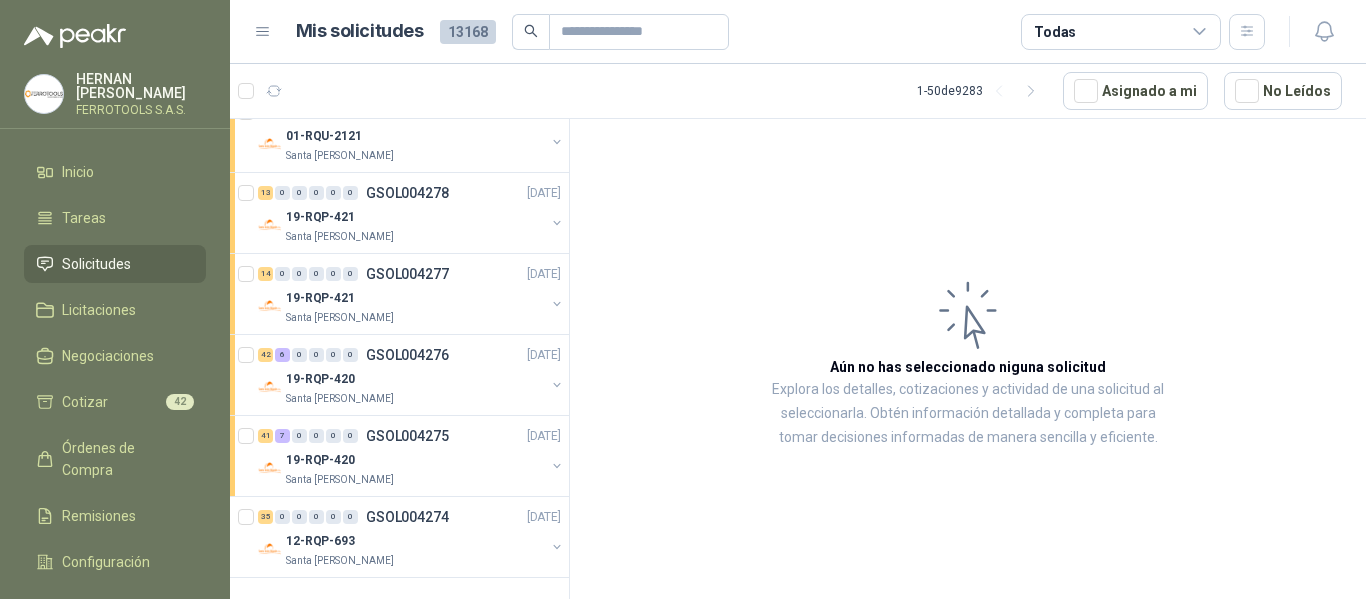 scroll, scrollTop: 3607, scrollLeft: 0, axis: vertical 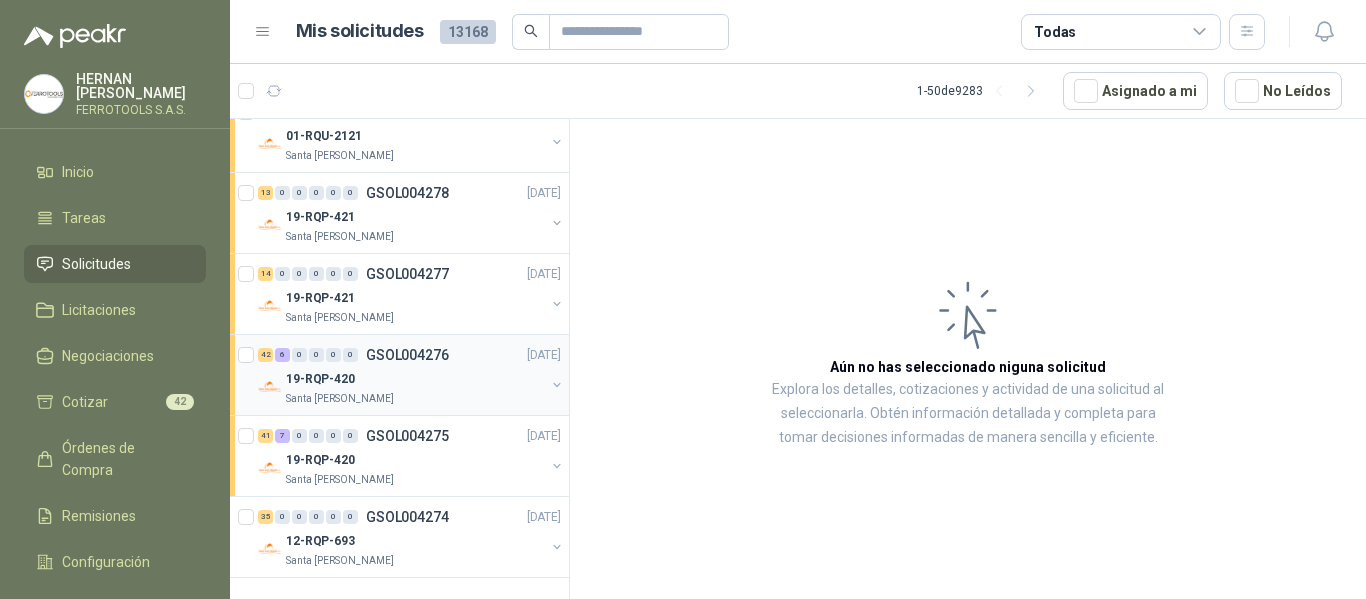 click on "19-RQP-420" at bounding box center [415, 379] 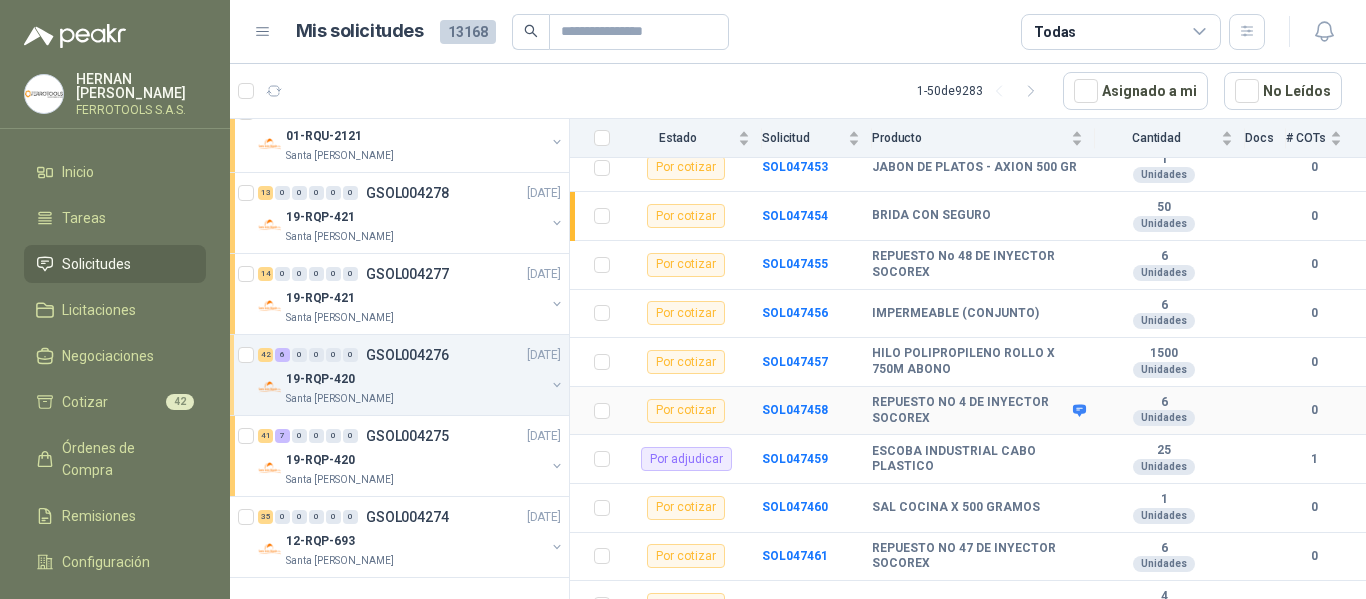 scroll, scrollTop: 600, scrollLeft: 0, axis: vertical 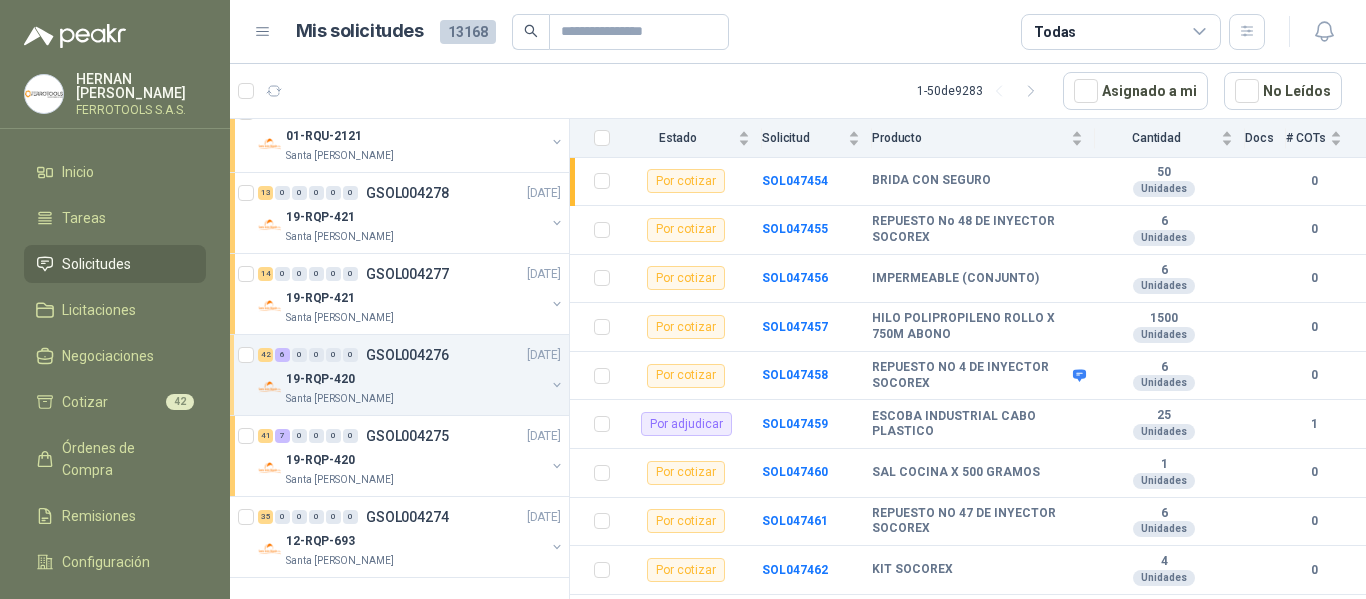 click on "Solicitudes" at bounding box center (96, 264) 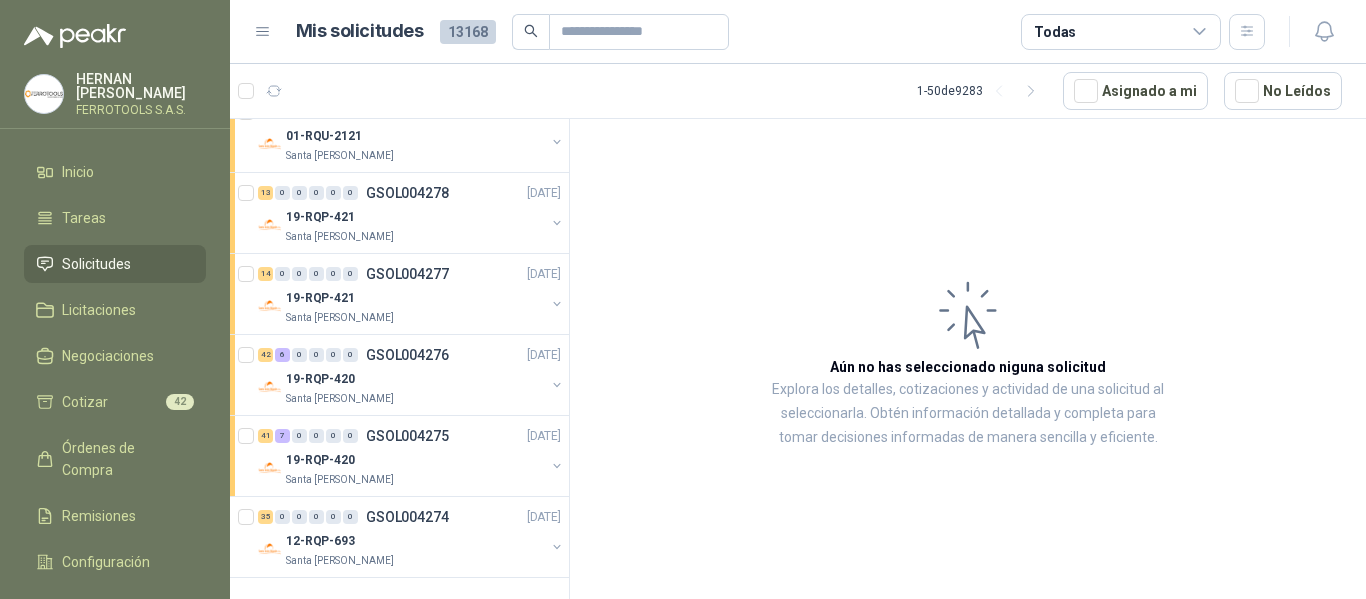 drag, startPoint x: 88, startPoint y: 293, endPoint x: 87, endPoint y: 277, distance: 16.03122 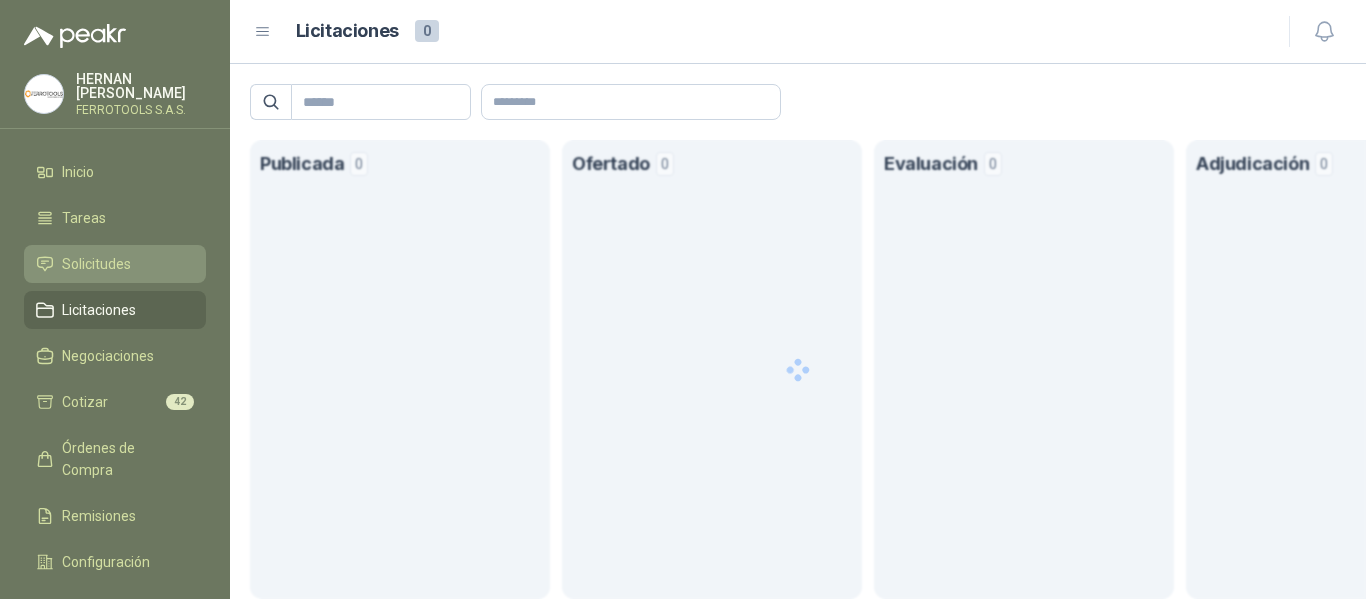 click on "Solicitudes" at bounding box center [96, 264] 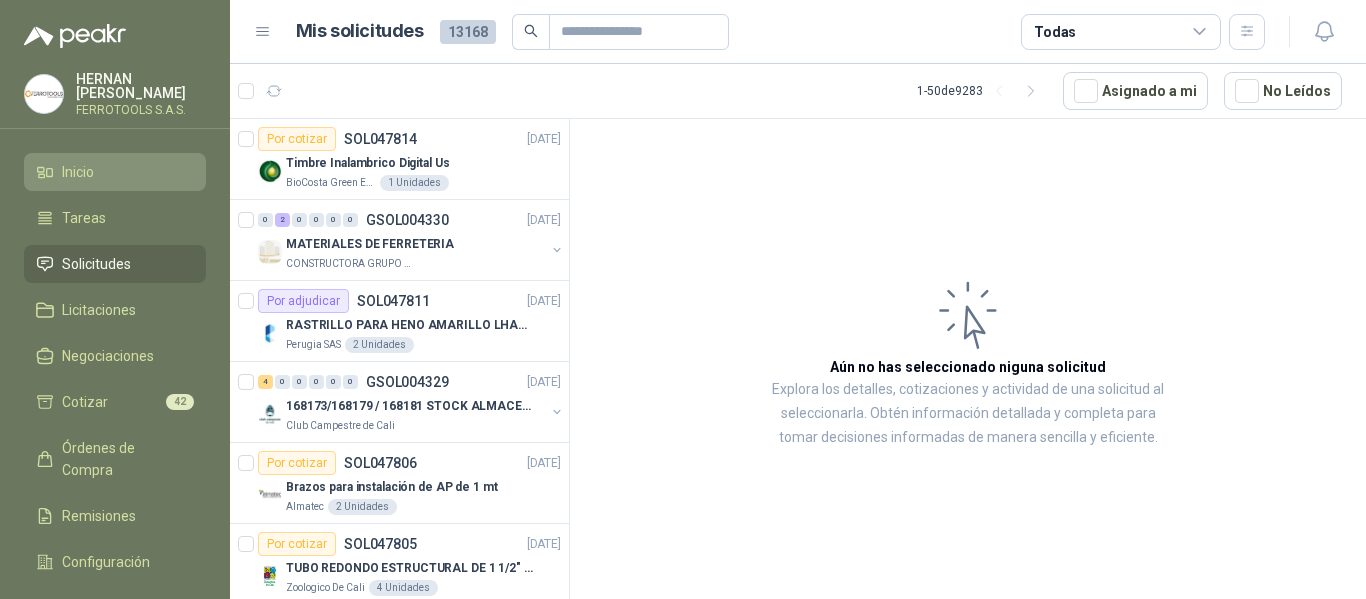 click on "Inicio" at bounding box center [115, 172] 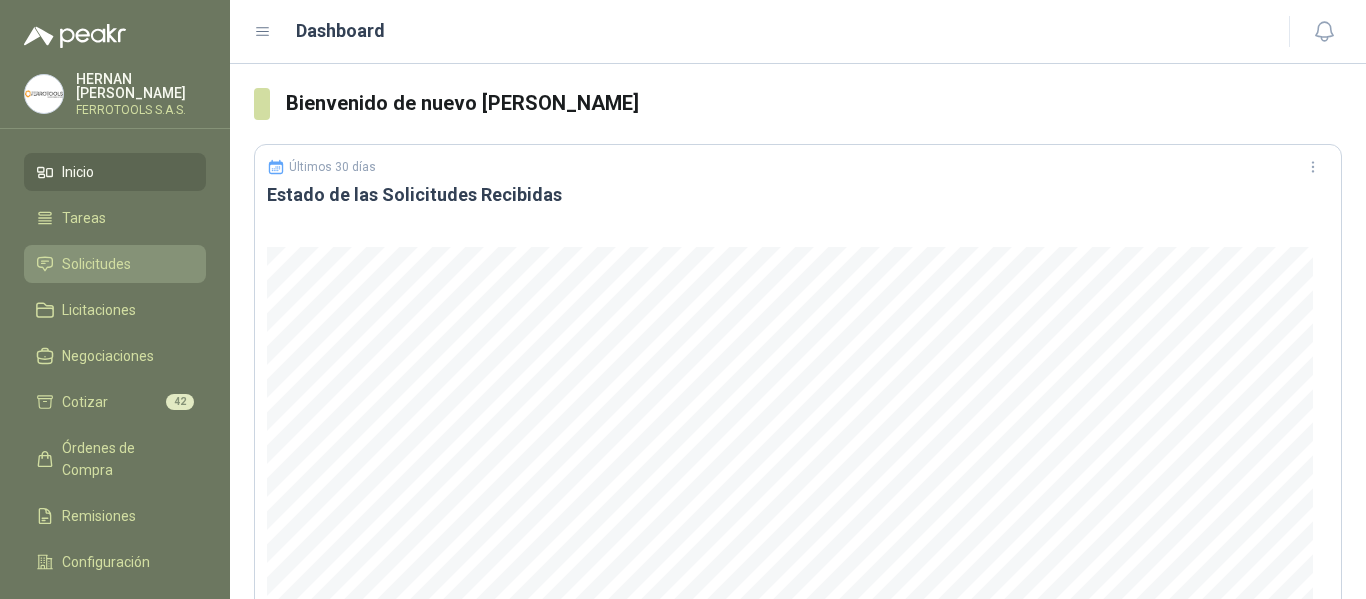 click on "Solicitudes" at bounding box center (96, 264) 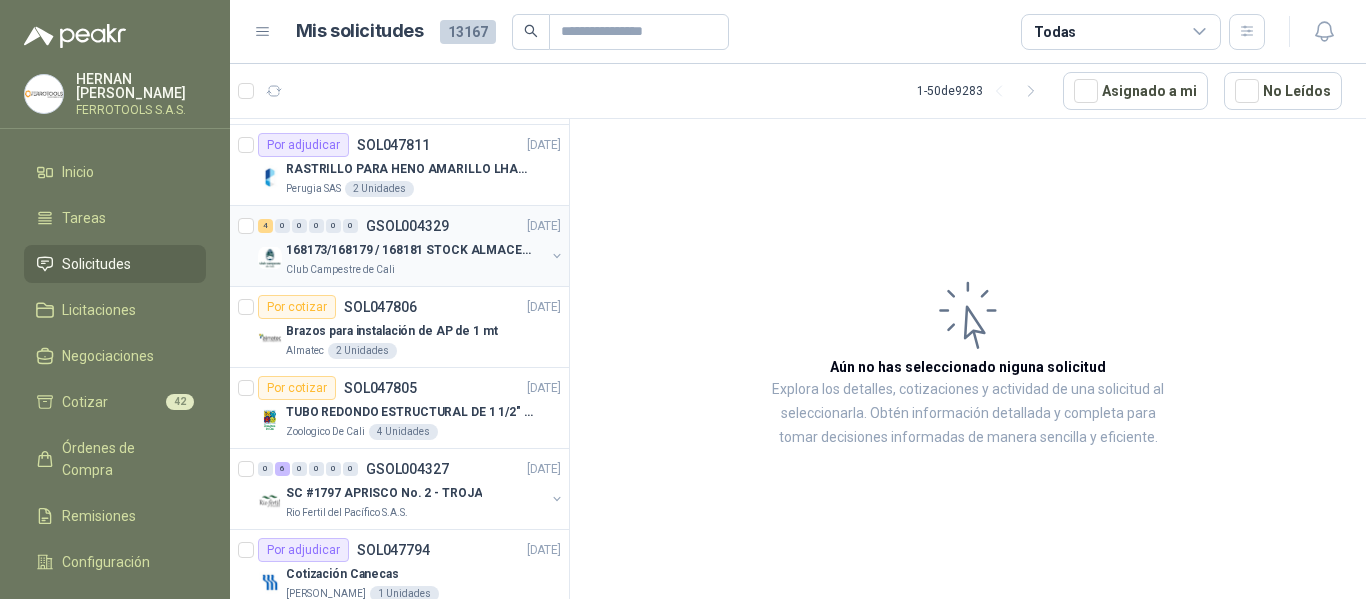 scroll, scrollTop: 200, scrollLeft: 0, axis: vertical 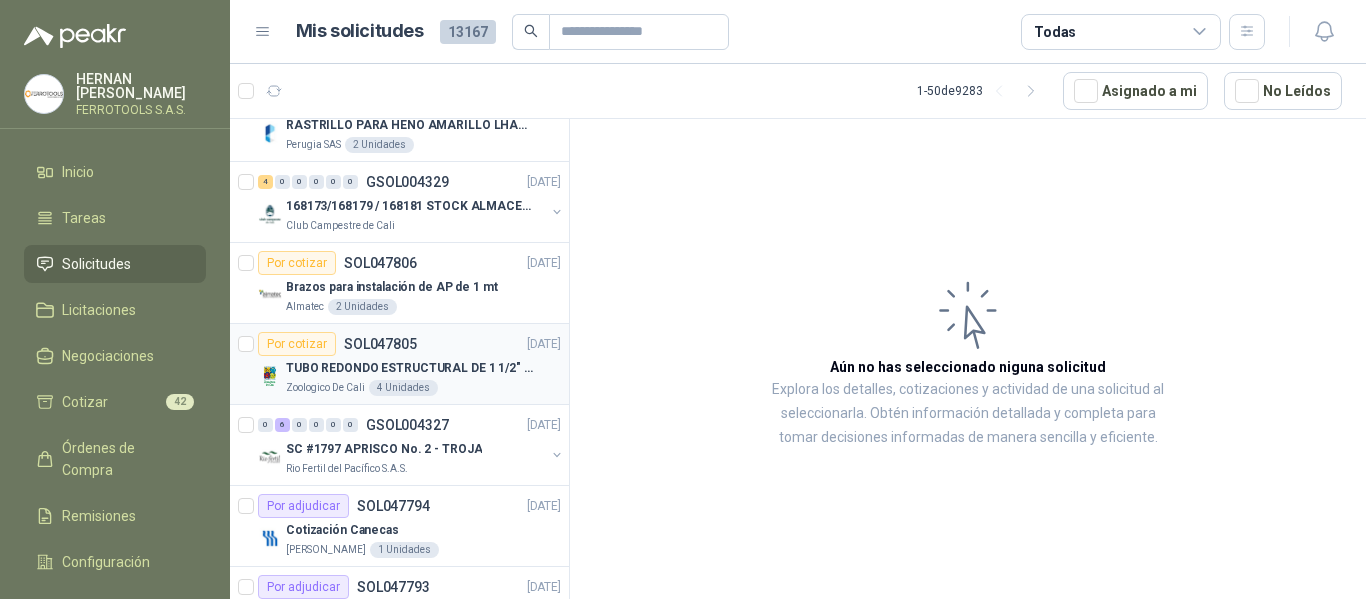 click on "TUBO REDONDO ESTRUCTURAL DE 1 1/2" CALIBRE 18" at bounding box center (410, 368) 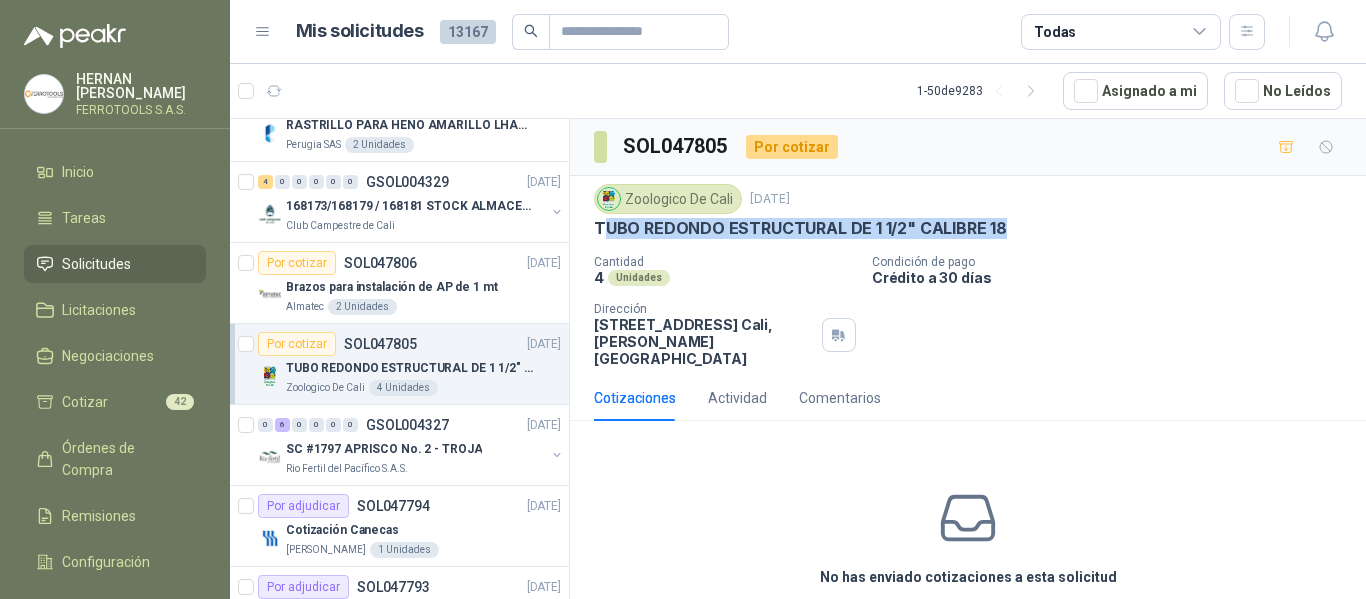 drag, startPoint x: 604, startPoint y: 227, endPoint x: 1057, endPoint y: 221, distance: 453.03973 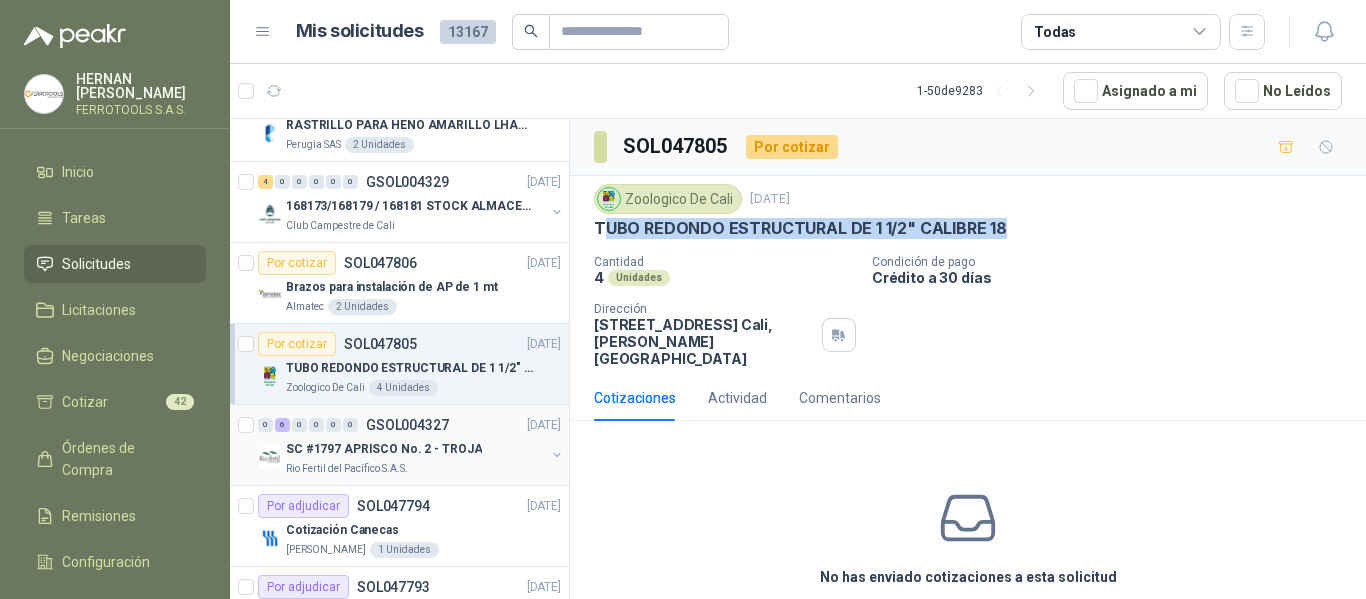 click on "SC #1797 APRISCO No. 2 - TROJA" at bounding box center (415, 449) 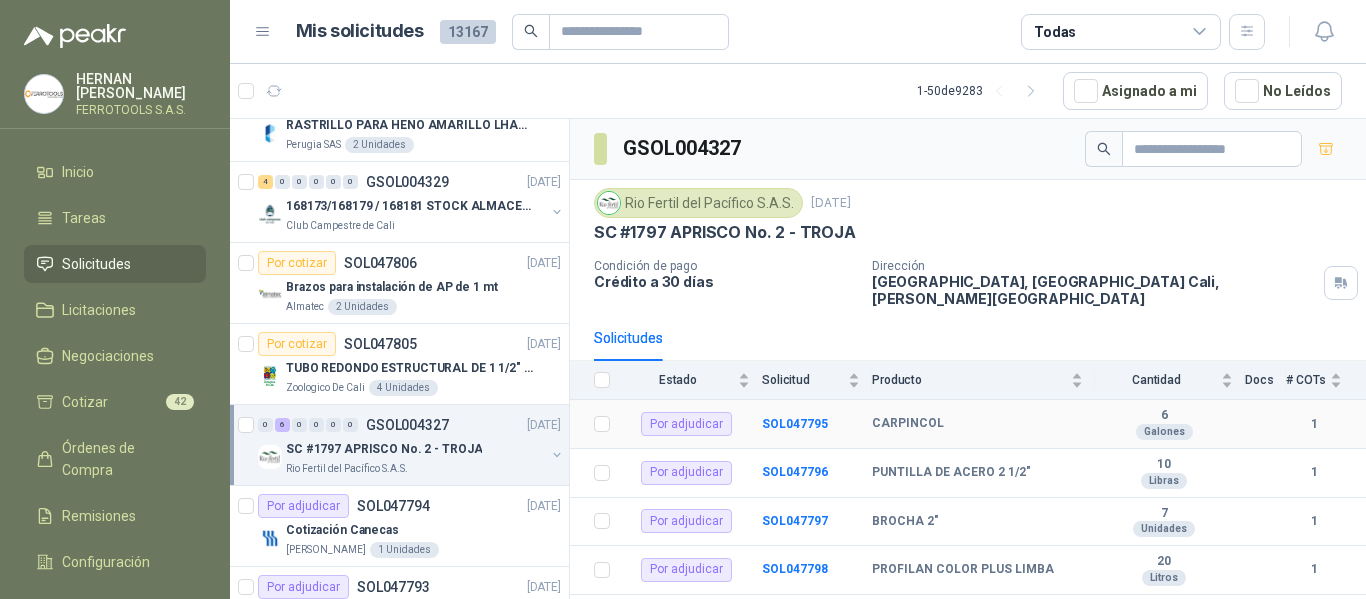 scroll, scrollTop: 72, scrollLeft: 0, axis: vertical 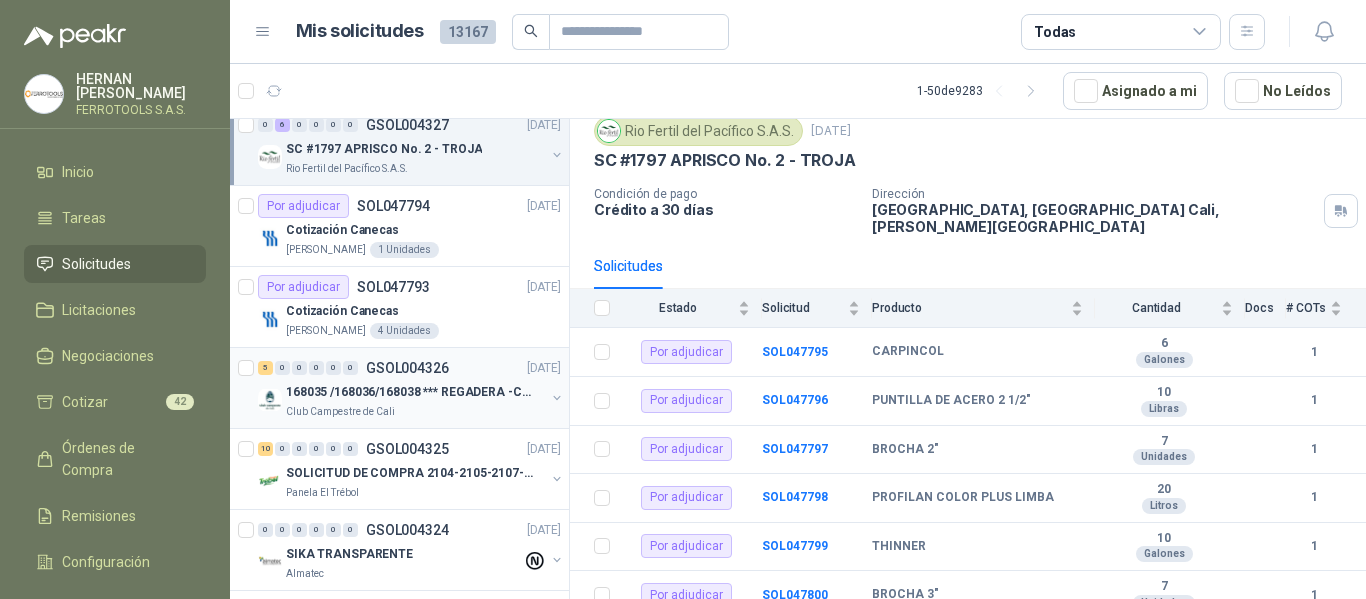 click on "168035 /168036/168038 *** REGADERA -CEMENTO-MALLA" at bounding box center [410, 392] 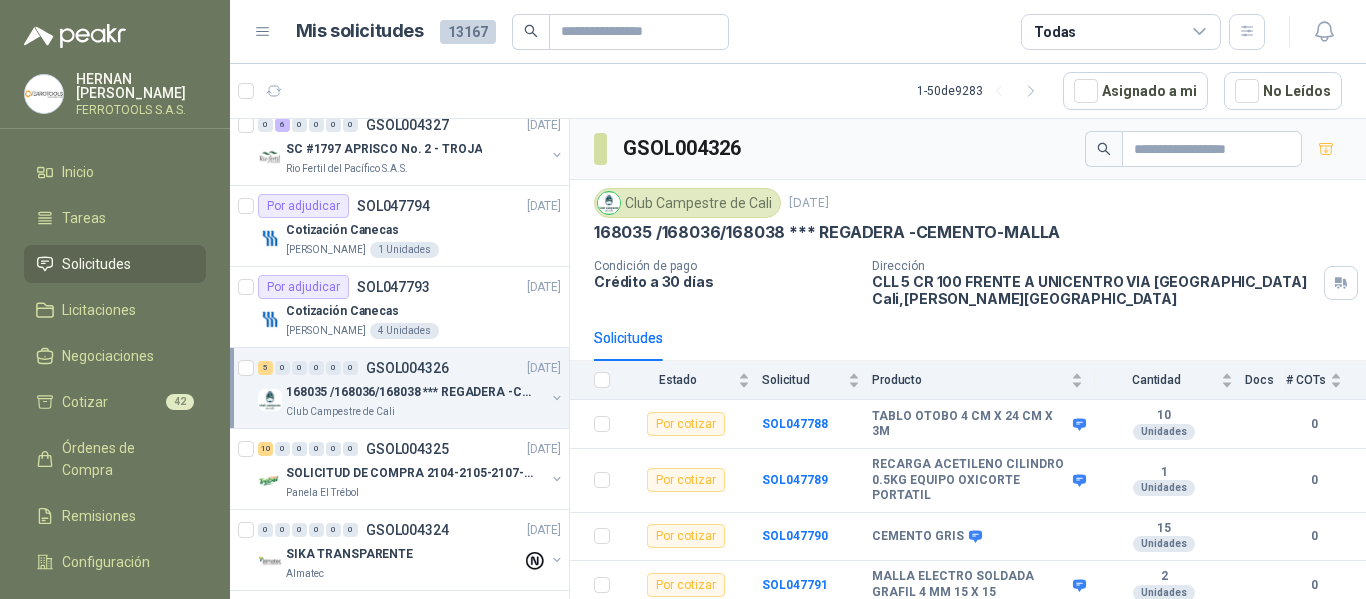 scroll, scrollTop: 68, scrollLeft: 0, axis: vertical 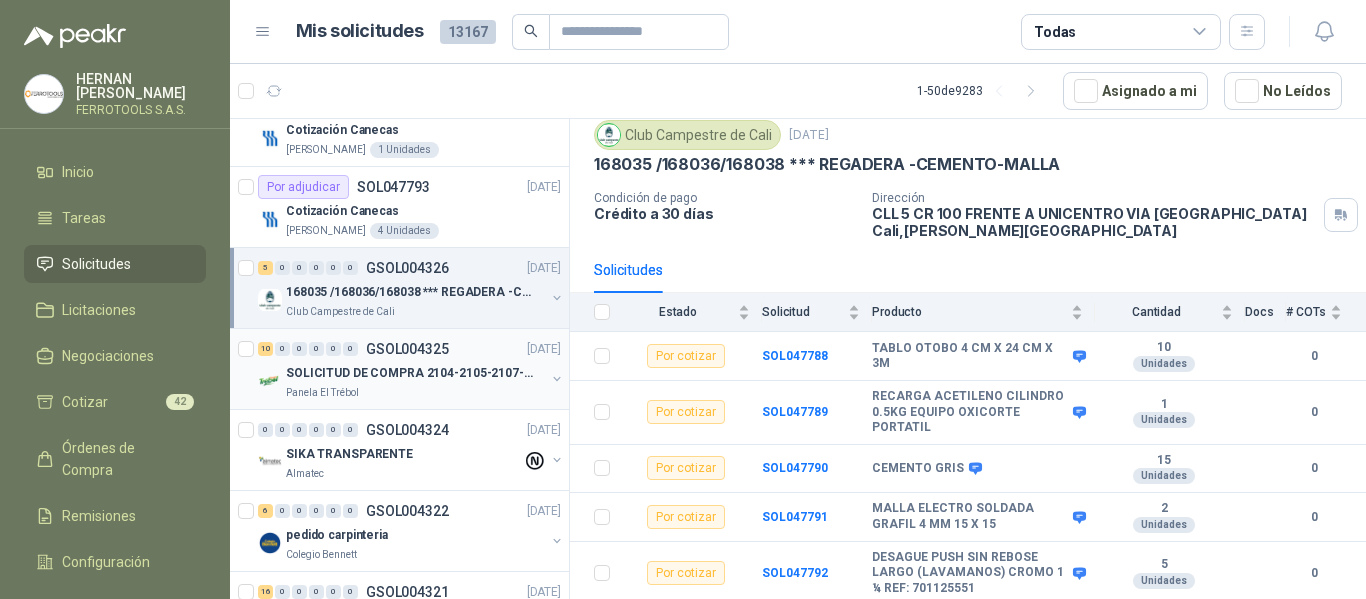 click on "SOLICITUD DE COMPRA 2104-2105-2107-2110" at bounding box center [410, 373] 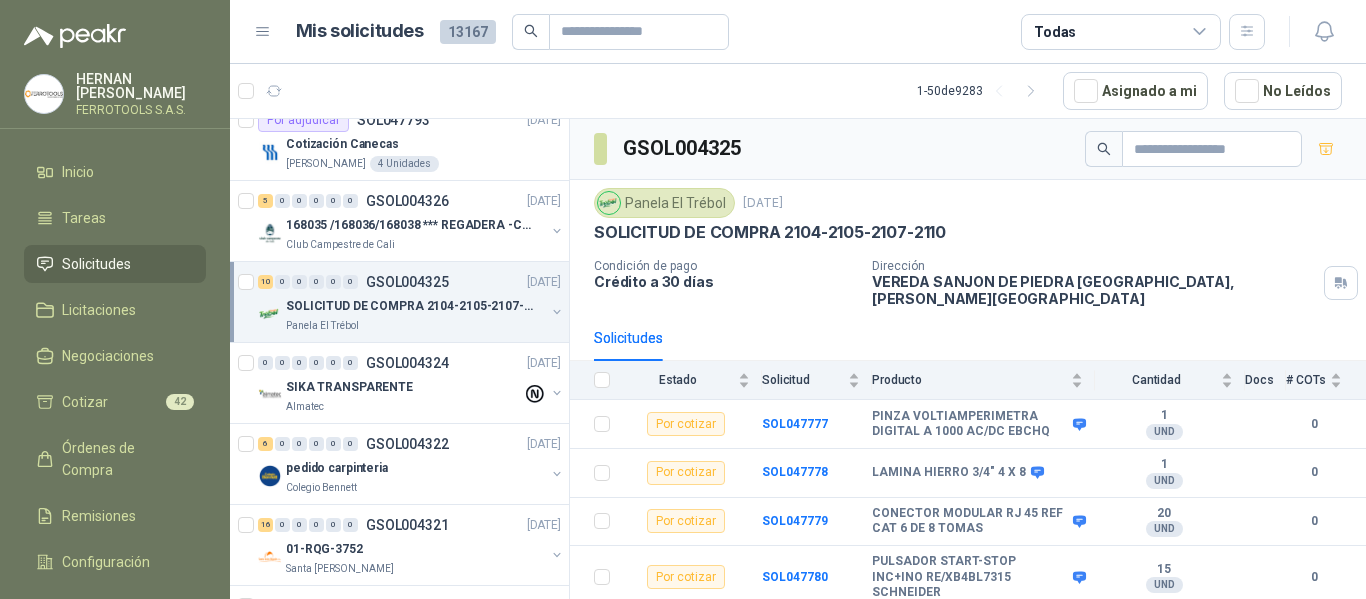 scroll, scrollTop: 700, scrollLeft: 0, axis: vertical 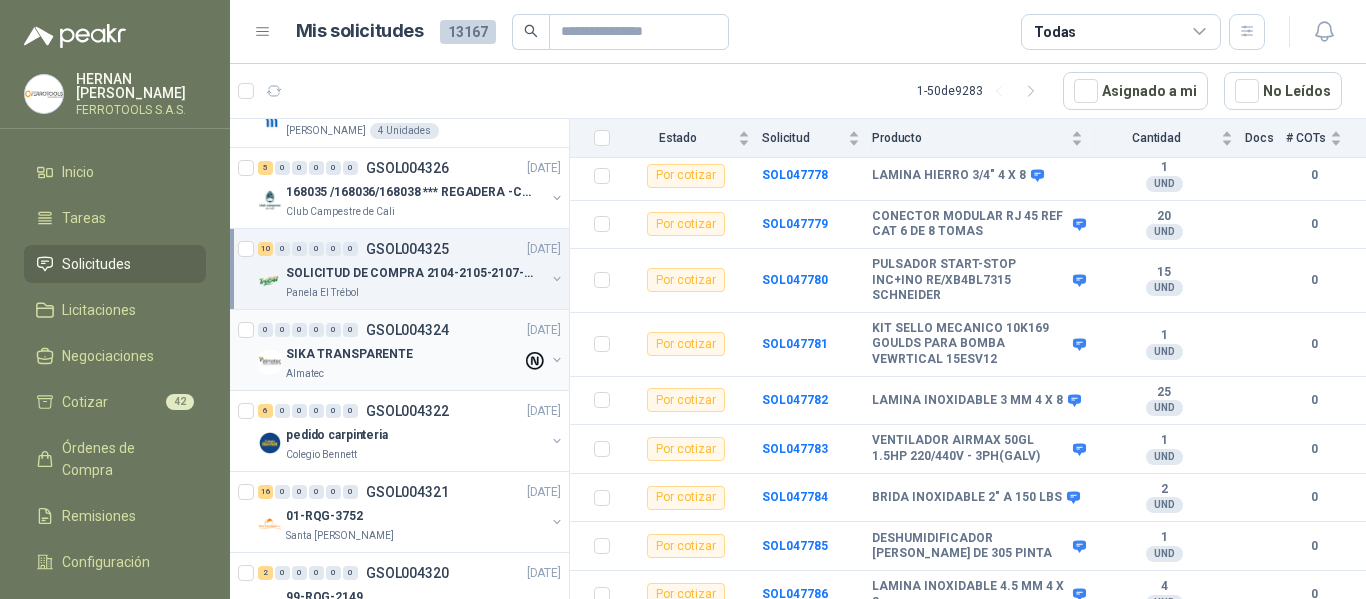 click on "Almatec" at bounding box center (404, 374) 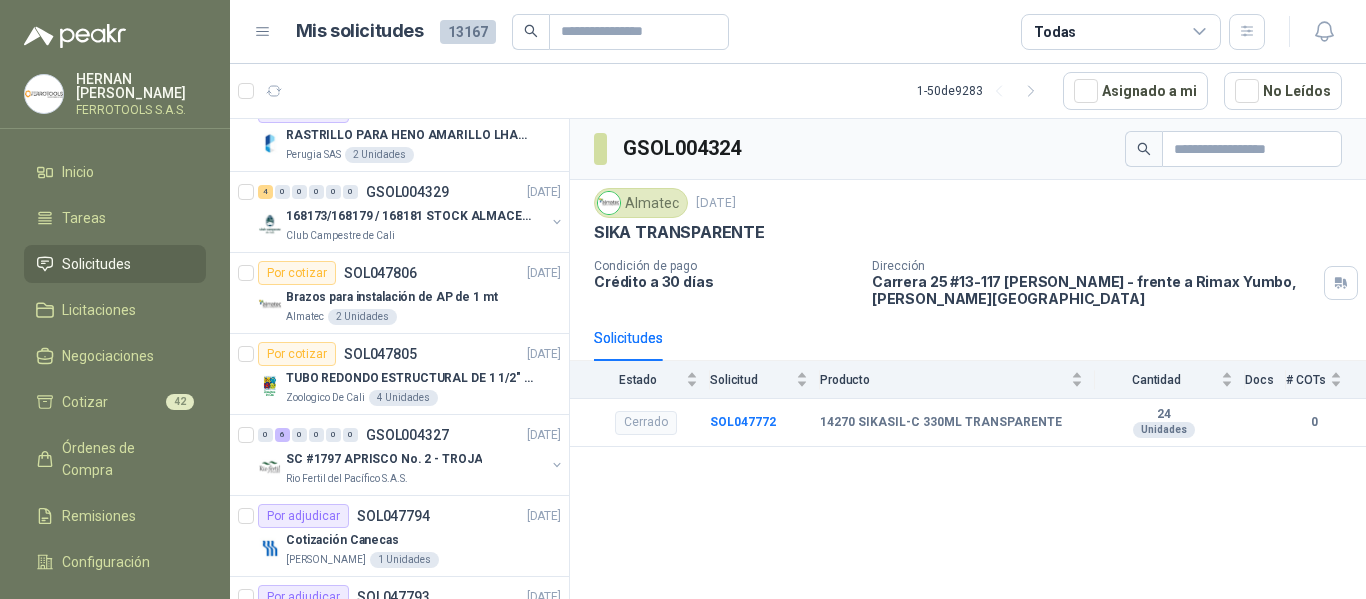scroll, scrollTop: 0, scrollLeft: 0, axis: both 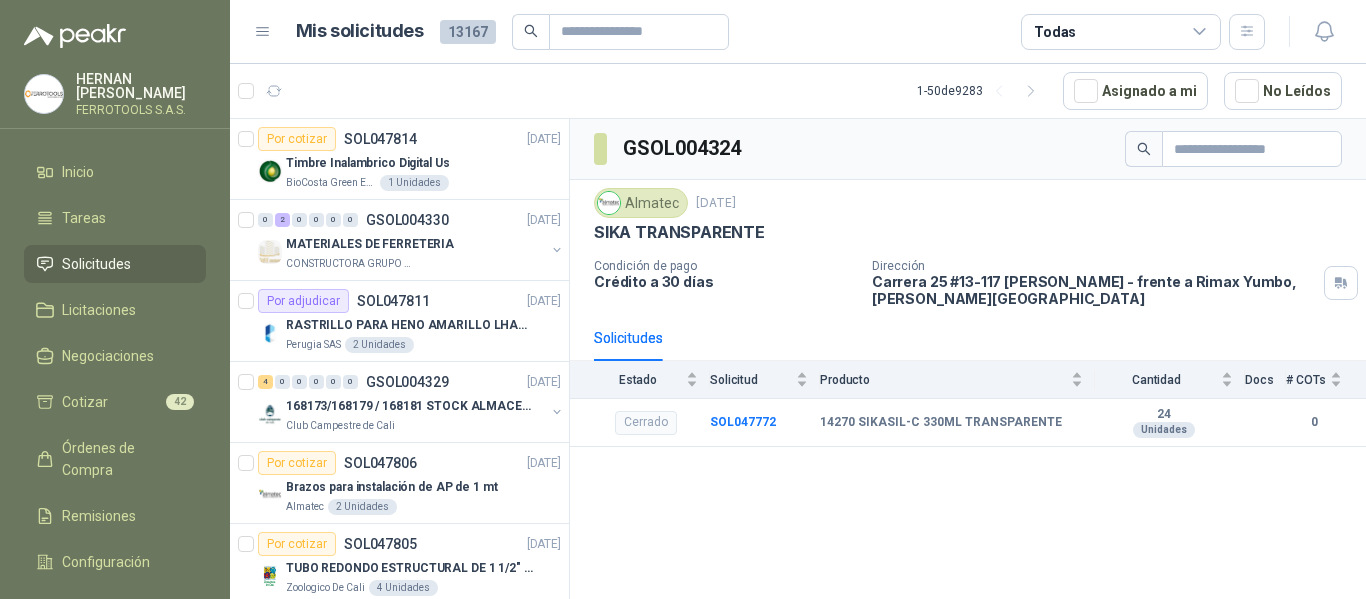 click on "Solicitudes" at bounding box center [96, 264] 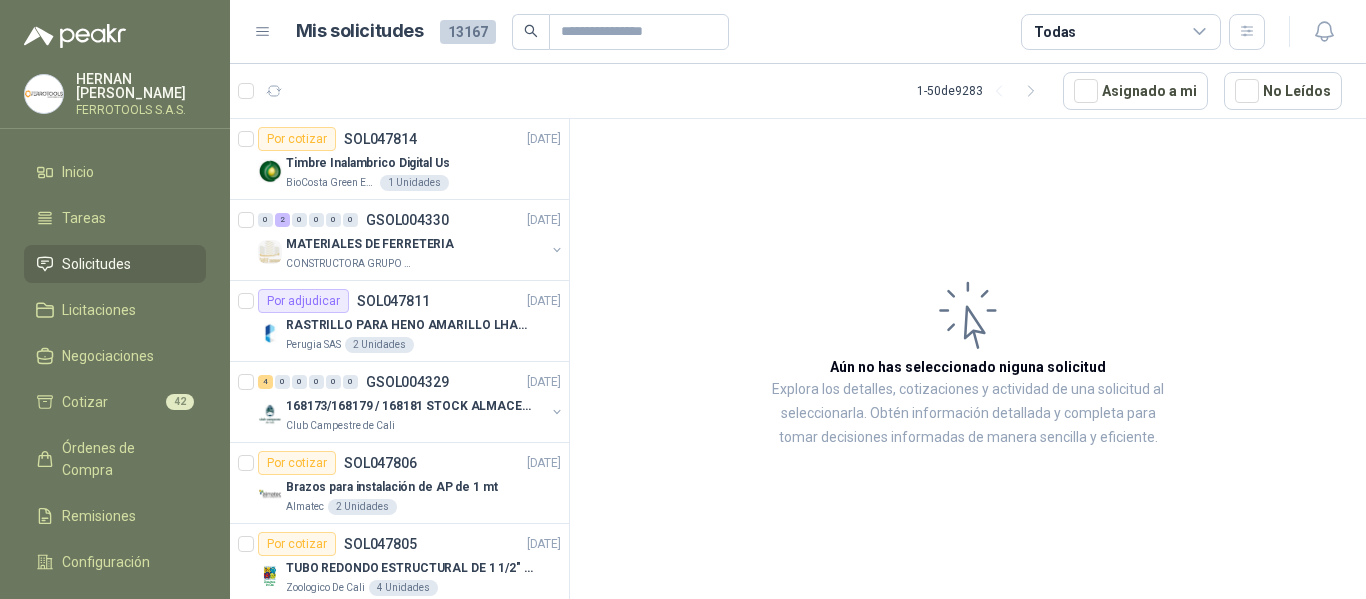 click on "Solicitudes" at bounding box center (96, 264) 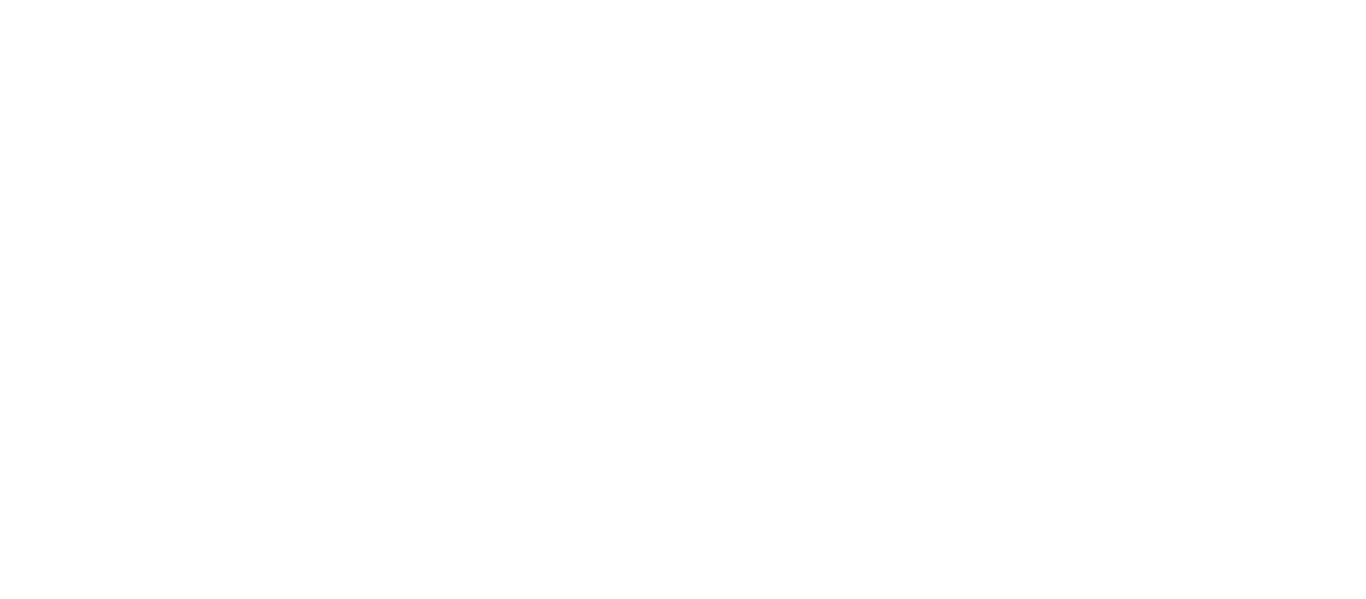 scroll, scrollTop: 0, scrollLeft: 0, axis: both 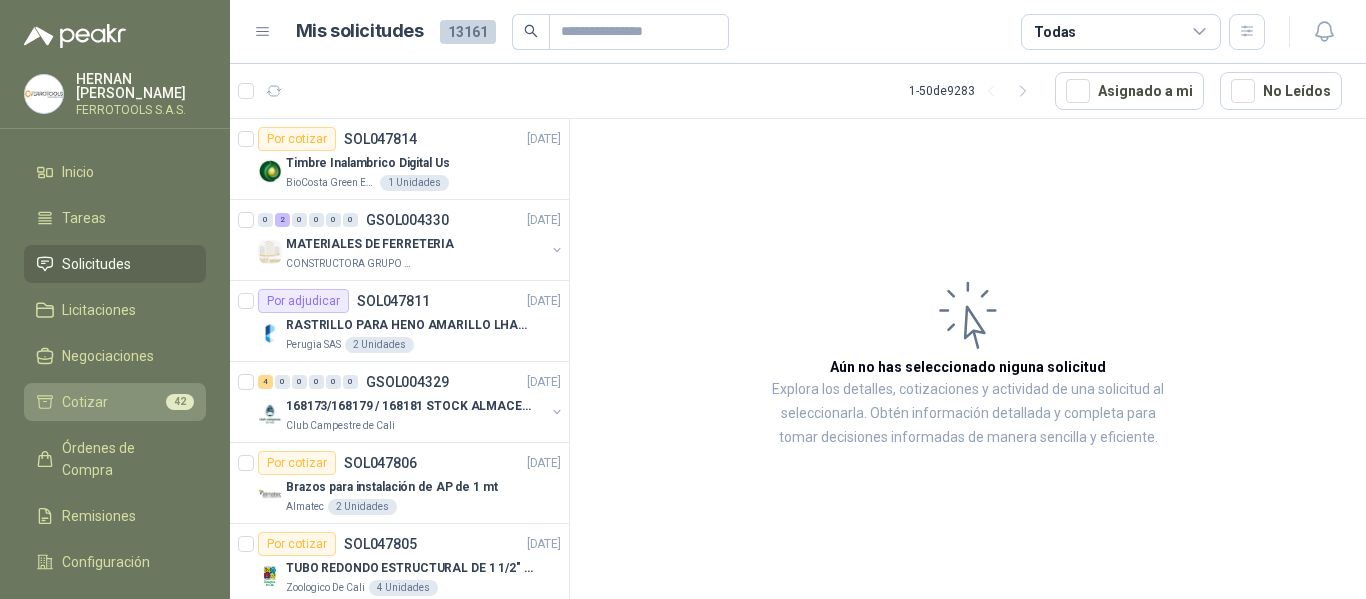 click on "Cotizar 42" at bounding box center (115, 402) 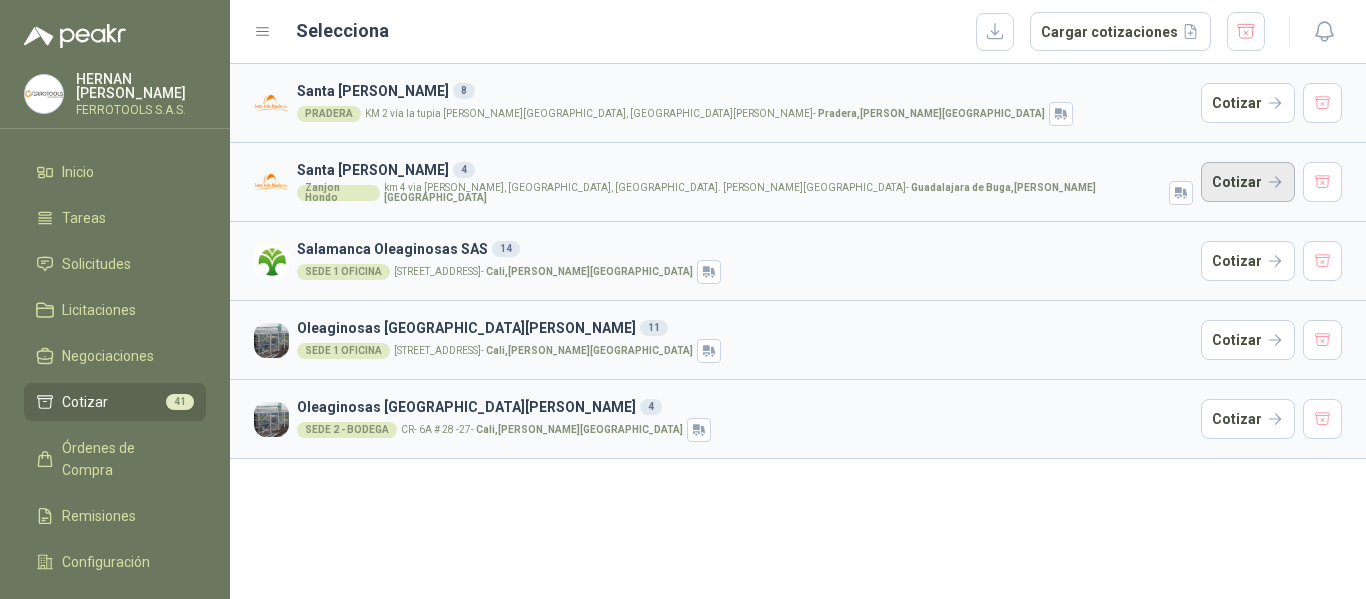 click on "Cotizar" at bounding box center [1248, 182] 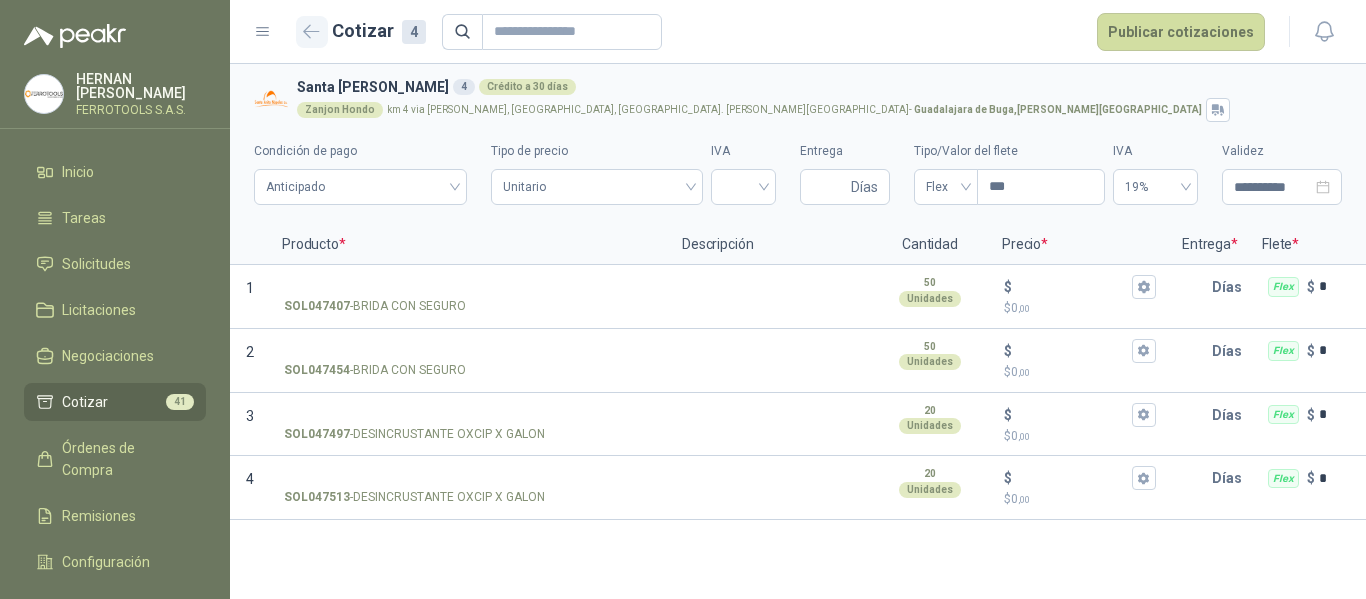 click 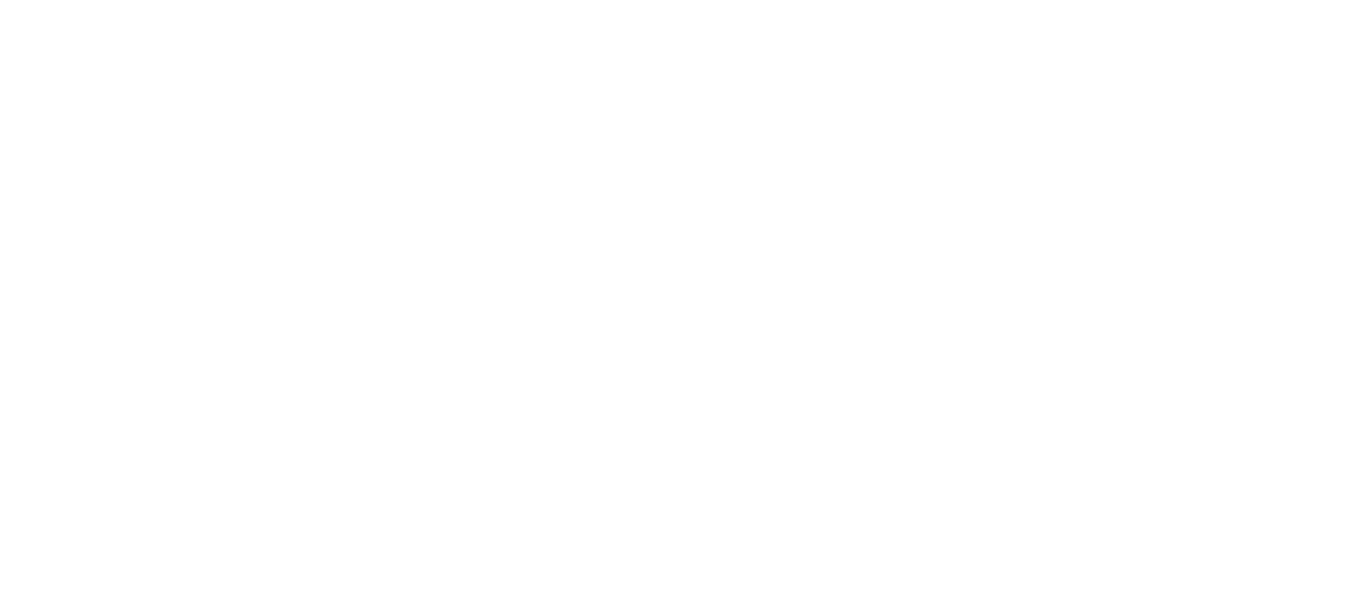 scroll, scrollTop: 0, scrollLeft: 0, axis: both 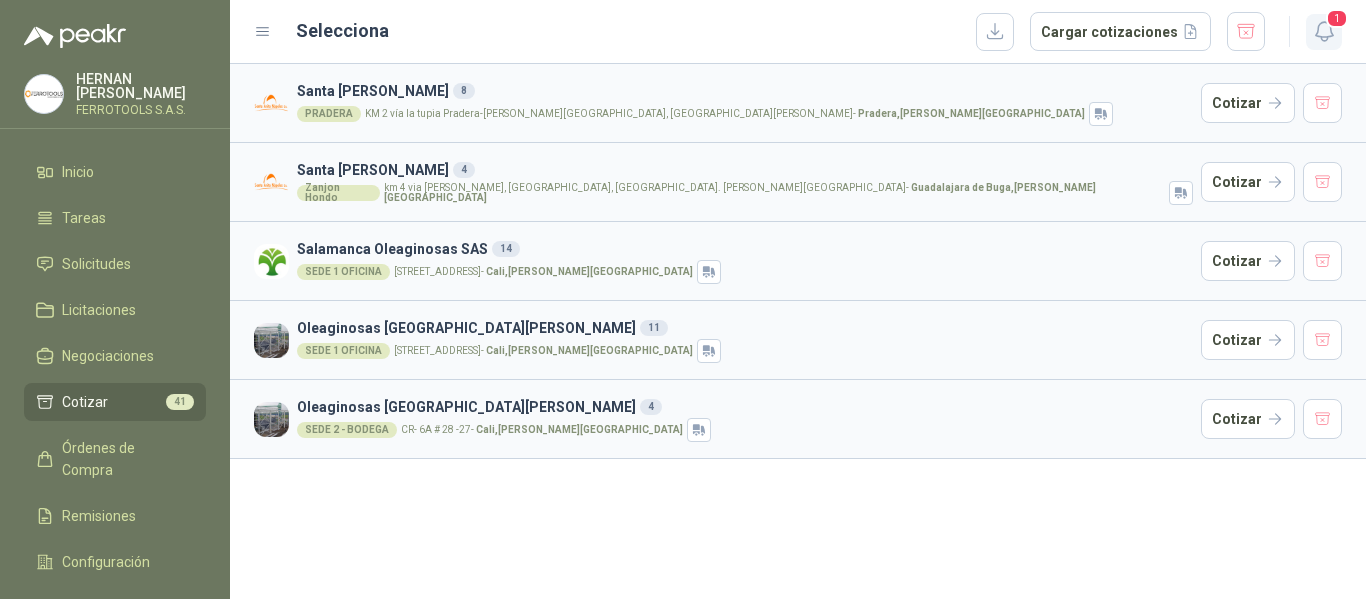 click 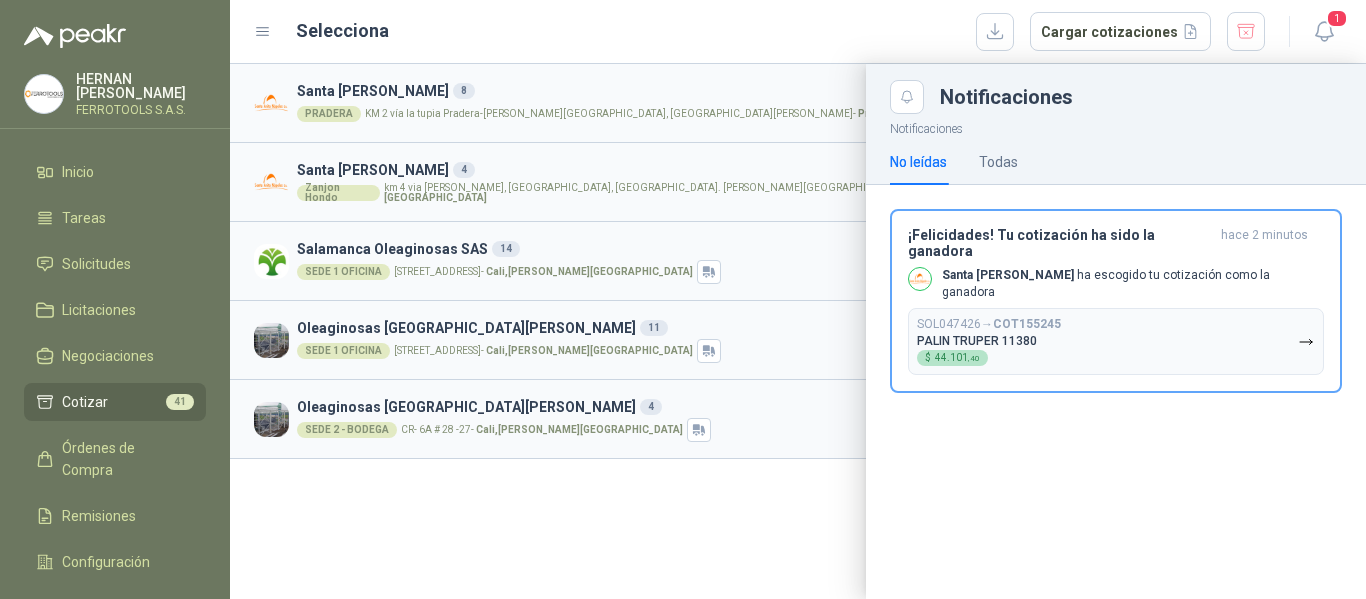 click at bounding box center [798, 331] 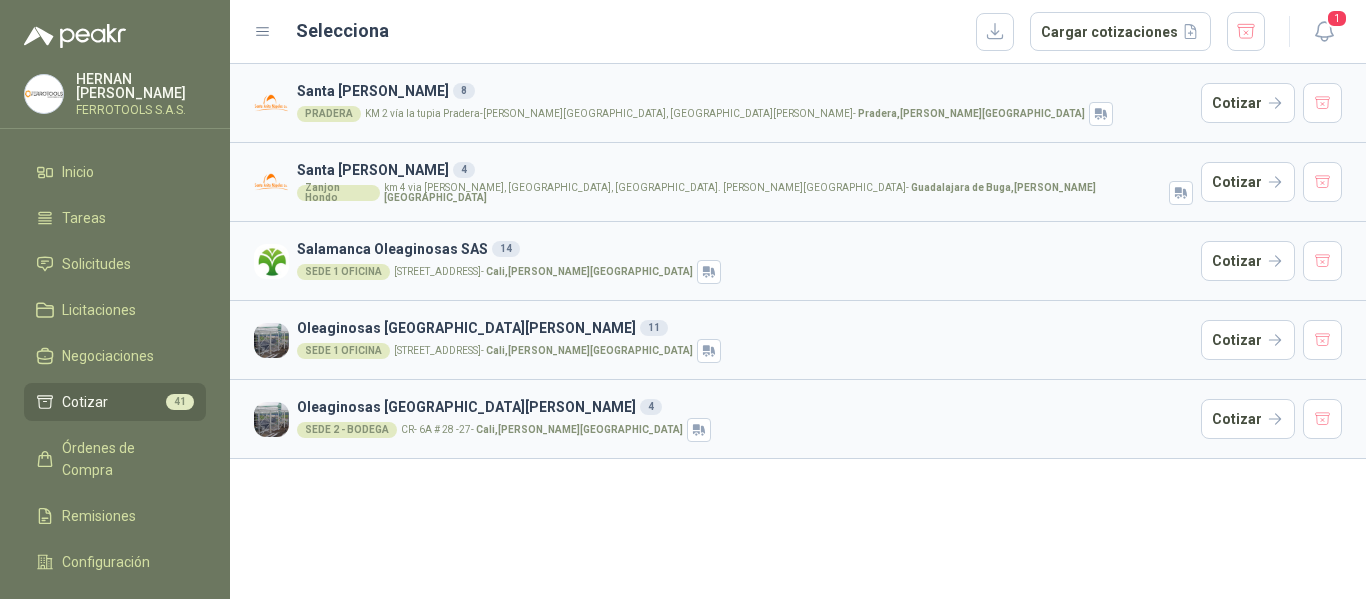 click on "Zanjon Hondo km 4 via [PERSON_NAME],  [GEOGRAPHIC_DATA], [GEOGRAPHIC_DATA]. [PERSON_NAME][GEOGRAPHIC_DATA]  -   [GEOGRAPHIC_DATA][PERSON_NAME] ,  [PERSON_NAME][GEOGRAPHIC_DATA]" at bounding box center (745, 193) 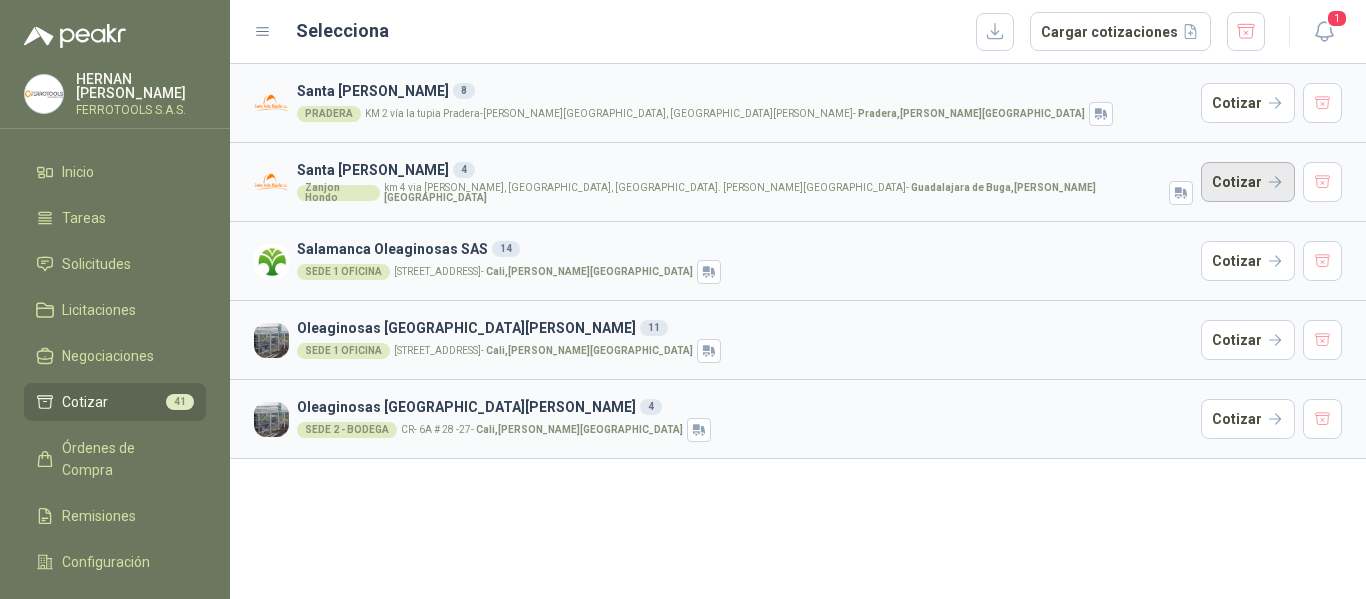 click on "Cotizar" at bounding box center (1248, 182) 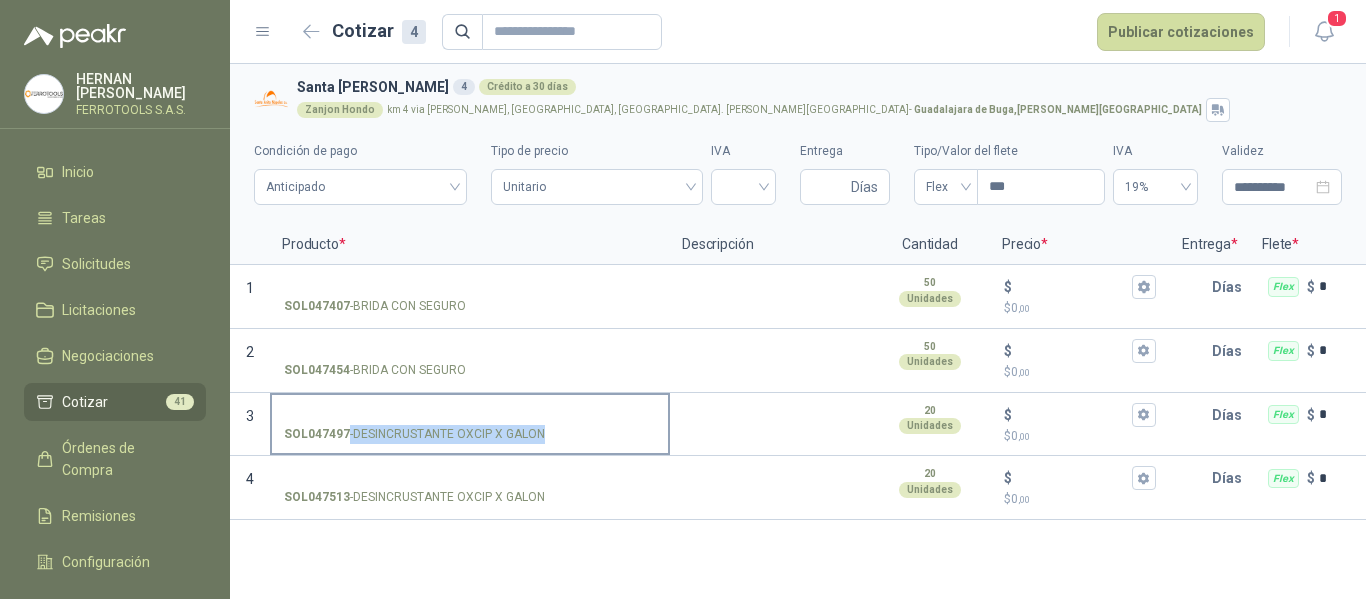 drag, startPoint x: 554, startPoint y: 434, endPoint x: 541, endPoint y: 437, distance: 13.341664 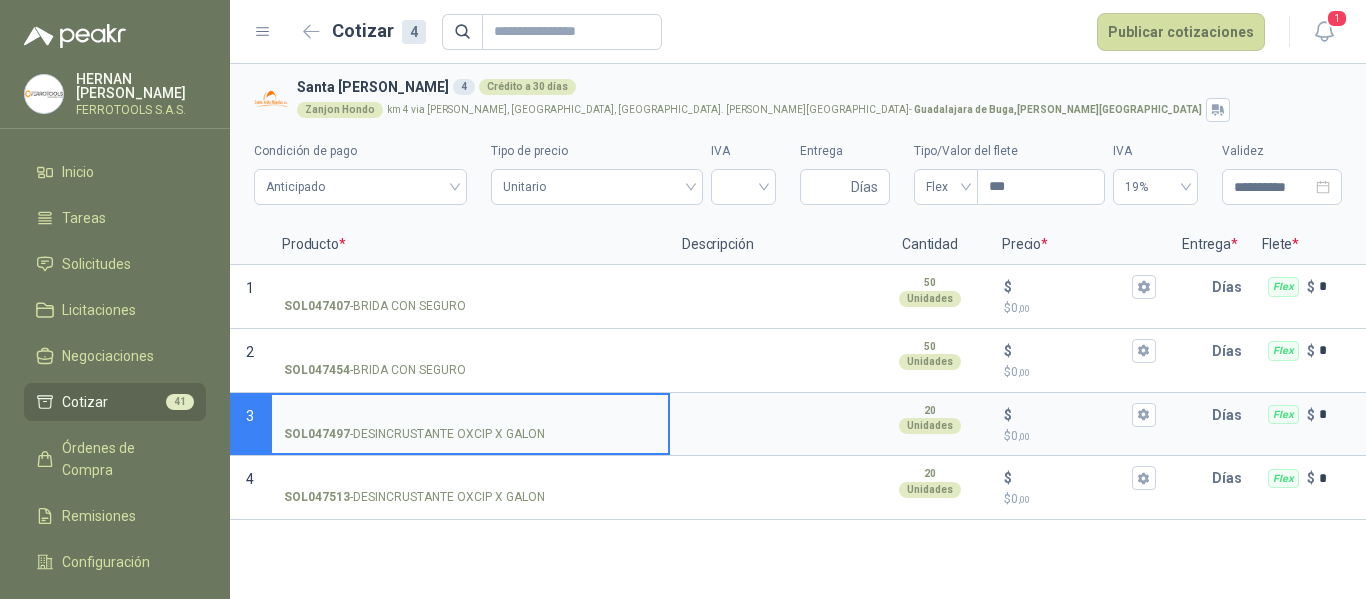click on "SOL047497  -  DESINCRUSTANTE OXCIP X GALON" at bounding box center (470, 415) 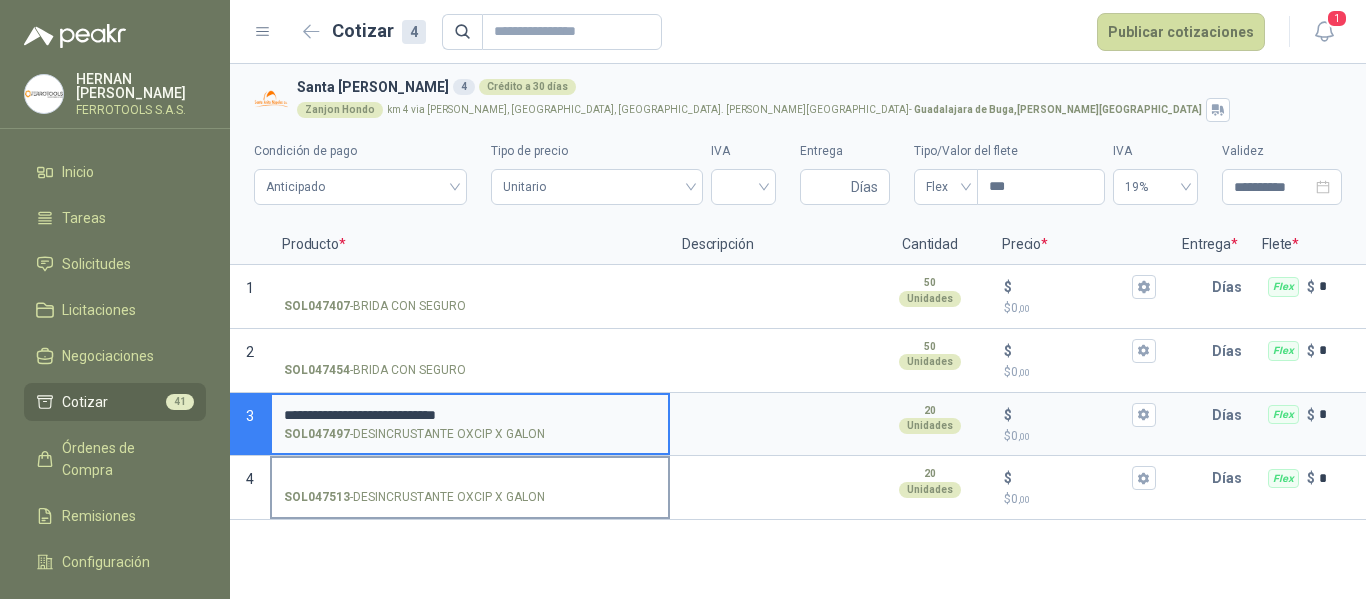 click on "SOL047513  -  DESINCRUSTANTE OXCIP X GALON" at bounding box center [470, 478] 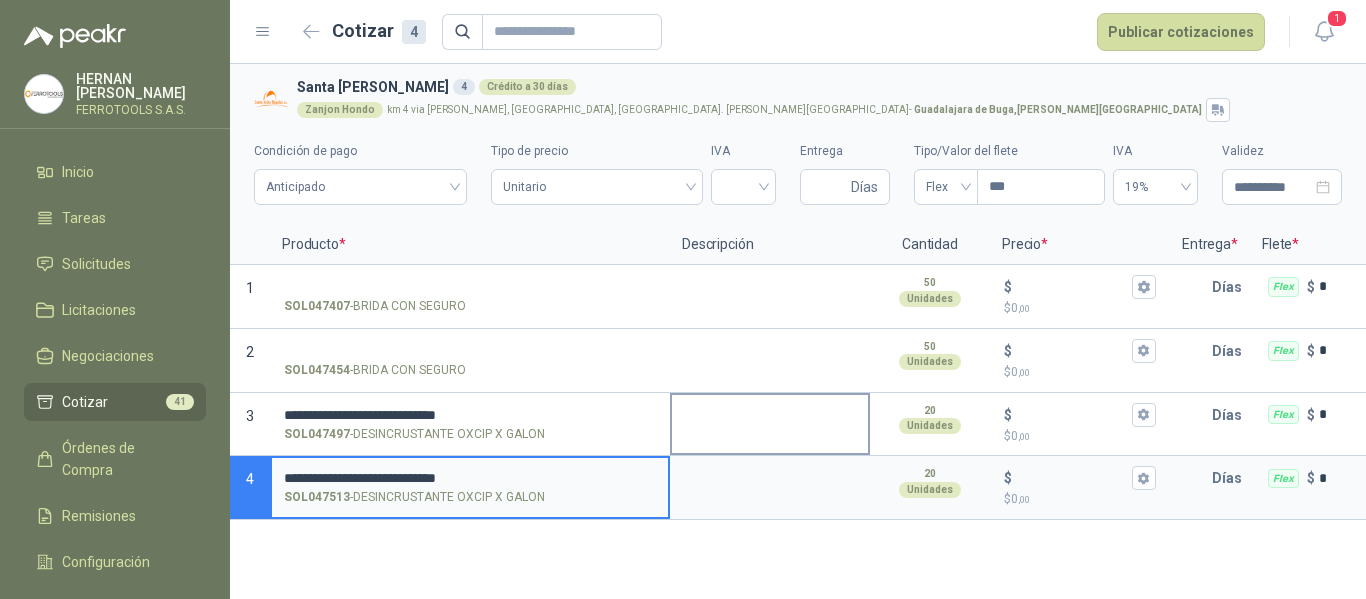 click at bounding box center (770, 418) 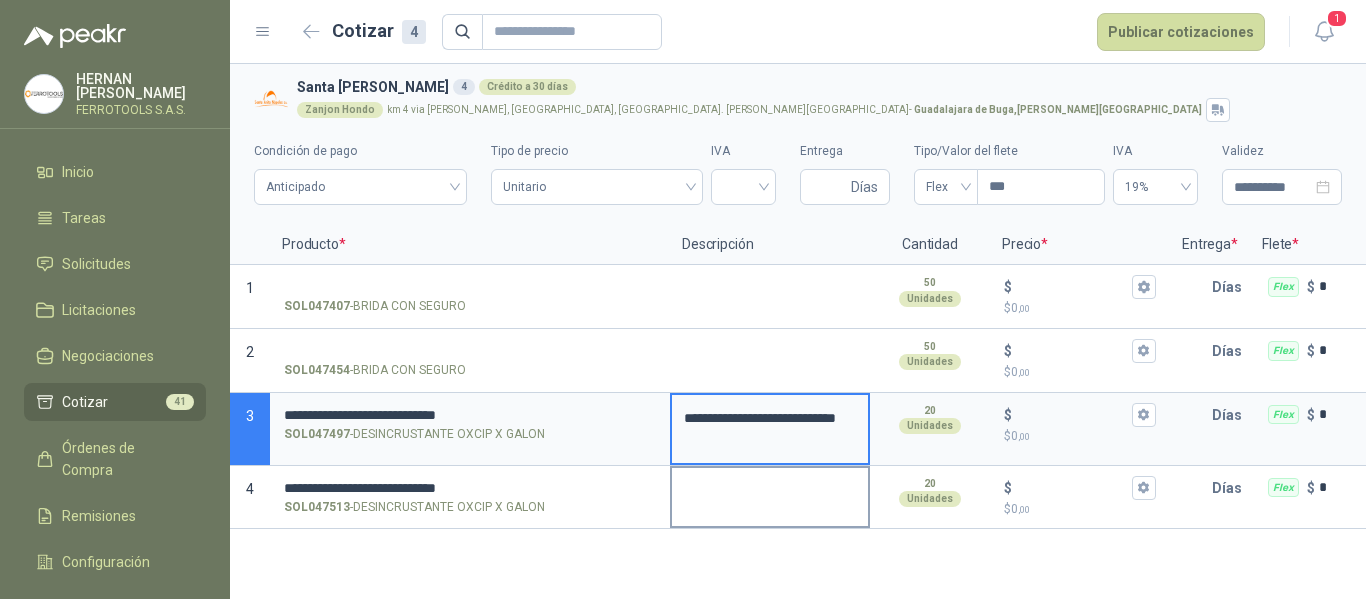 click at bounding box center [770, 491] 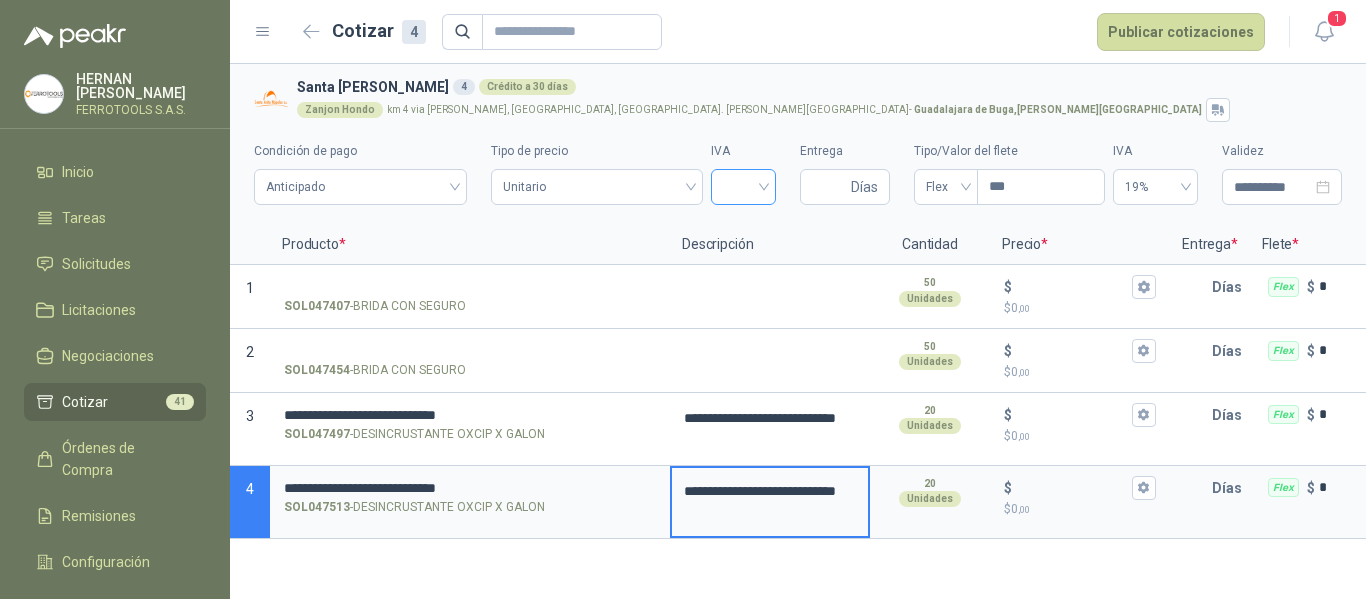 click at bounding box center (743, 185) 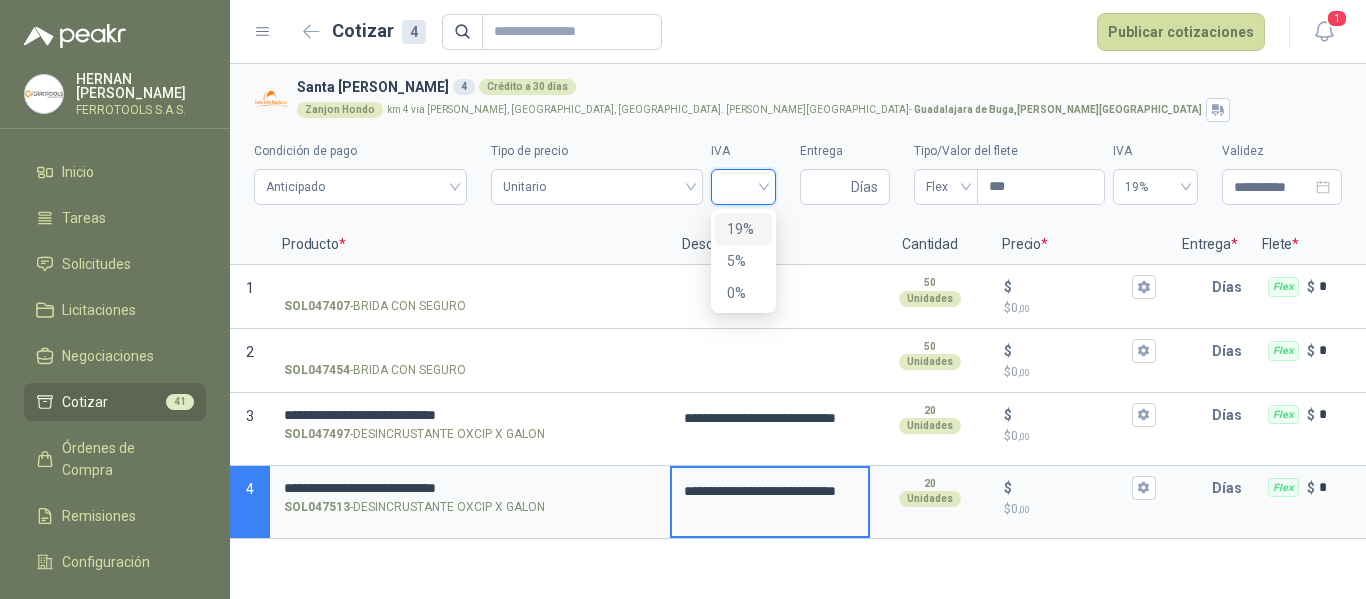 click on "19%" at bounding box center [743, 229] 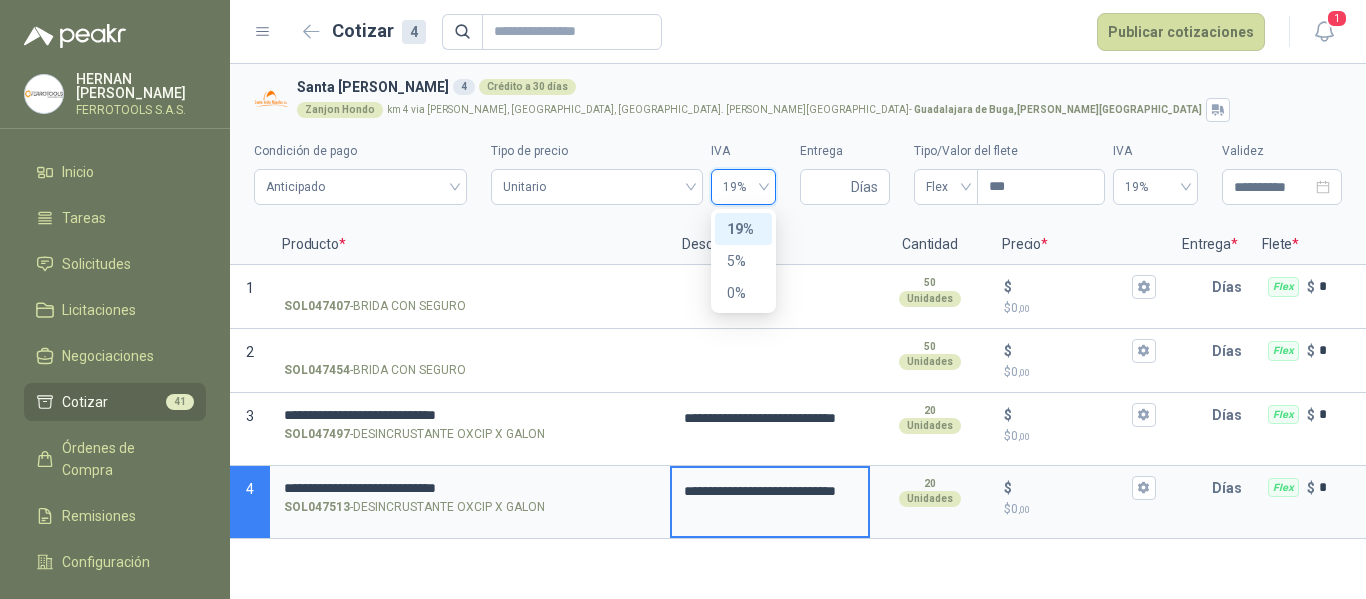 type 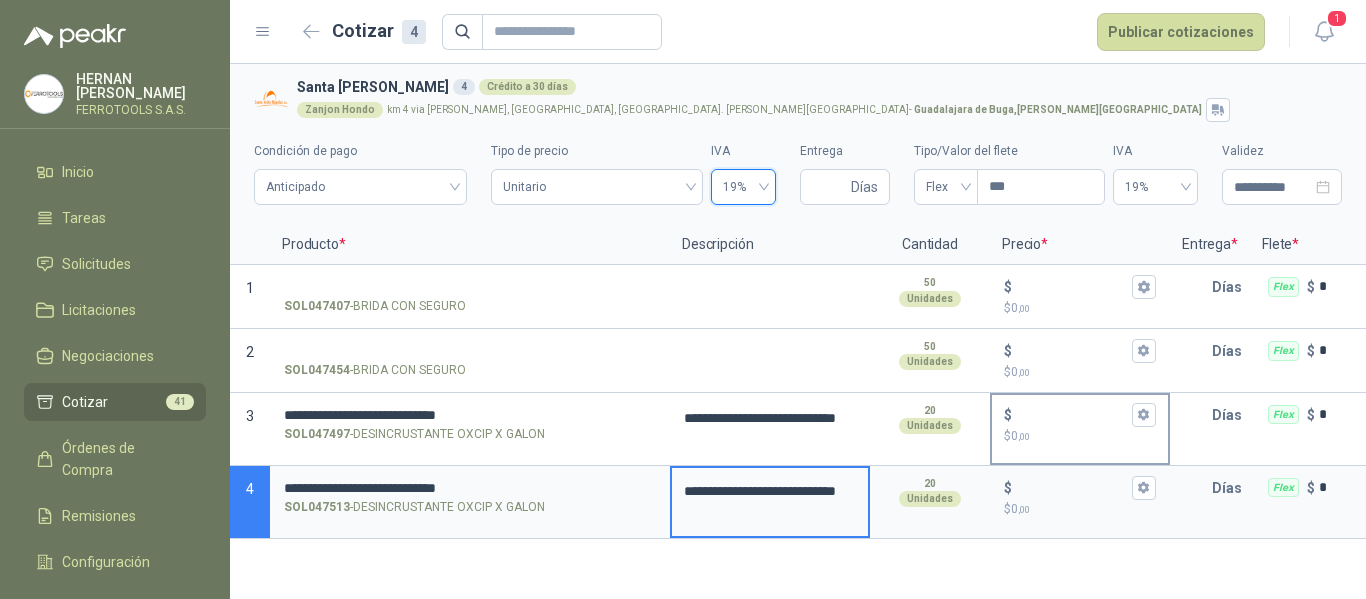 click on "$ $  0 ,00" at bounding box center [1072, 414] 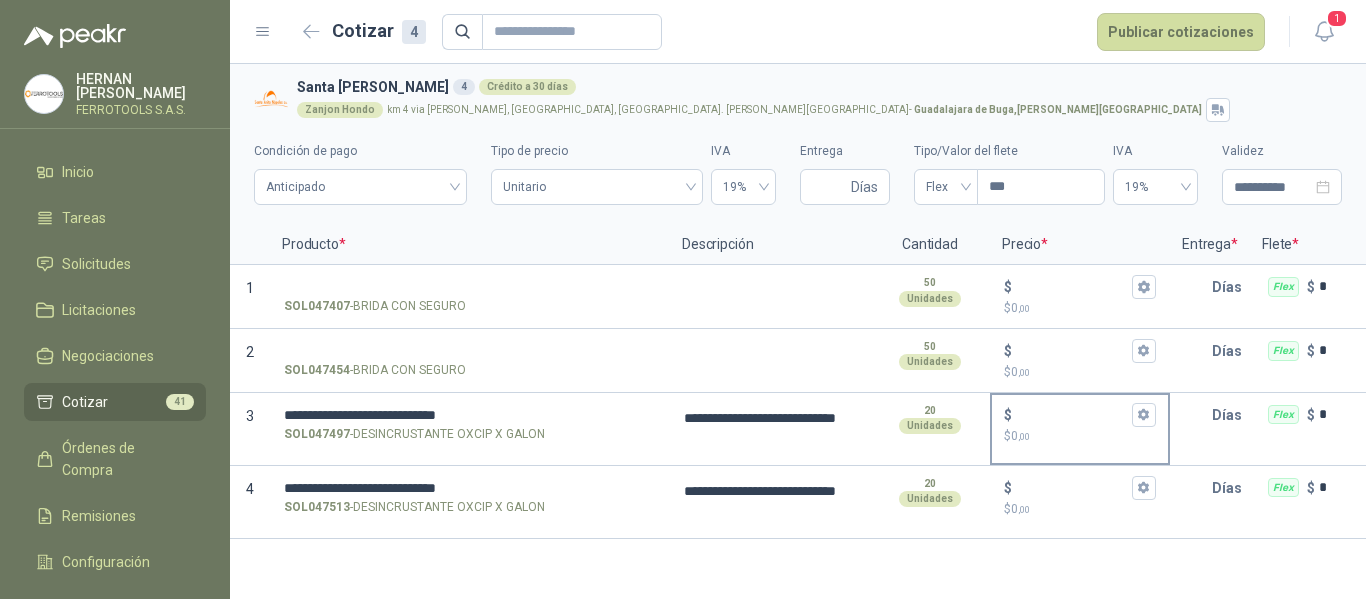 click on "$" at bounding box center [1080, 415] 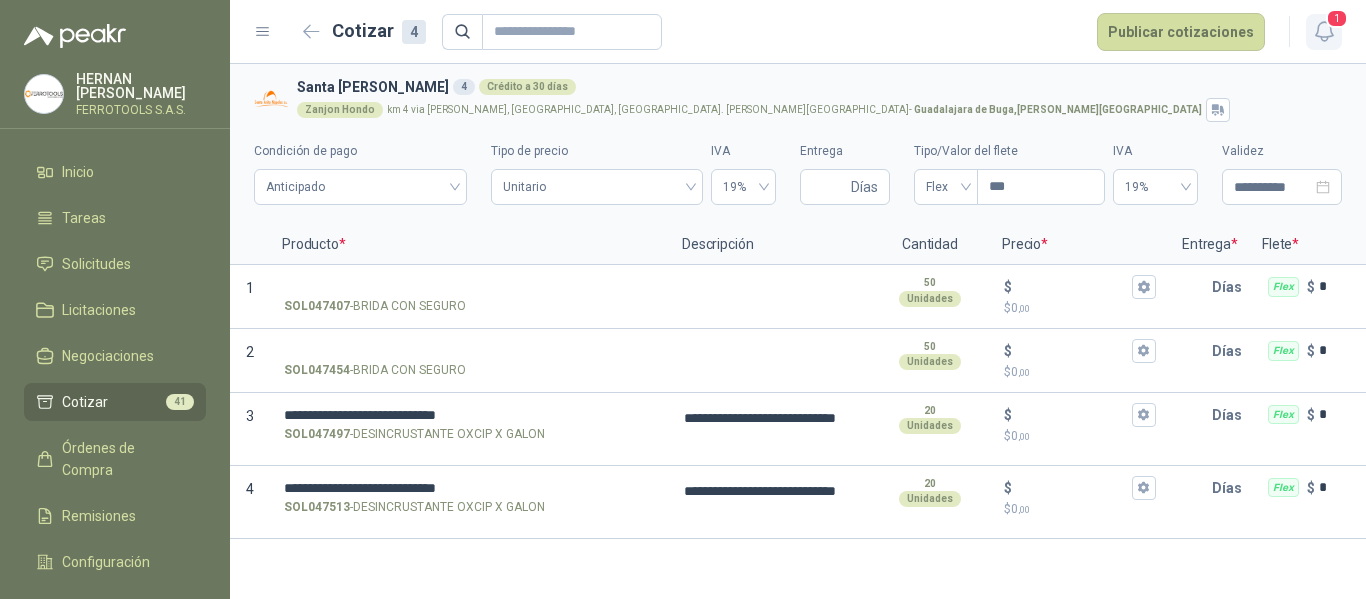 click 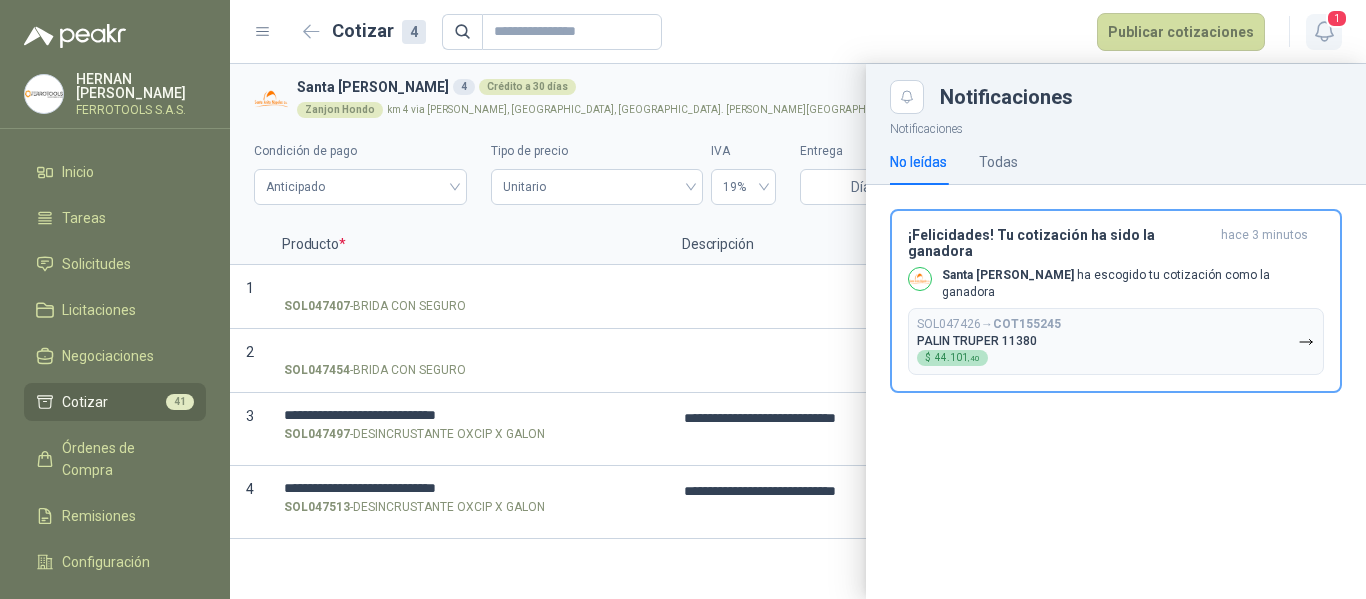 click 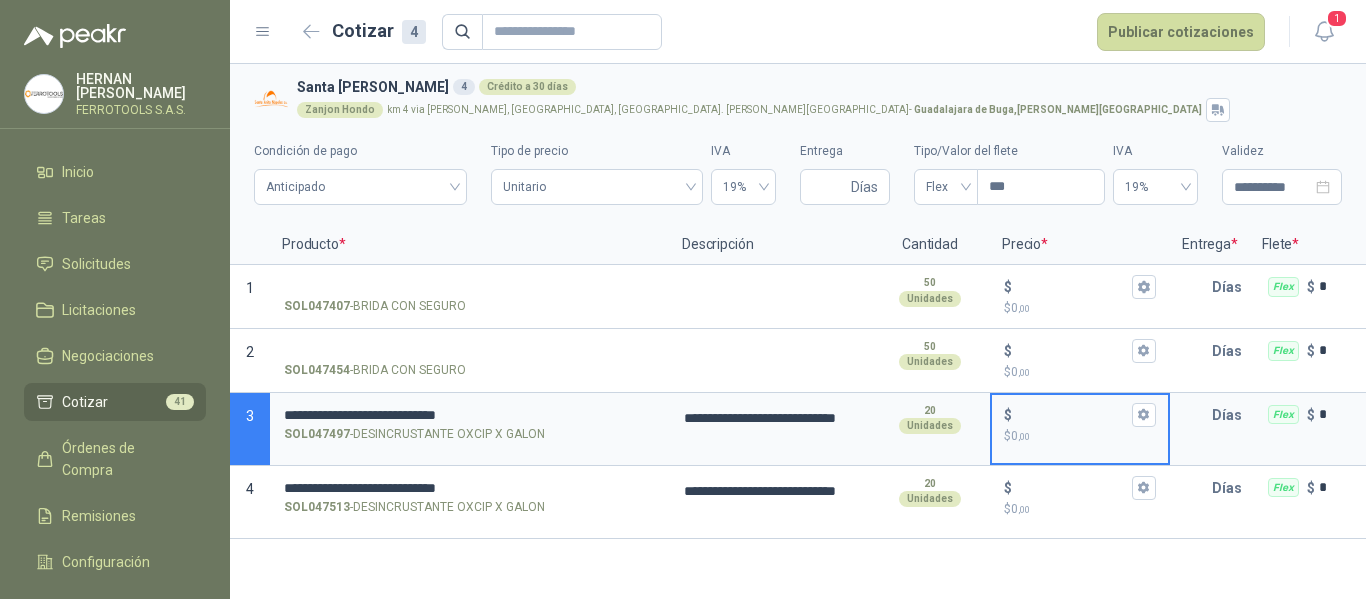 click on "$ $  0 ,00" at bounding box center [1072, 414] 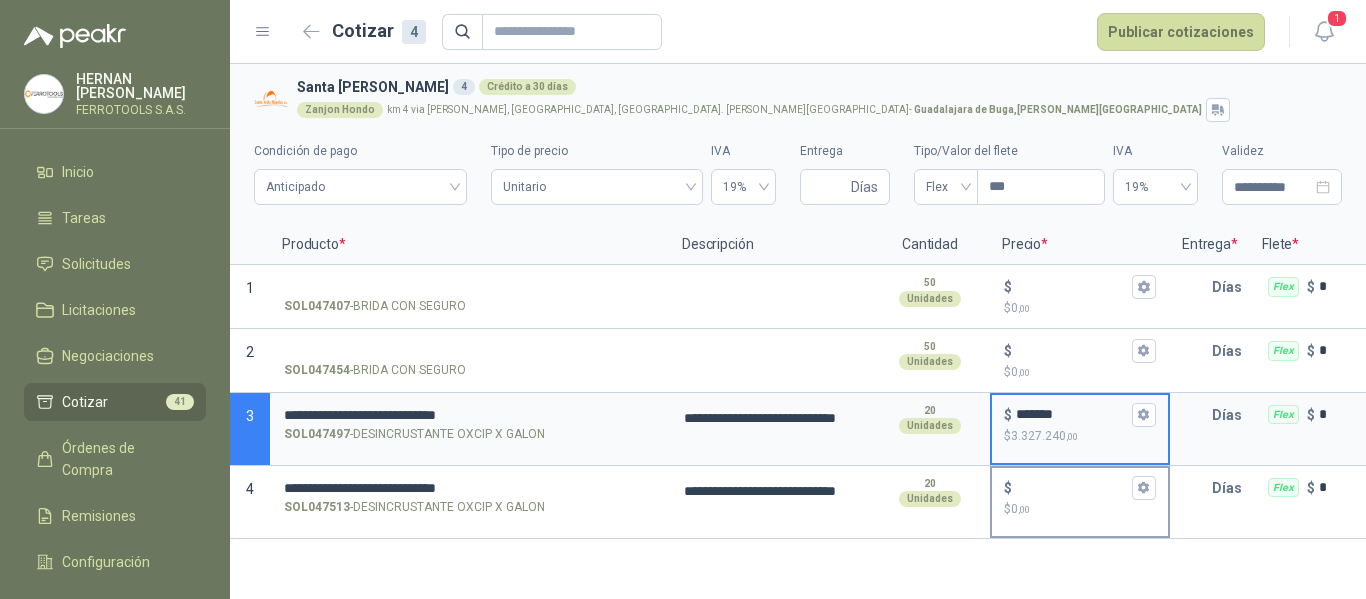 type on "*******" 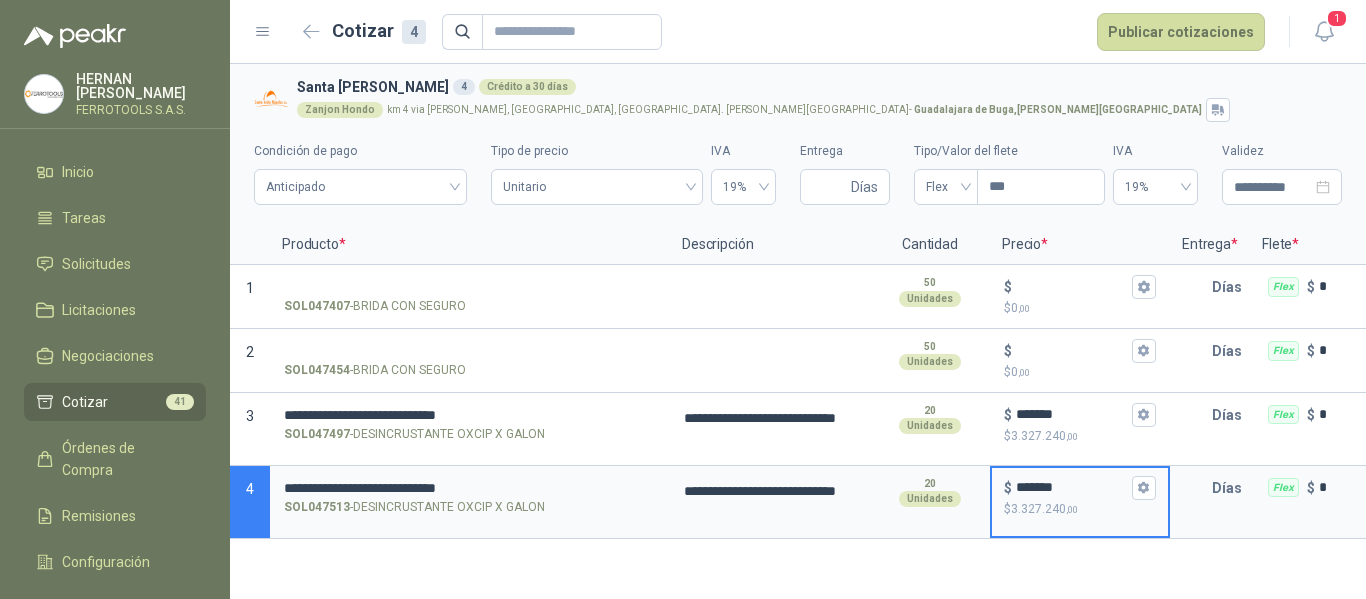 type on "*******" 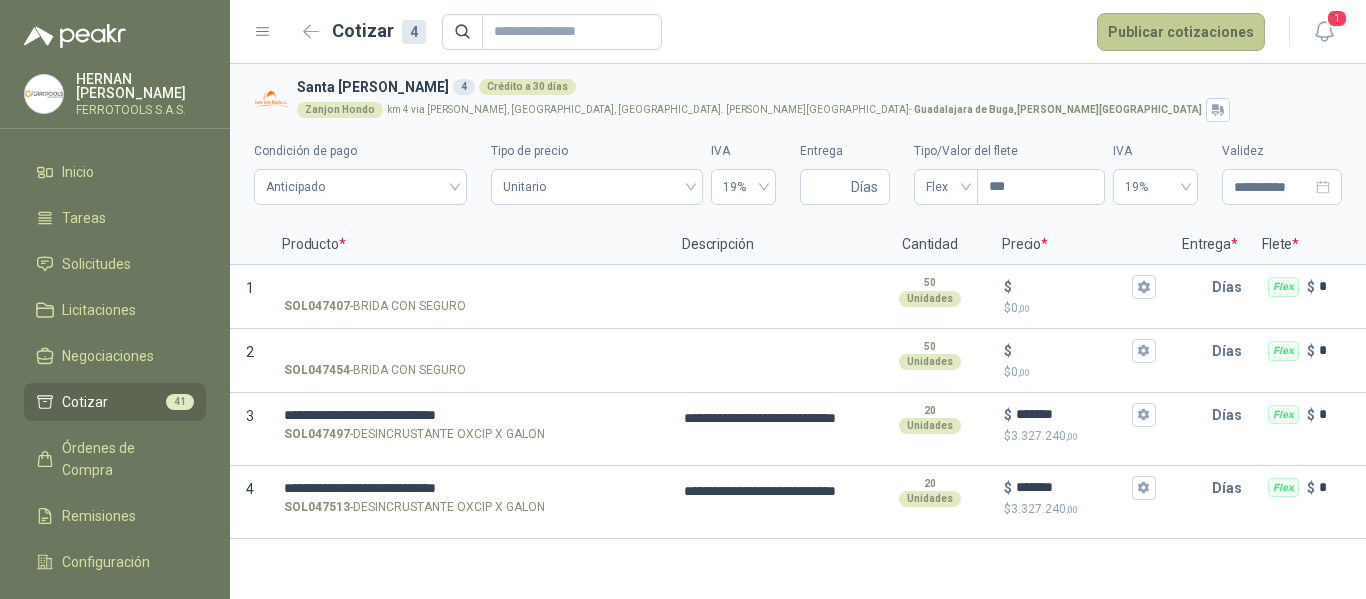 click on "Publicar cotizaciones" at bounding box center (1181, 32) 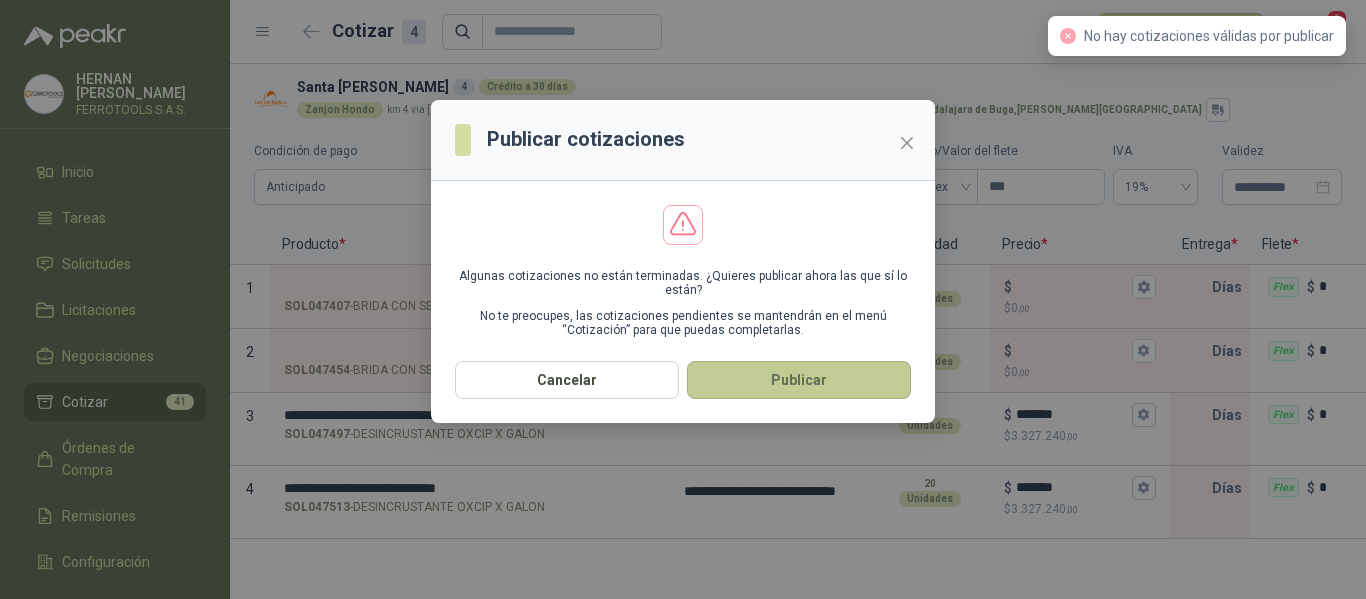 click on "Publicar" at bounding box center [799, 380] 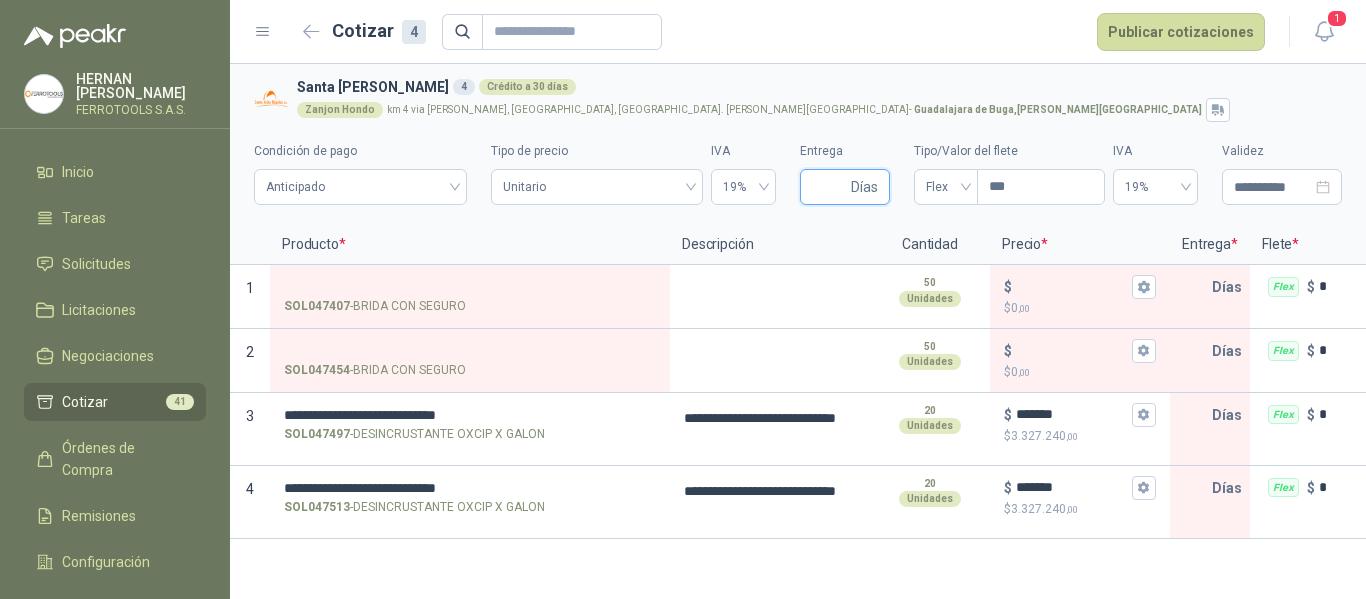 click on "Entrega" at bounding box center (829, 187) 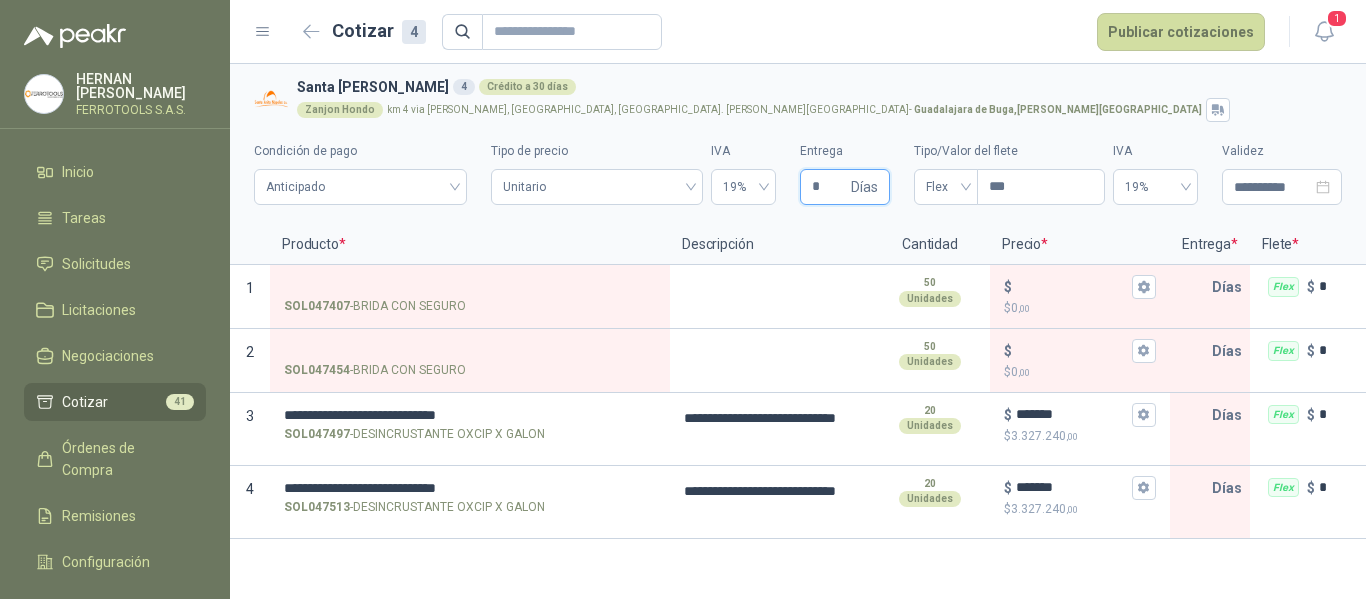 type 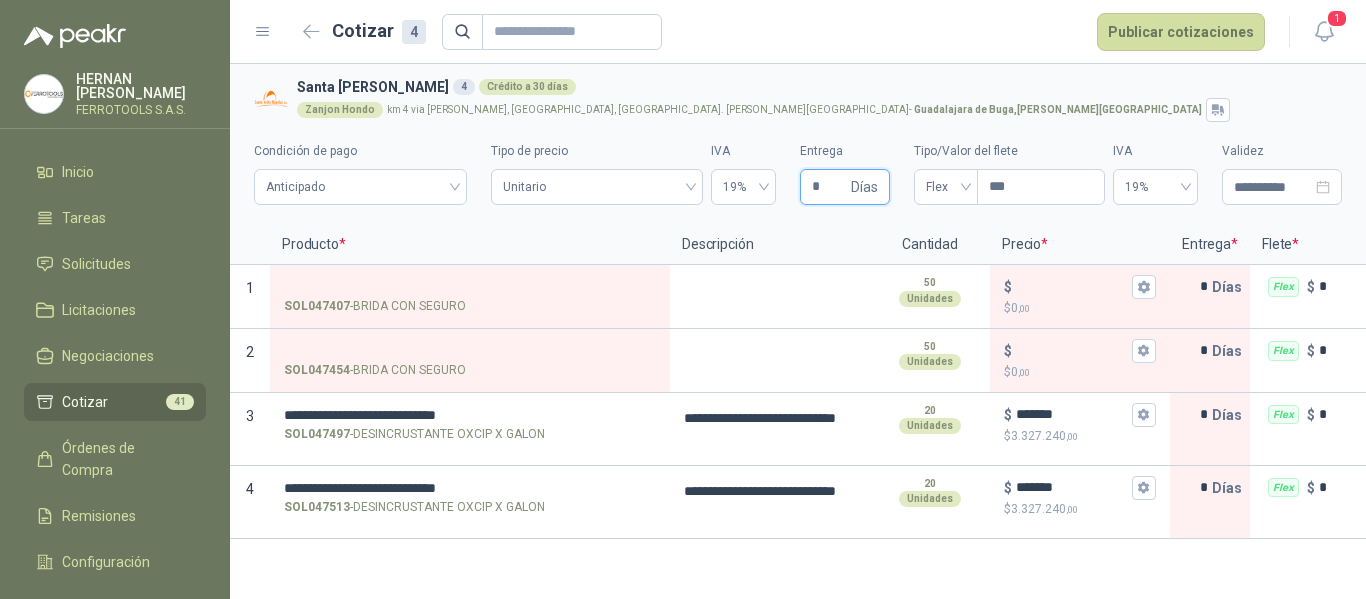 type on "*" 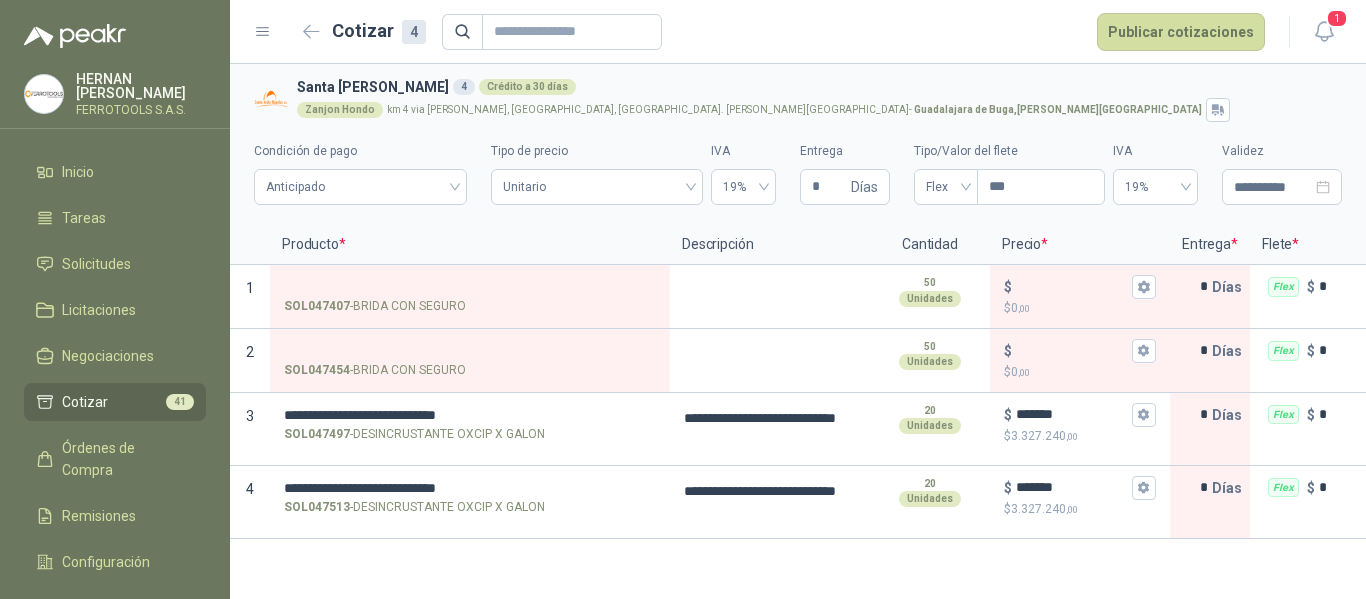 click on "Zanjon Hondo km 4 via buga palmira,  Vereda Zanjonhondo, Municipio Buga. Valle del Cauca  -   Guadalajara de Buga ,  Valle del Cauca" at bounding box center (815, 110) 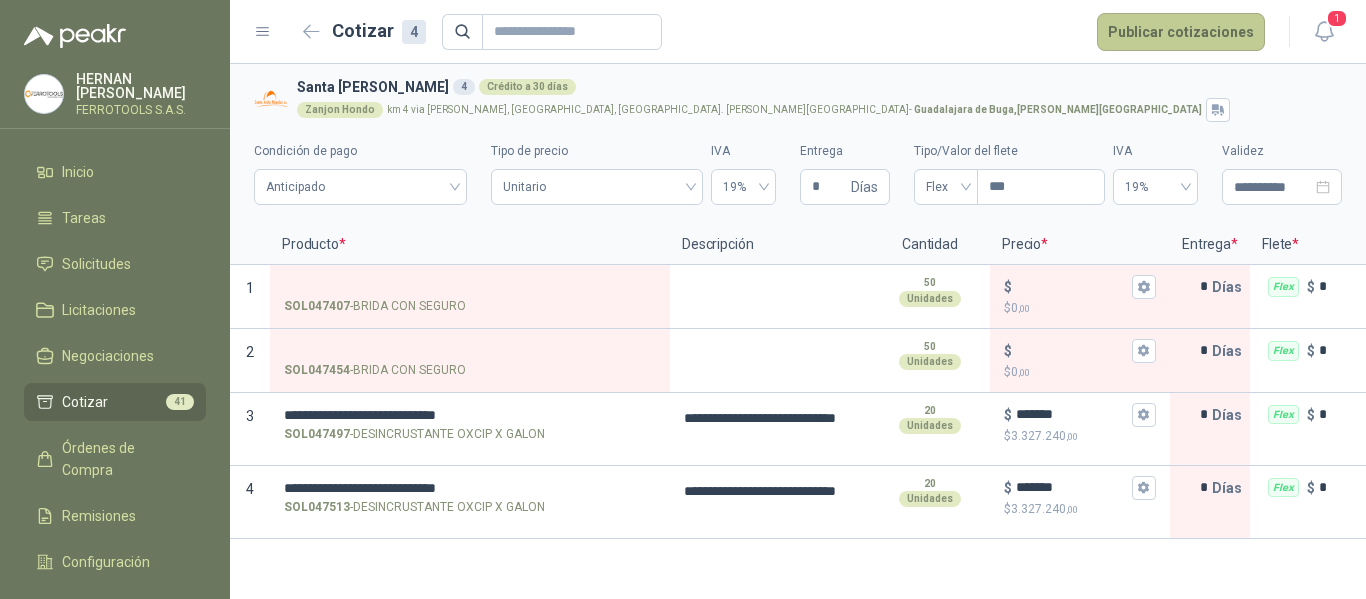 click on "Publicar cotizaciones" at bounding box center (1181, 32) 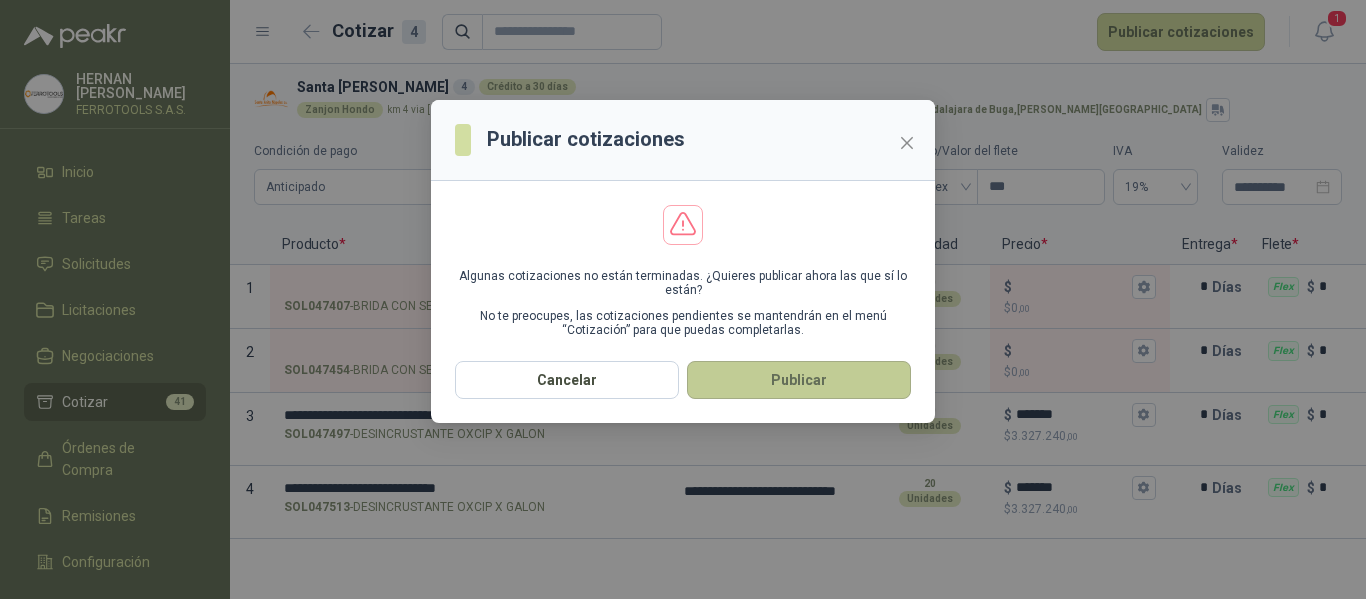 click on "Publicar" at bounding box center [799, 380] 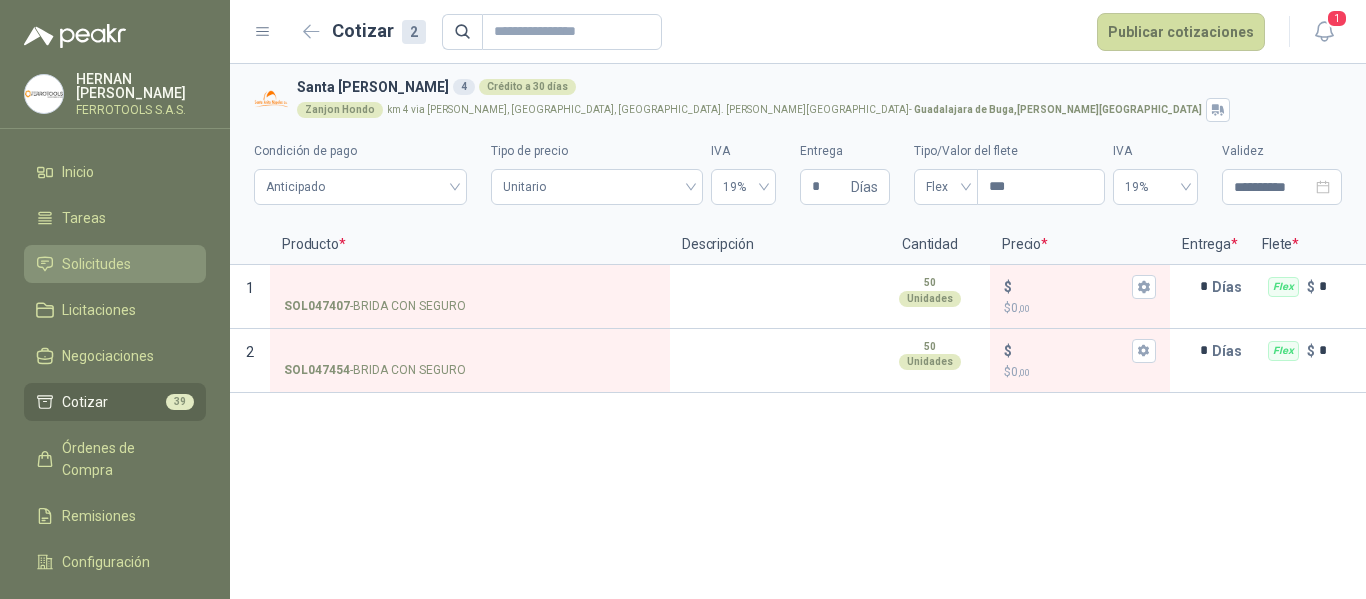 click on "Solicitudes" at bounding box center (96, 264) 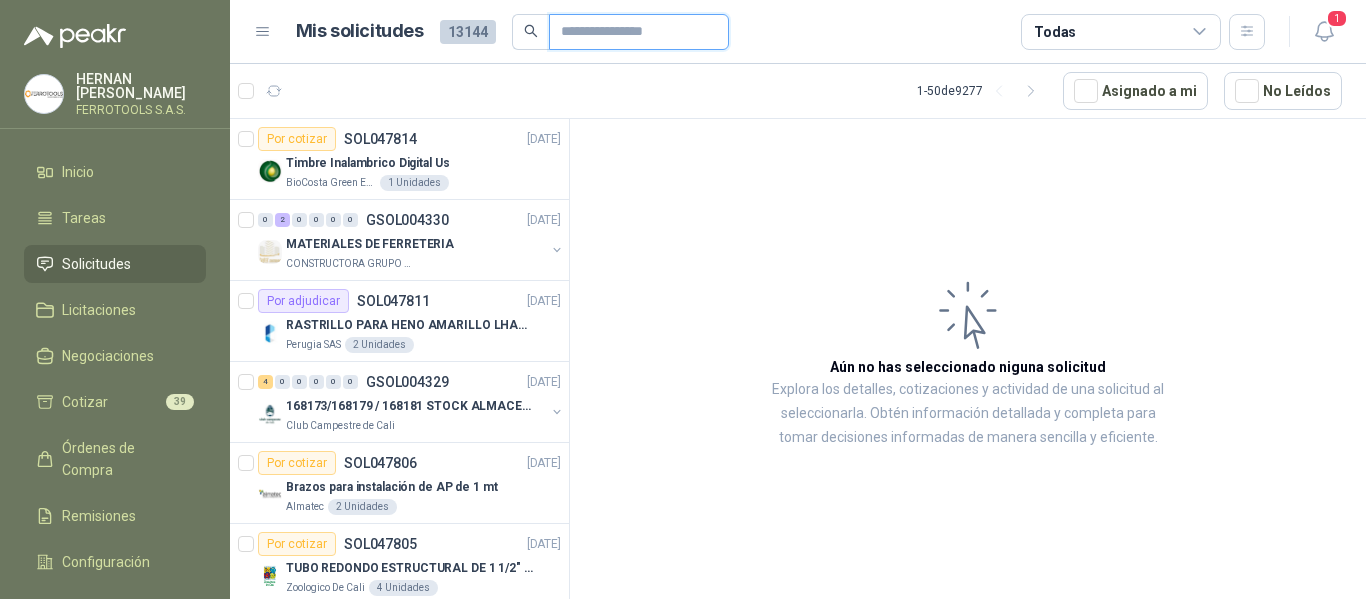 click at bounding box center [631, 32] 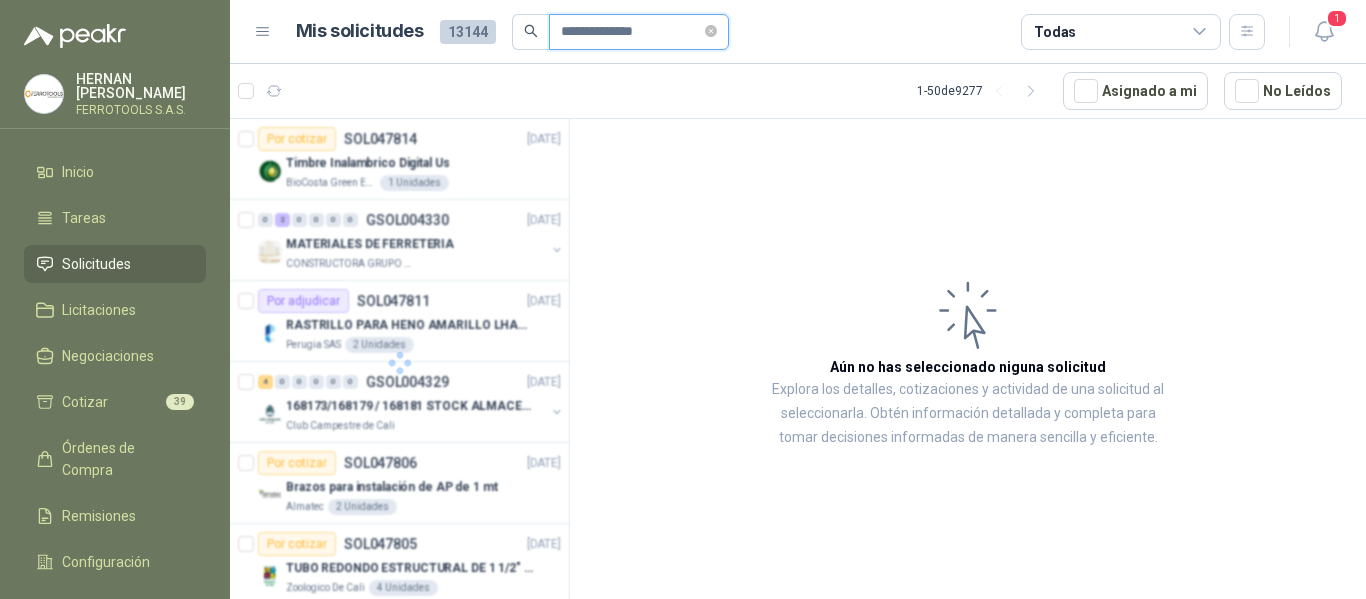 type on "**********" 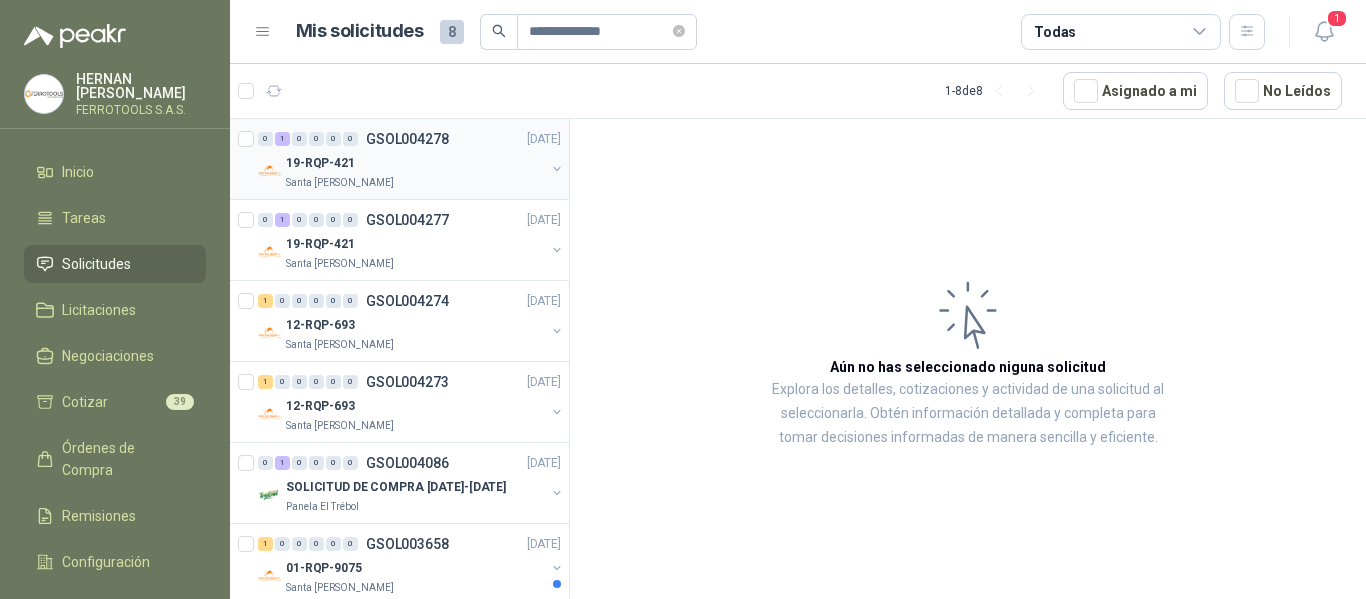 click on "19-RQP-421" at bounding box center (415, 163) 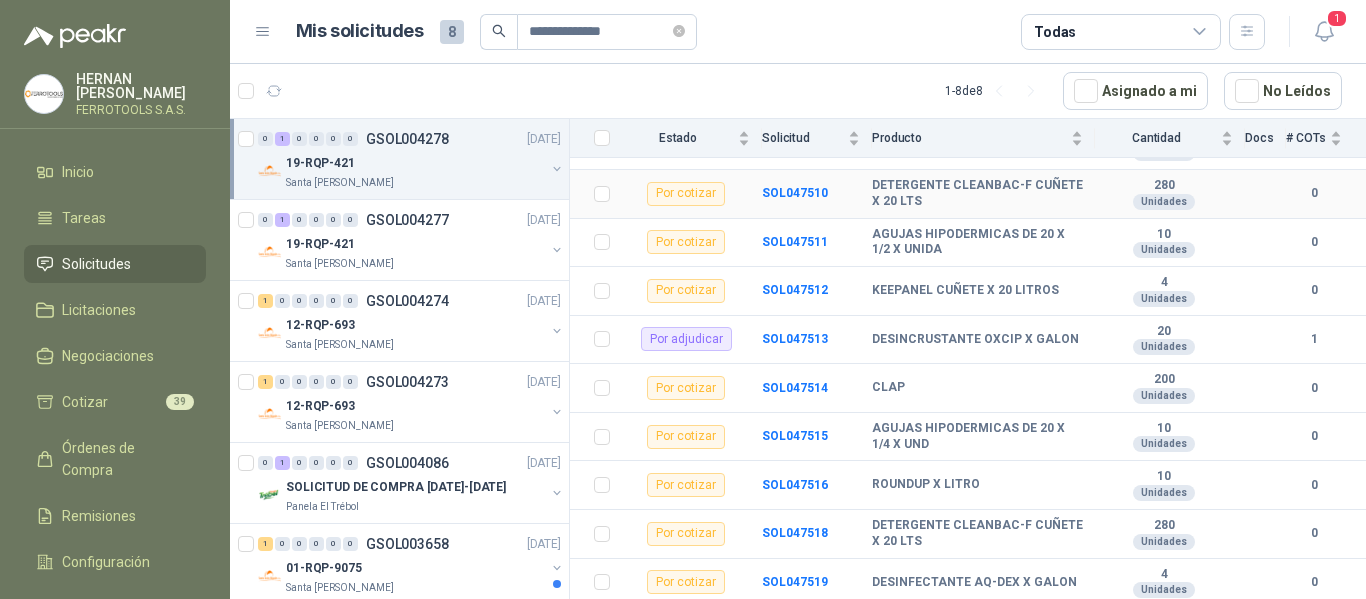 scroll, scrollTop: 300, scrollLeft: 0, axis: vertical 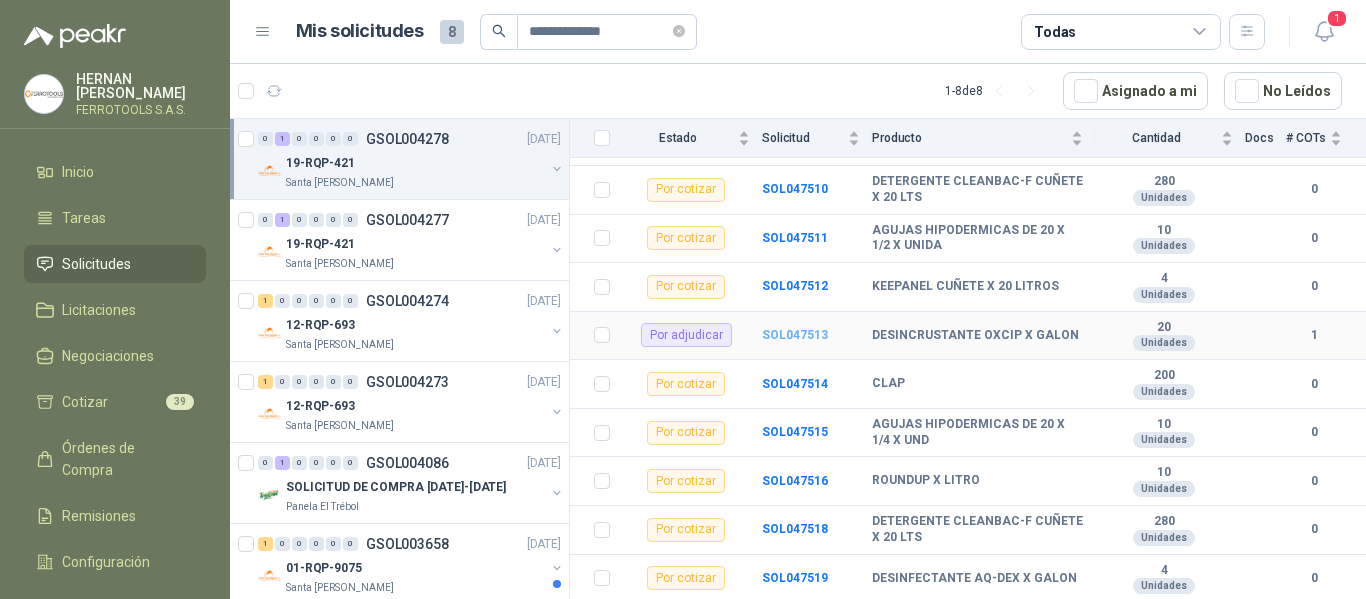 click on "SOL047513" at bounding box center (795, 335) 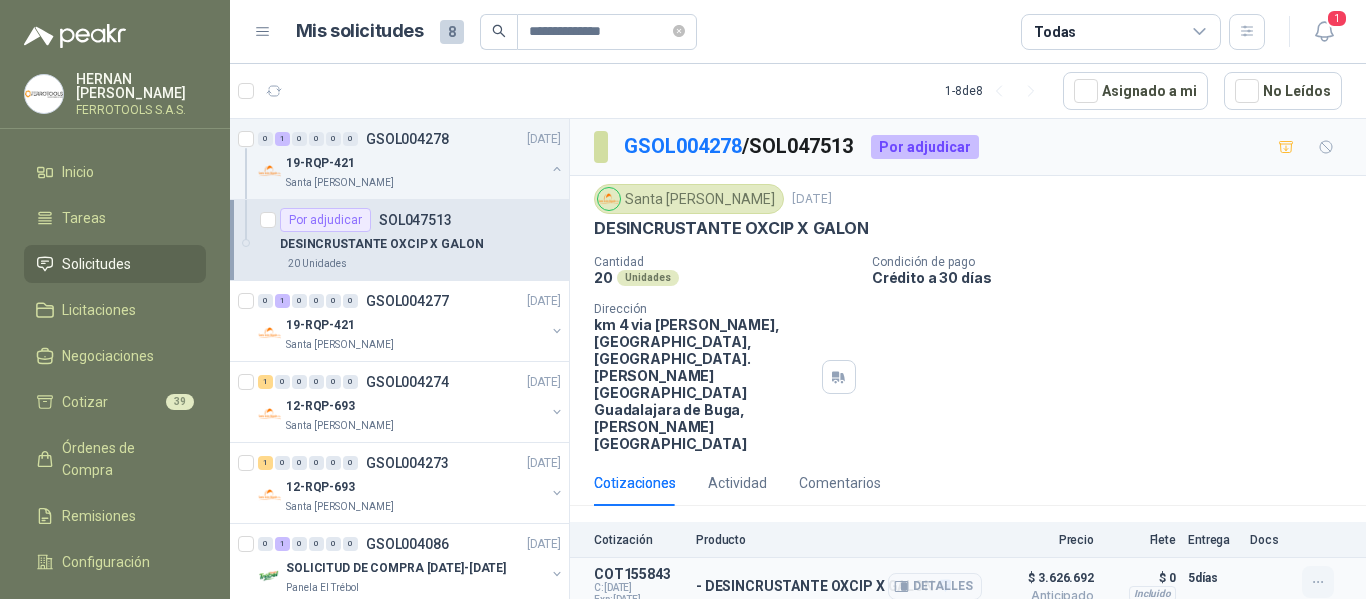 click 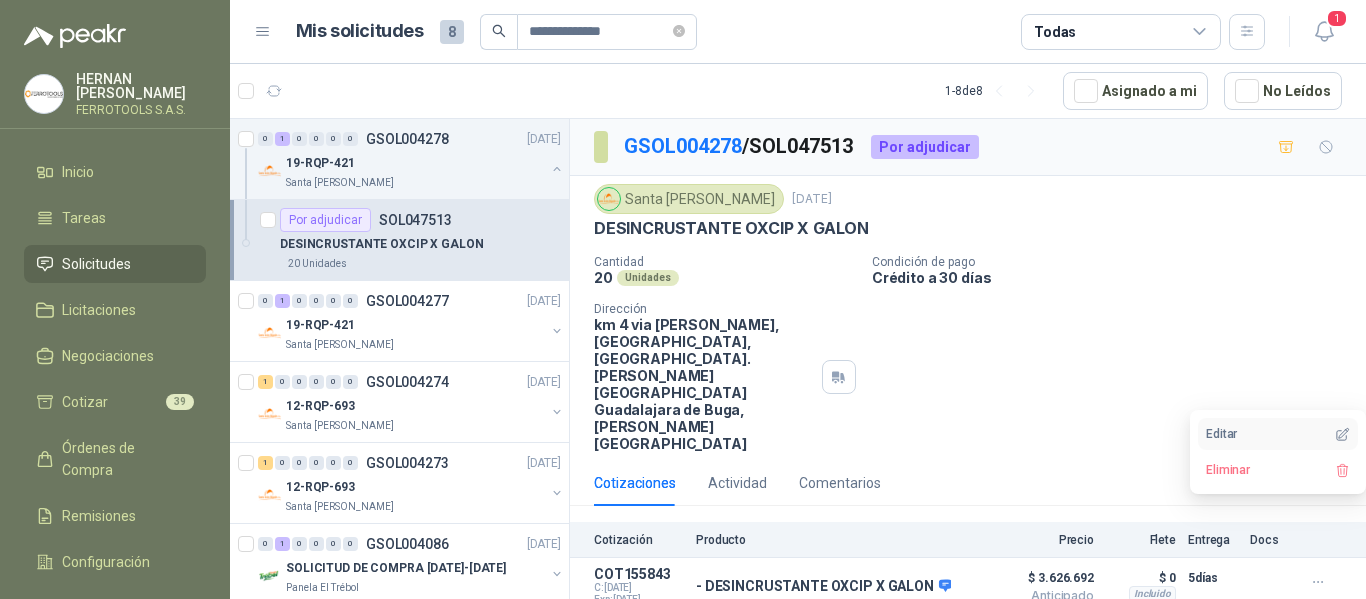 click on "Editar" at bounding box center [1278, 434] 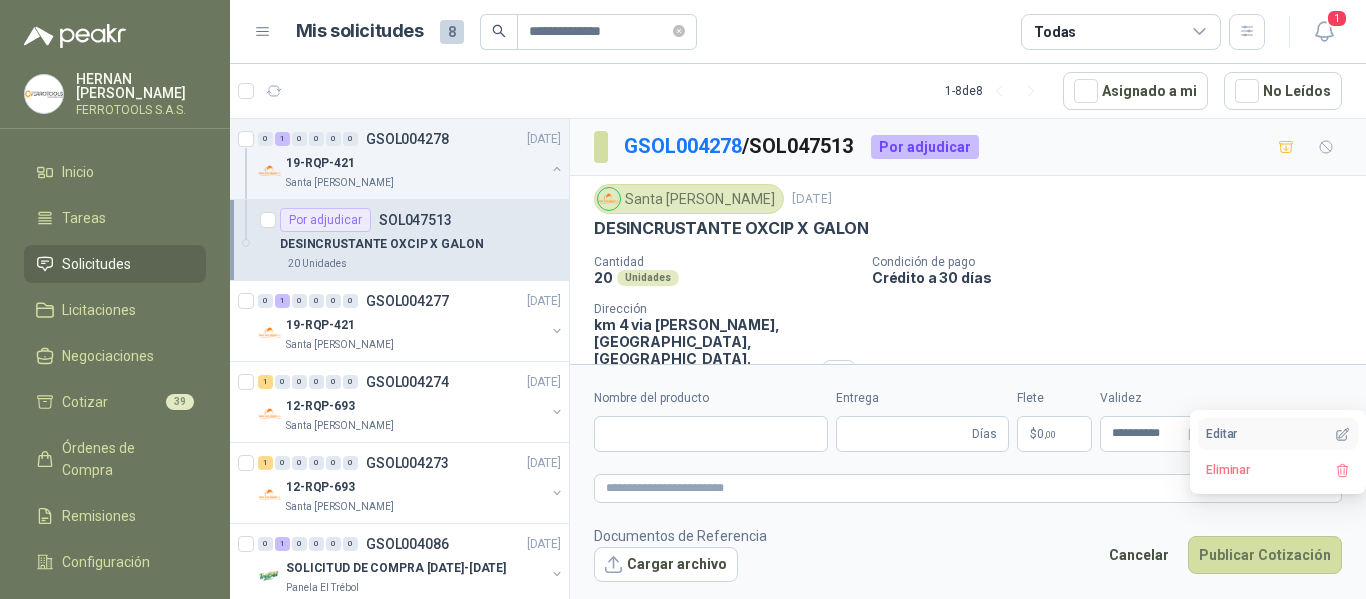 type 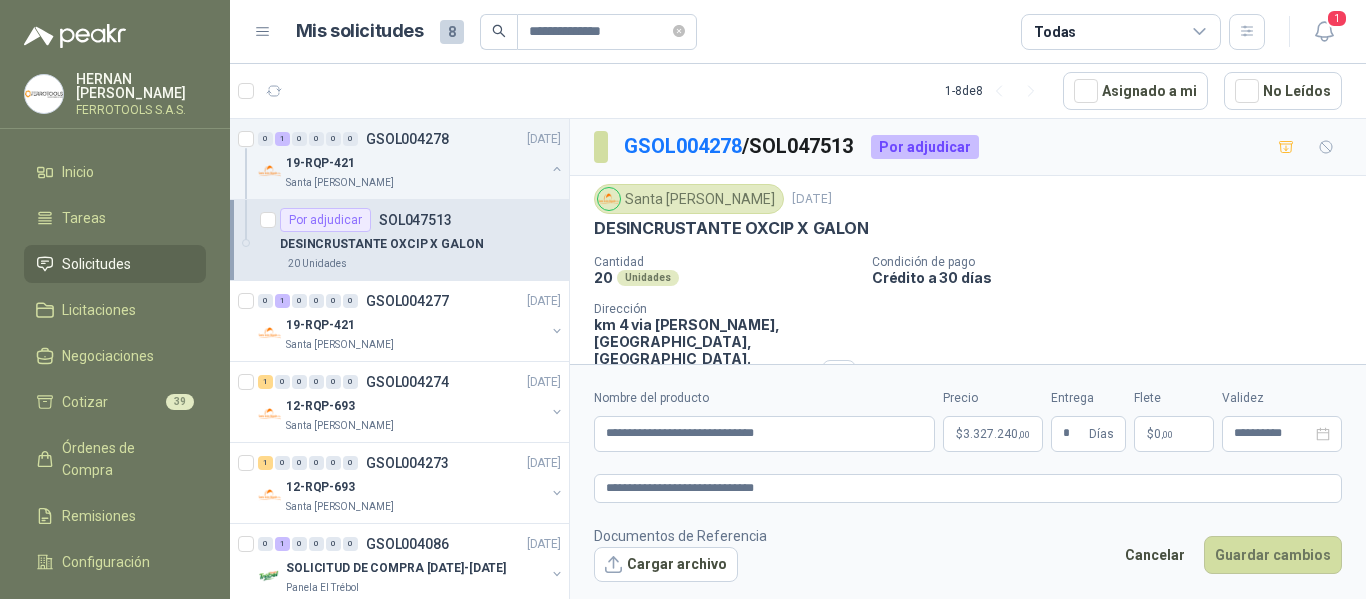 drag, startPoint x: 632, startPoint y: 557, endPoint x: 899, endPoint y: 645, distance: 281.12808 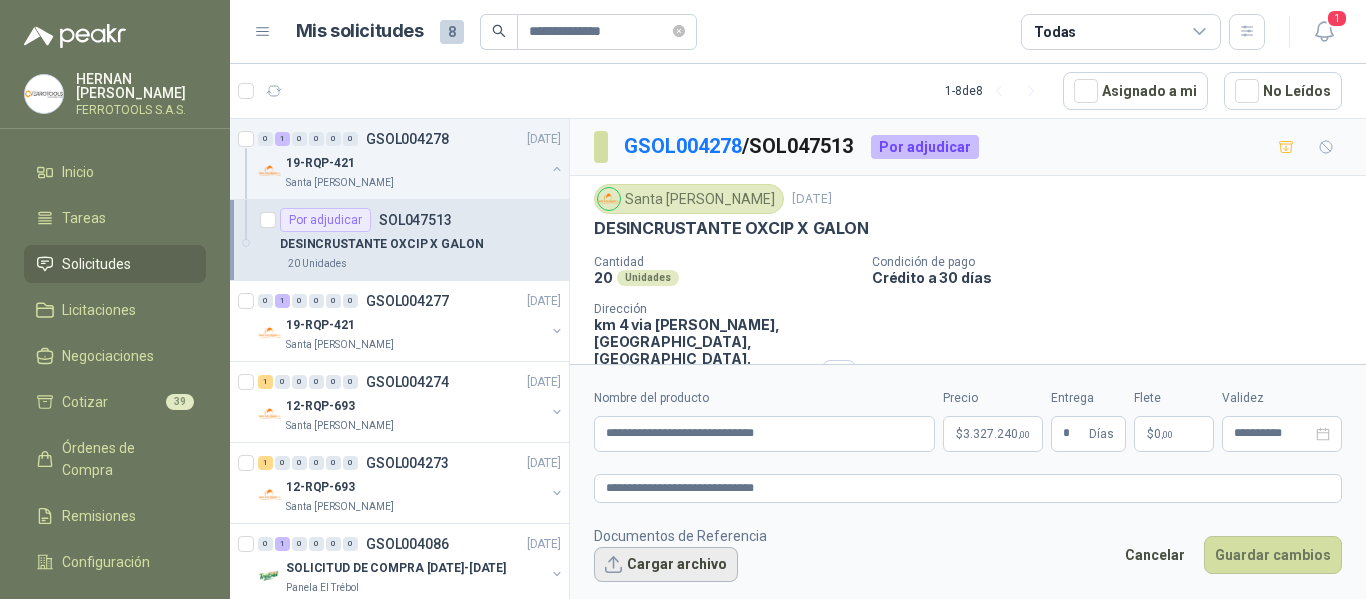 click on "Cargar archivo" at bounding box center [666, 565] 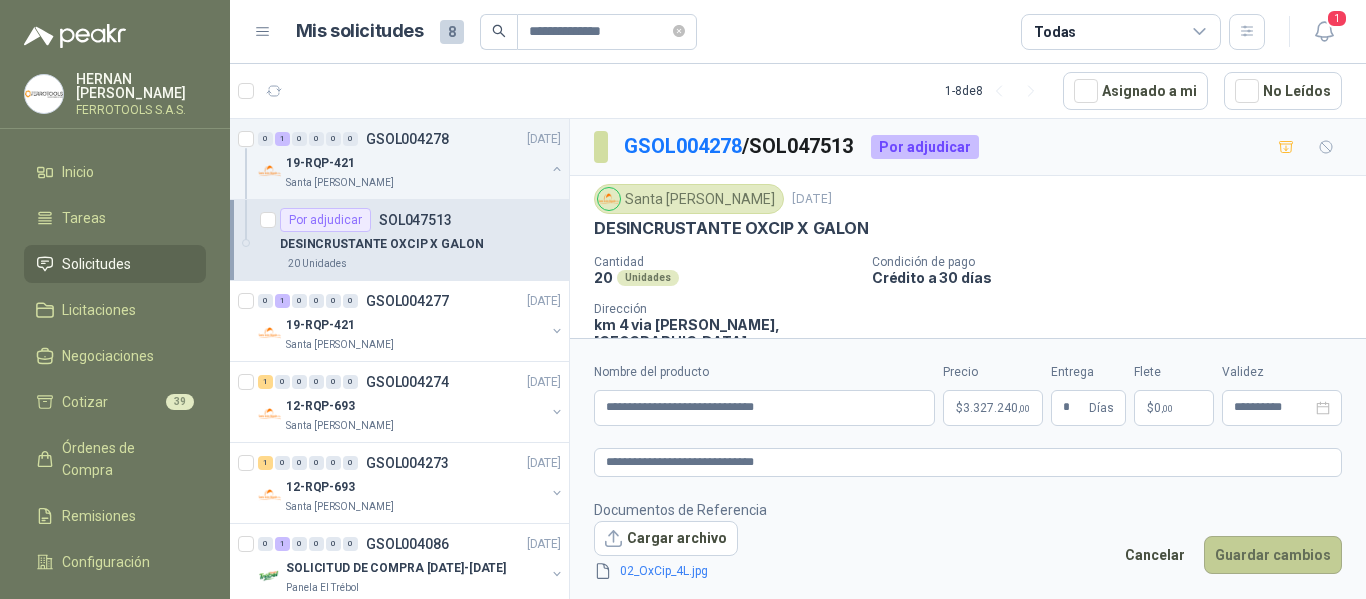 click on "Guardar cambios" at bounding box center [1273, 555] 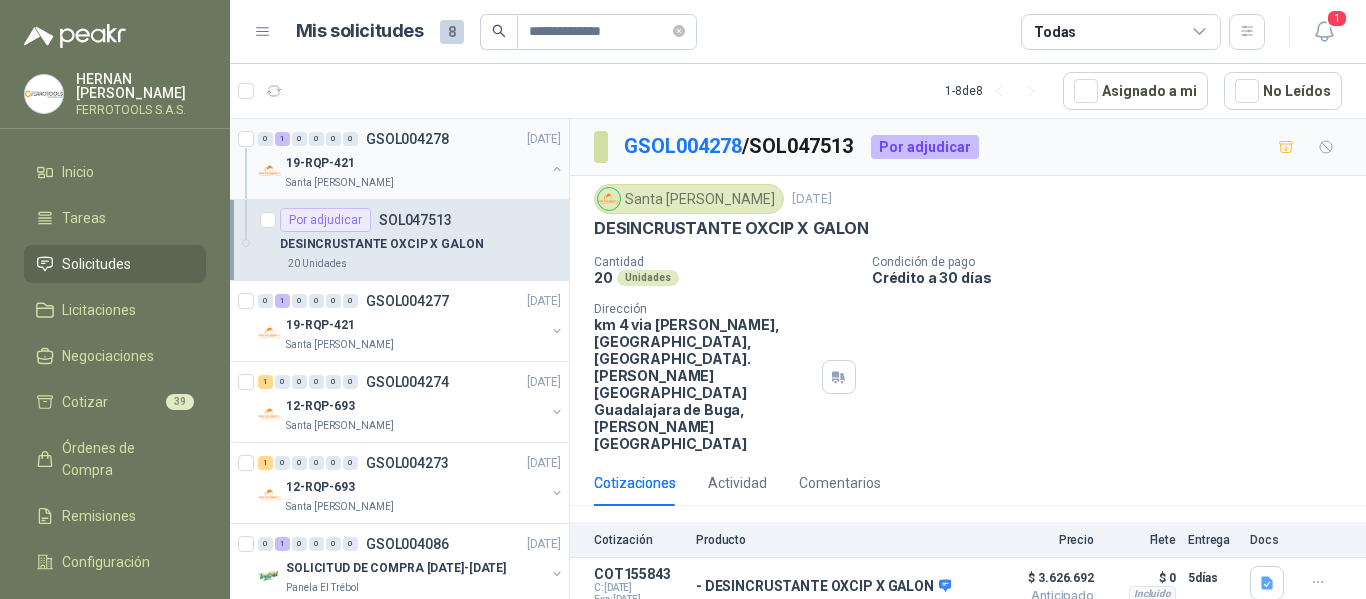 click at bounding box center (557, 169) 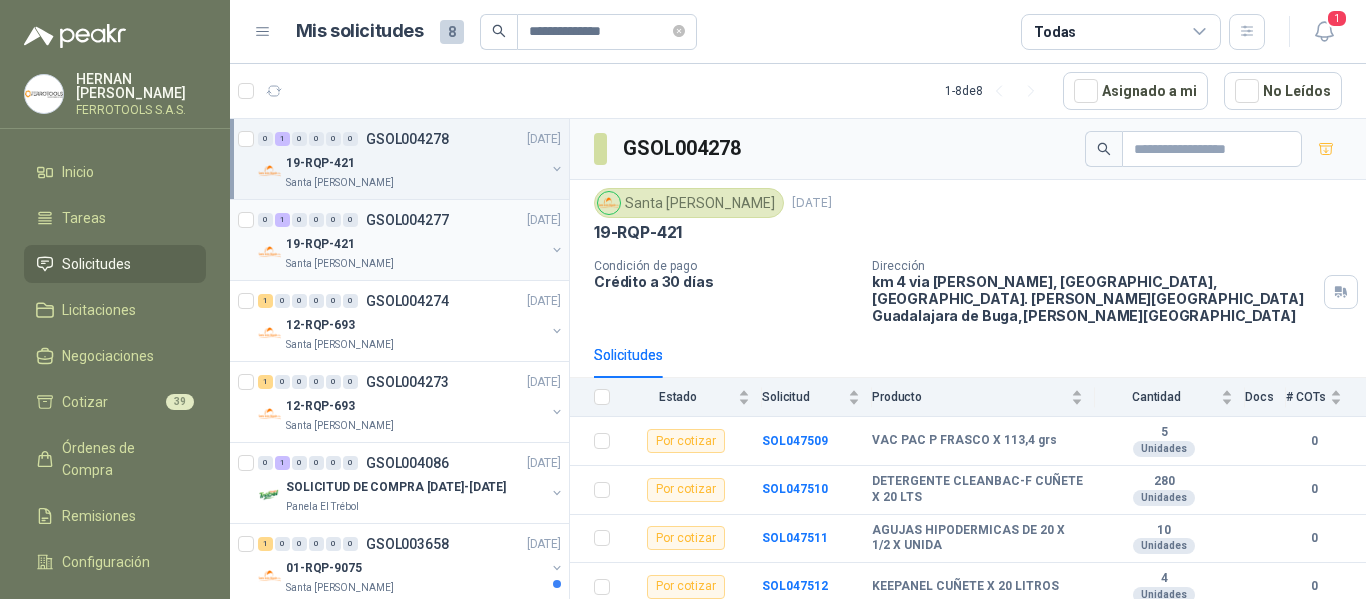 click on "Santa [PERSON_NAME]" at bounding box center (415, 264) 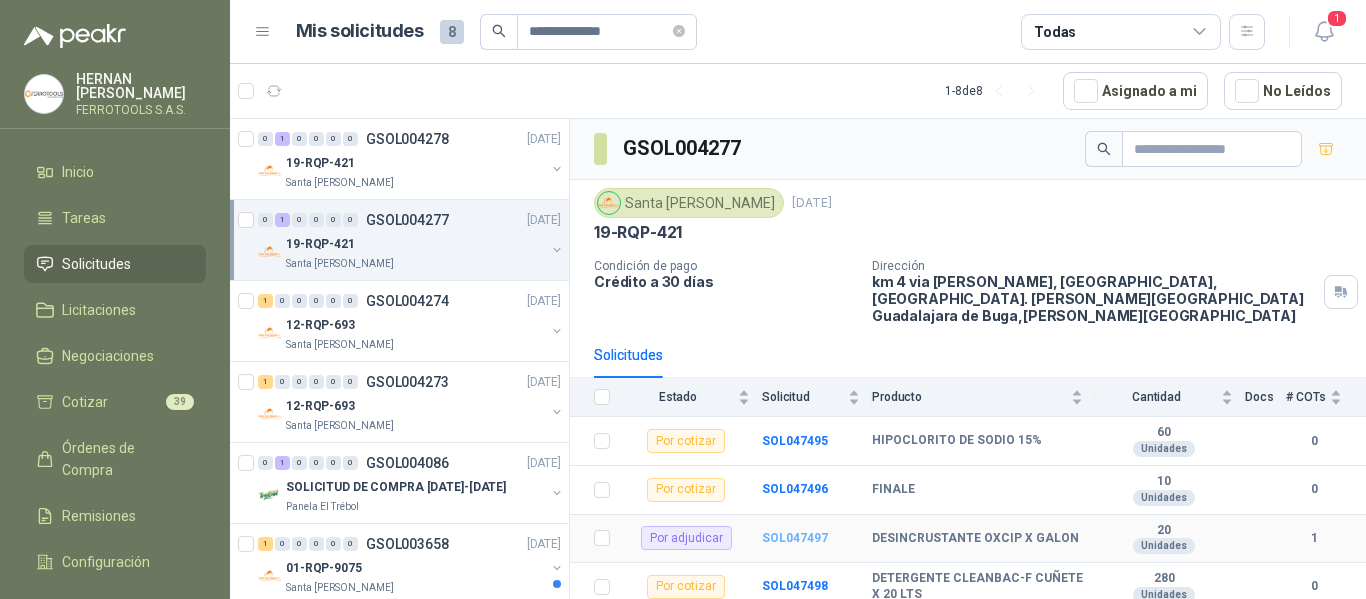 click on "SOL047497" at bounding box center [795, 538] 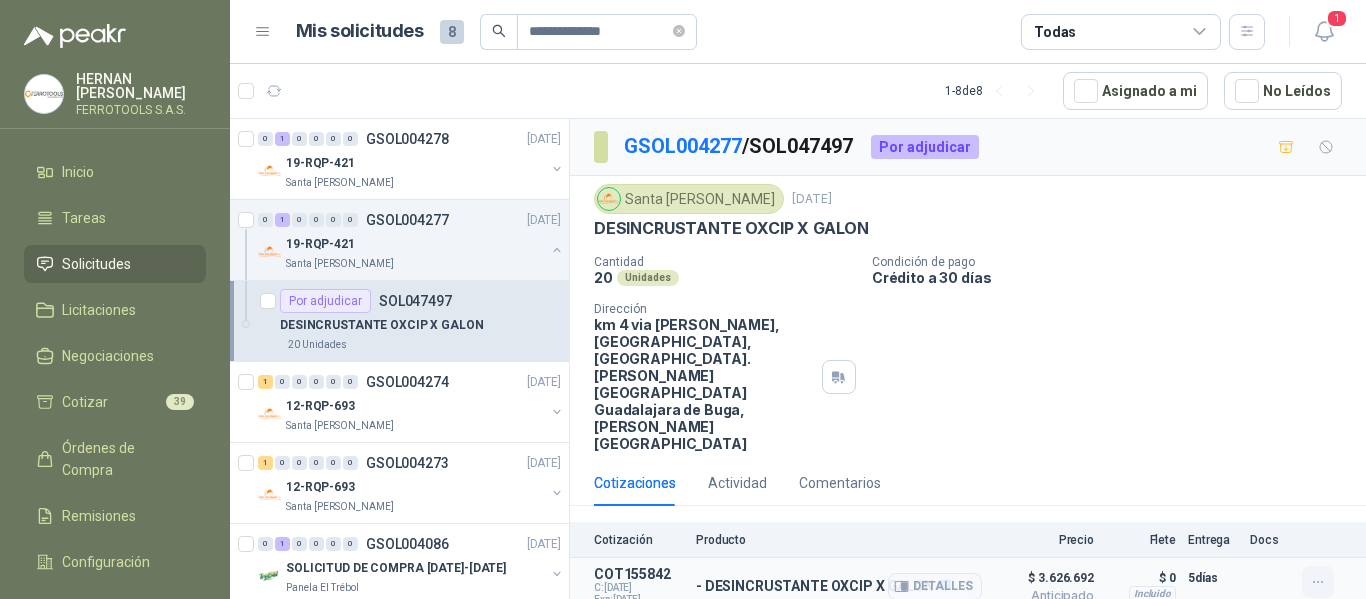 click 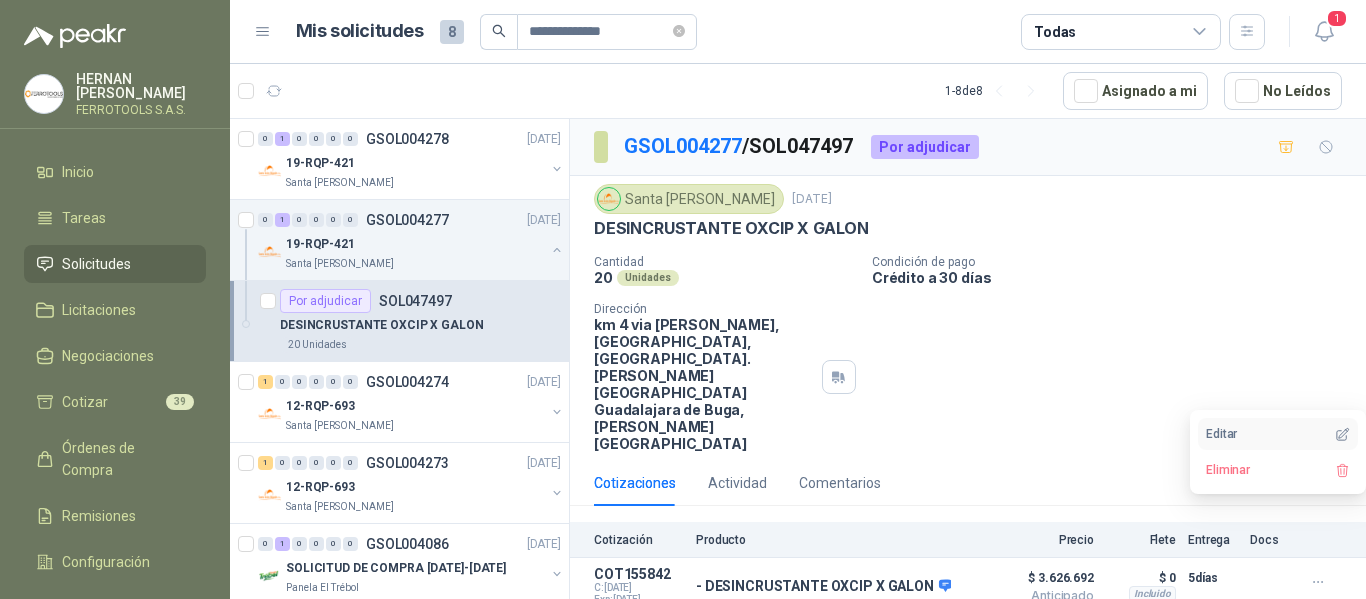 click on "Editar" at bounding box center (1278, 434) 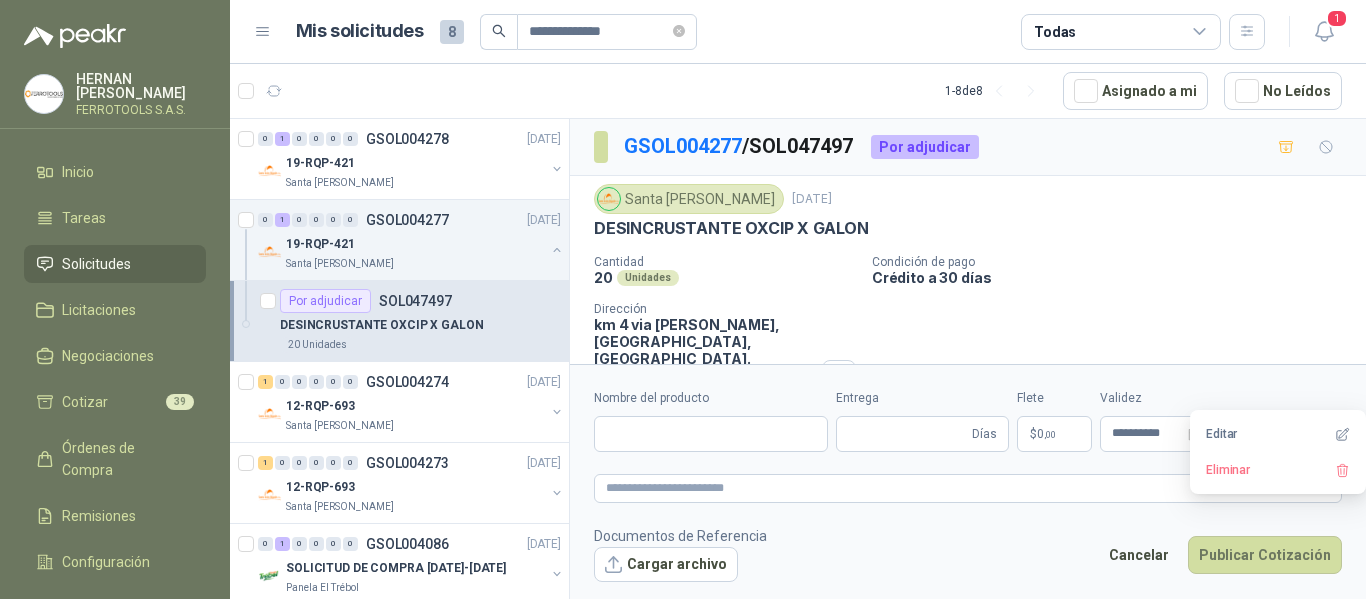 type 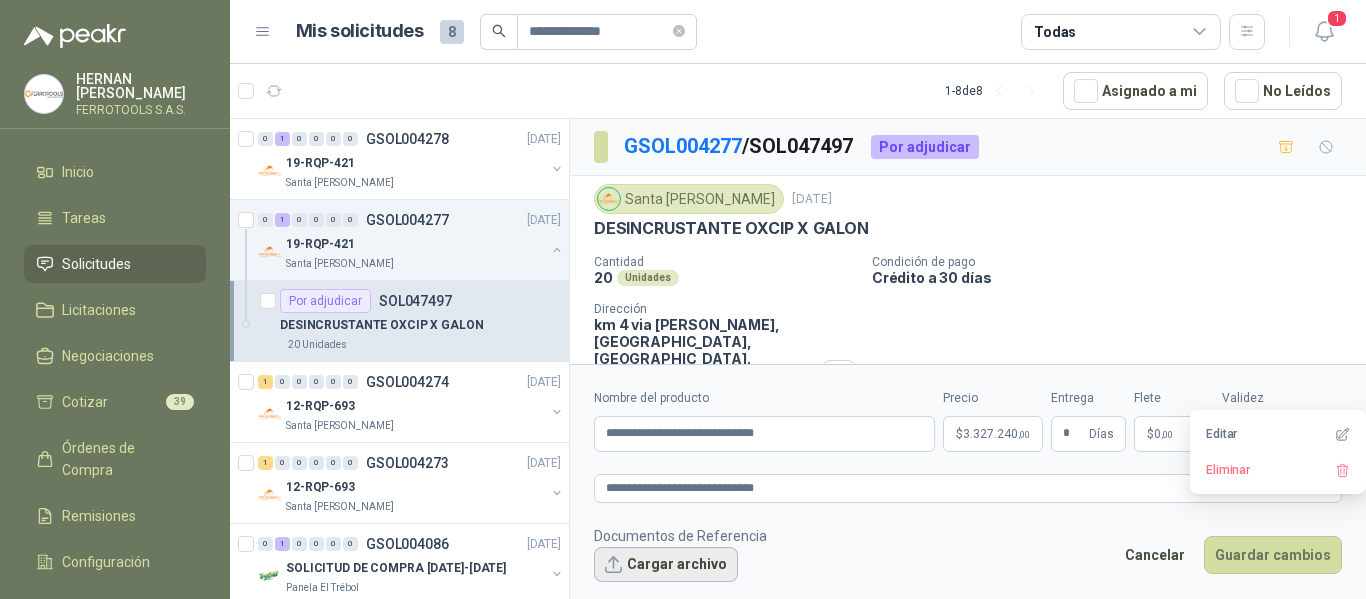 click on "Cargar archivo" at bounding box center [666, 565] 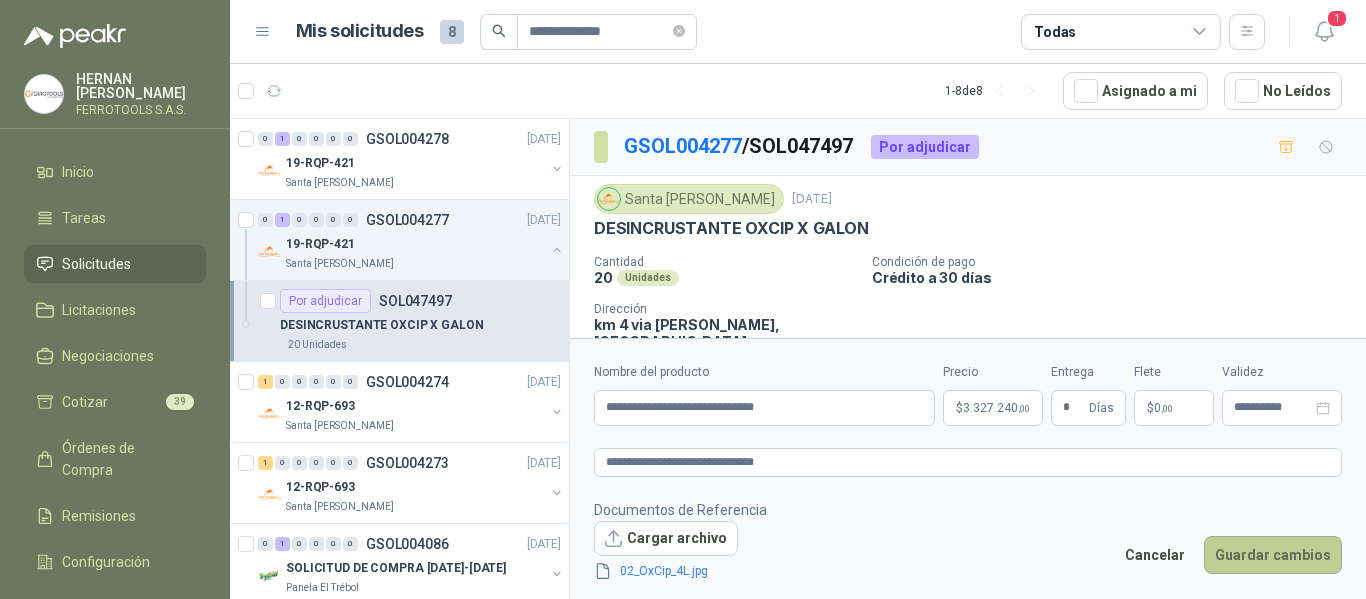 click on "Guardar cambios" at bounding box center [1273, 555] 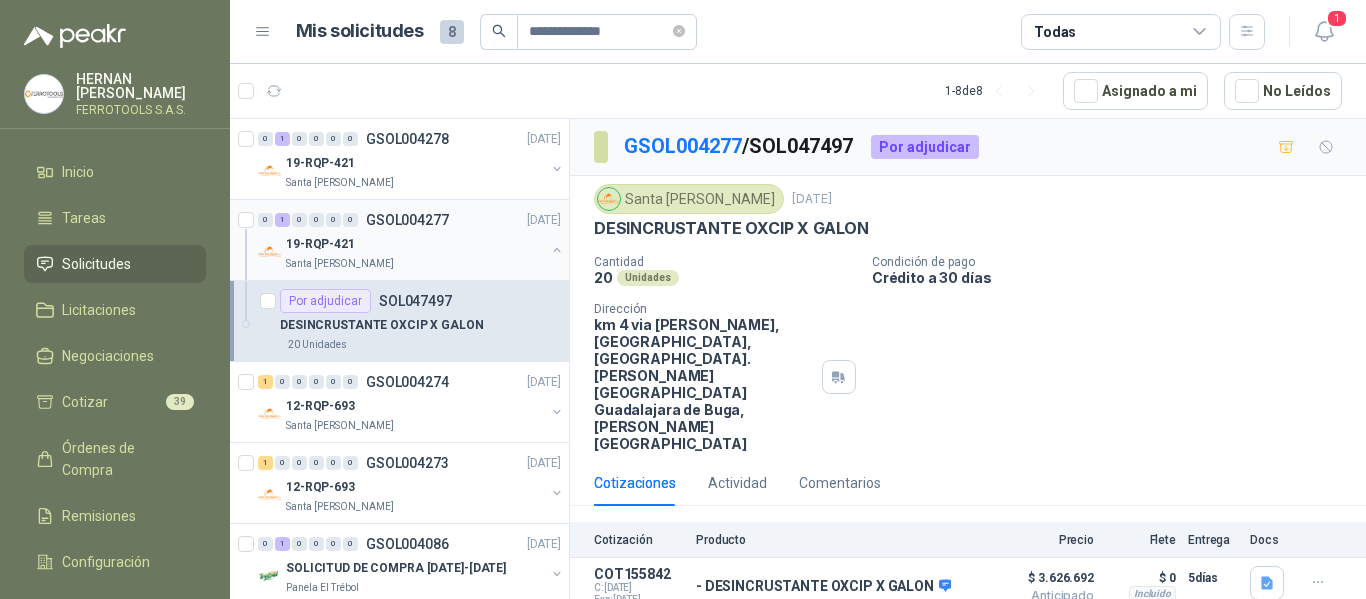 click at bounding box center (557, 250) 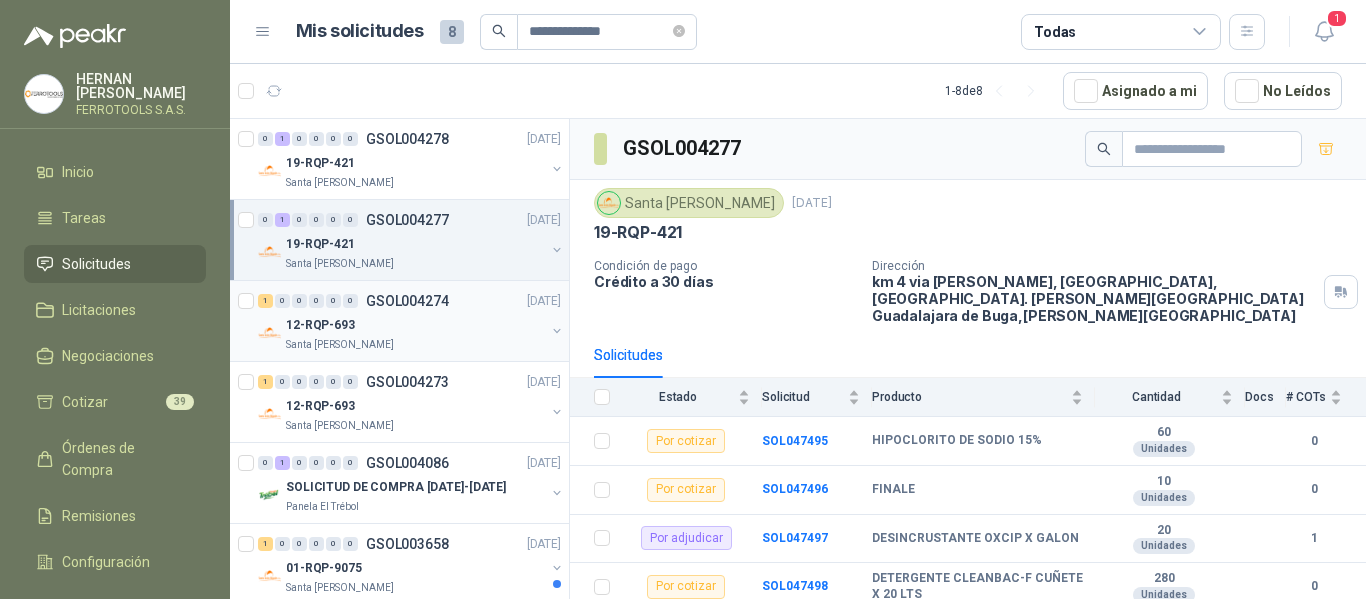 click on "12-RQP-693" at bounding box center [415, 325] 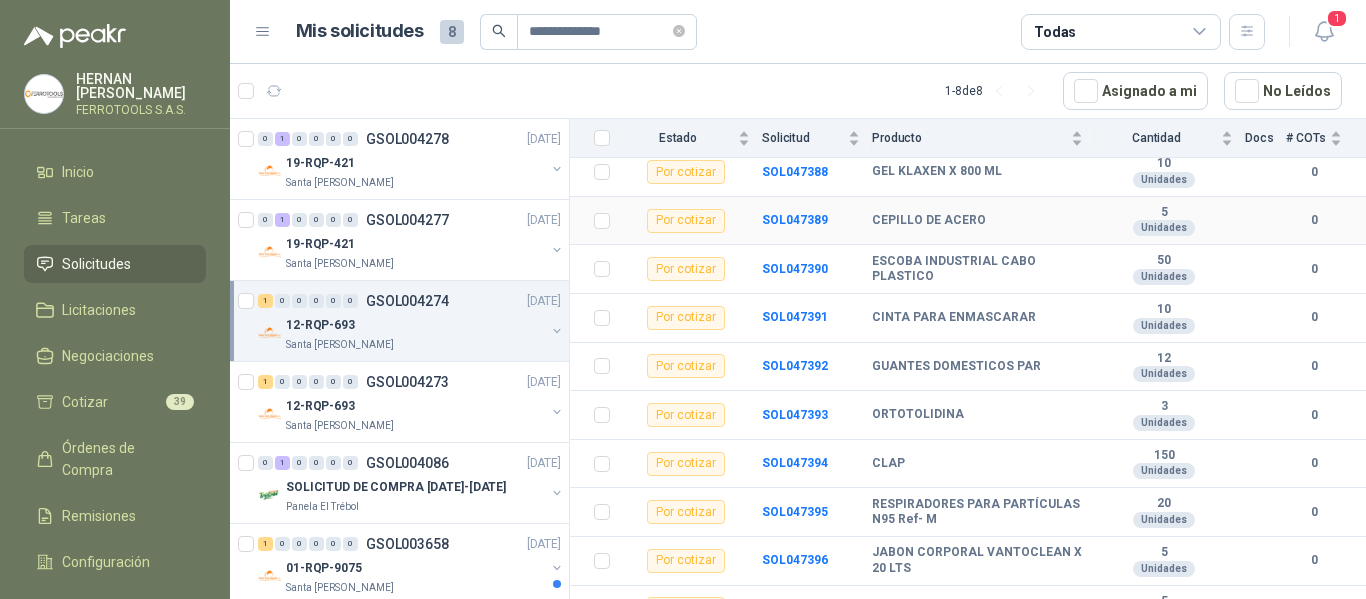scroll, scrollTop: 1481, scrollLeft: 0, axis: vertical 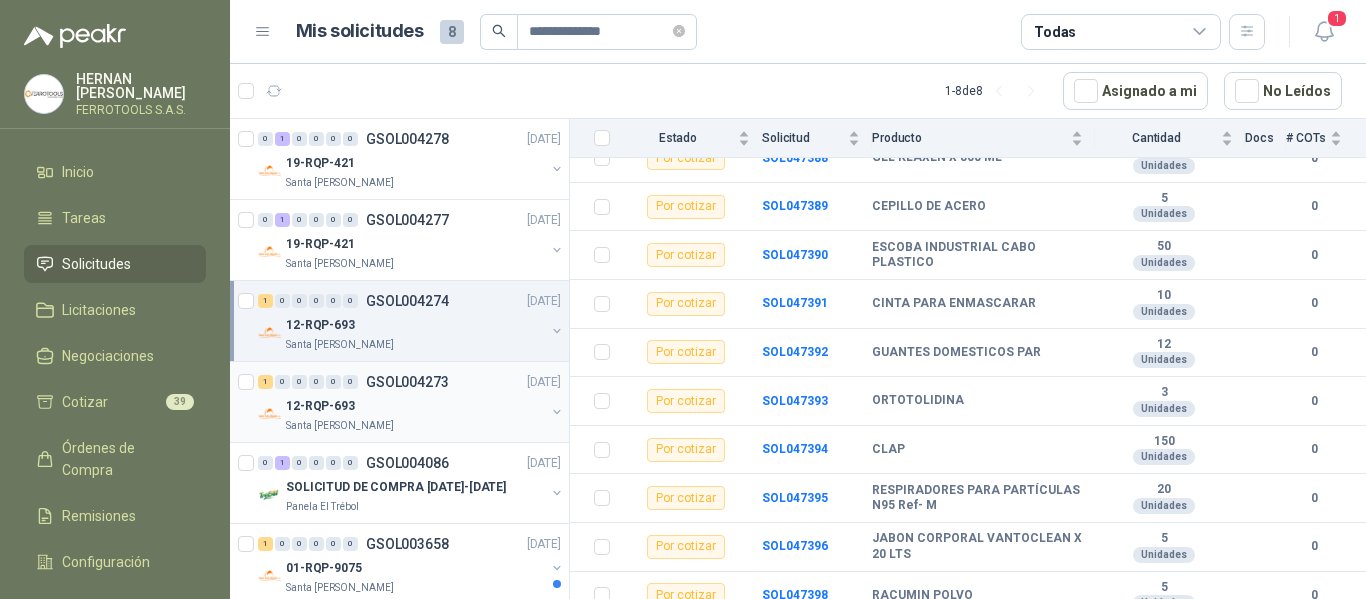 click on "Santa [PERSON_NAME]" at bounding box center (415, 426) 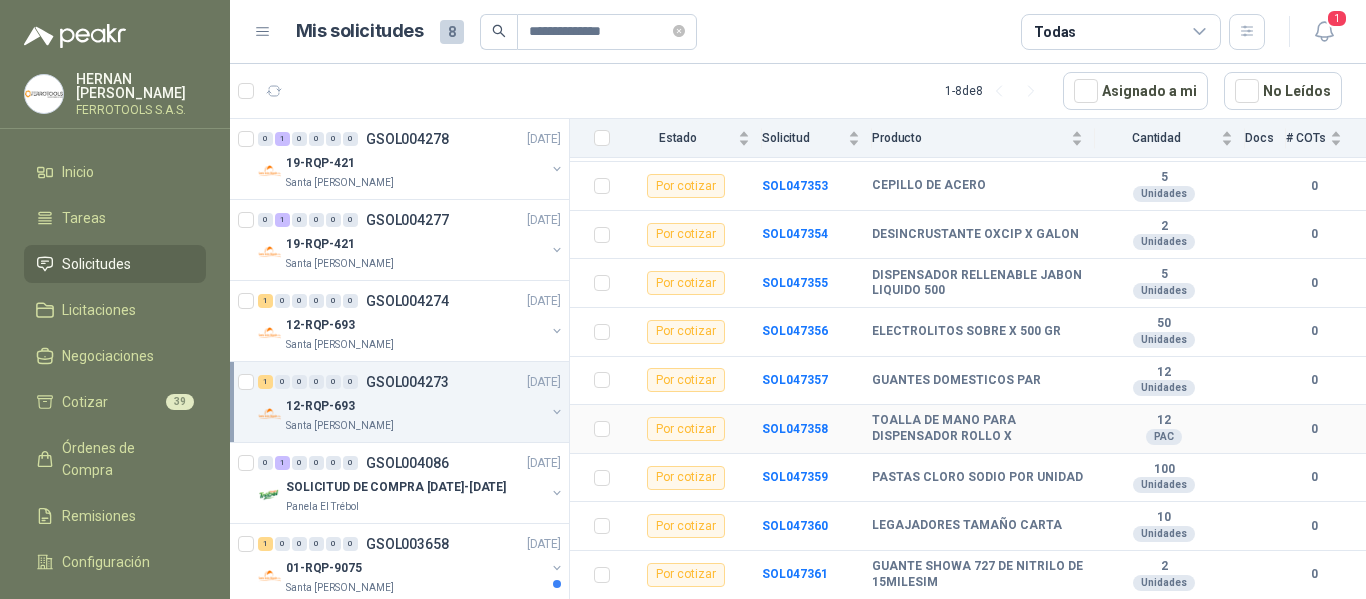 scroll, scrollTop: 1481, scrollLeft: 0, axis: vertical 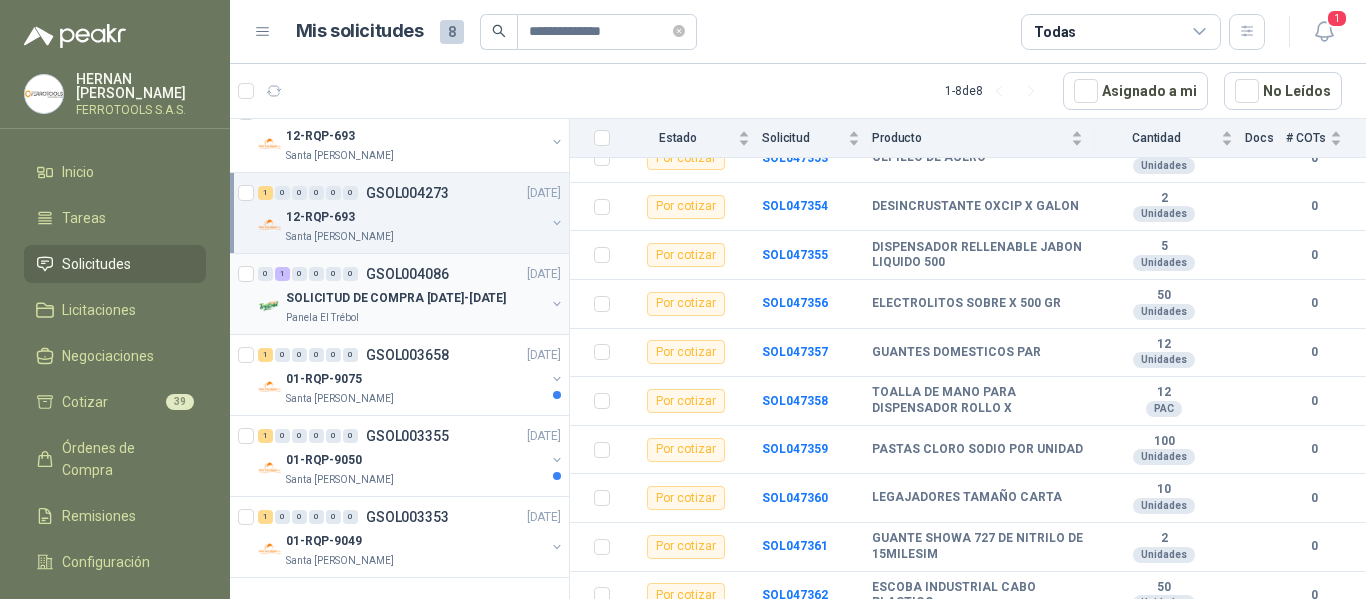 click on "SOLICITUD DE COMPRA [DATE]-[DATE]" at bounding box center (396, 298) 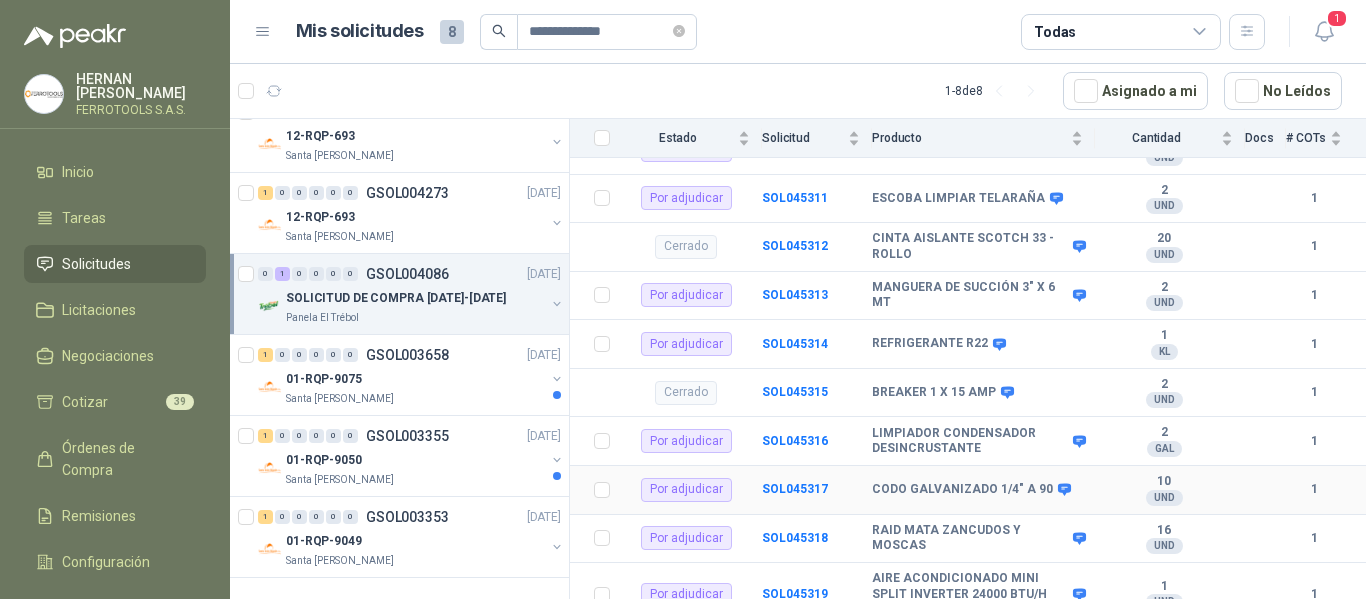 scroll, scrollTop: 330, scrollLeft: 0, axis: vertical 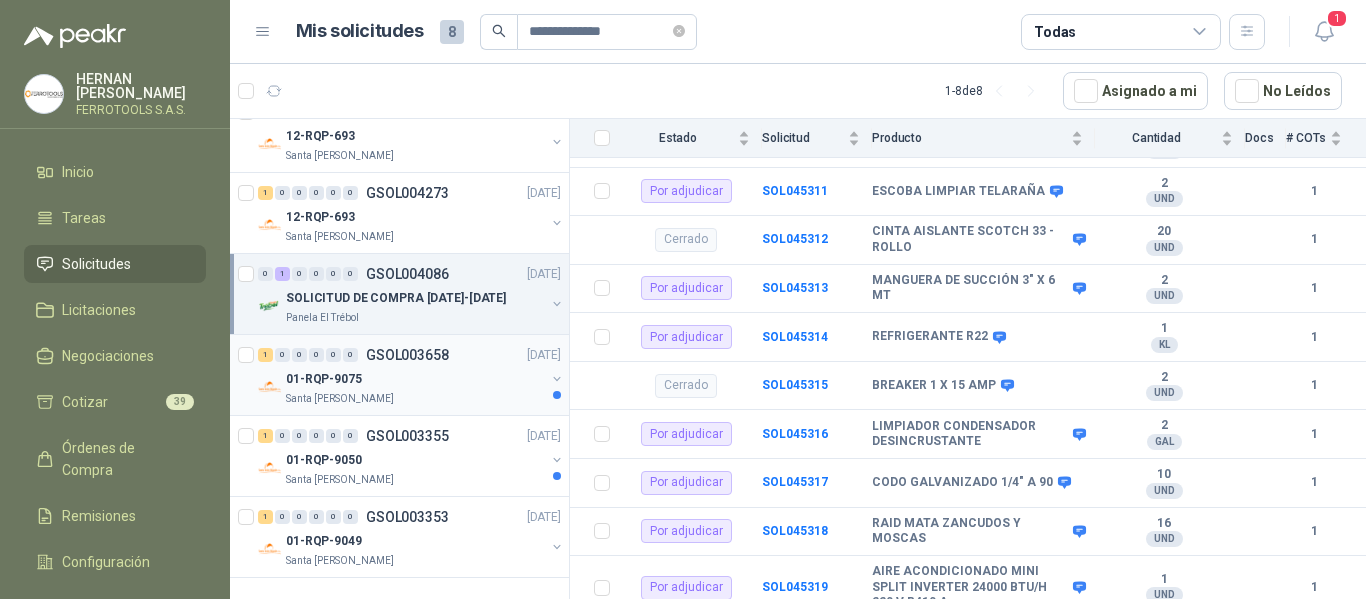 click on "Santa [PERSON_NAME]" at bounding box center [415, 399] 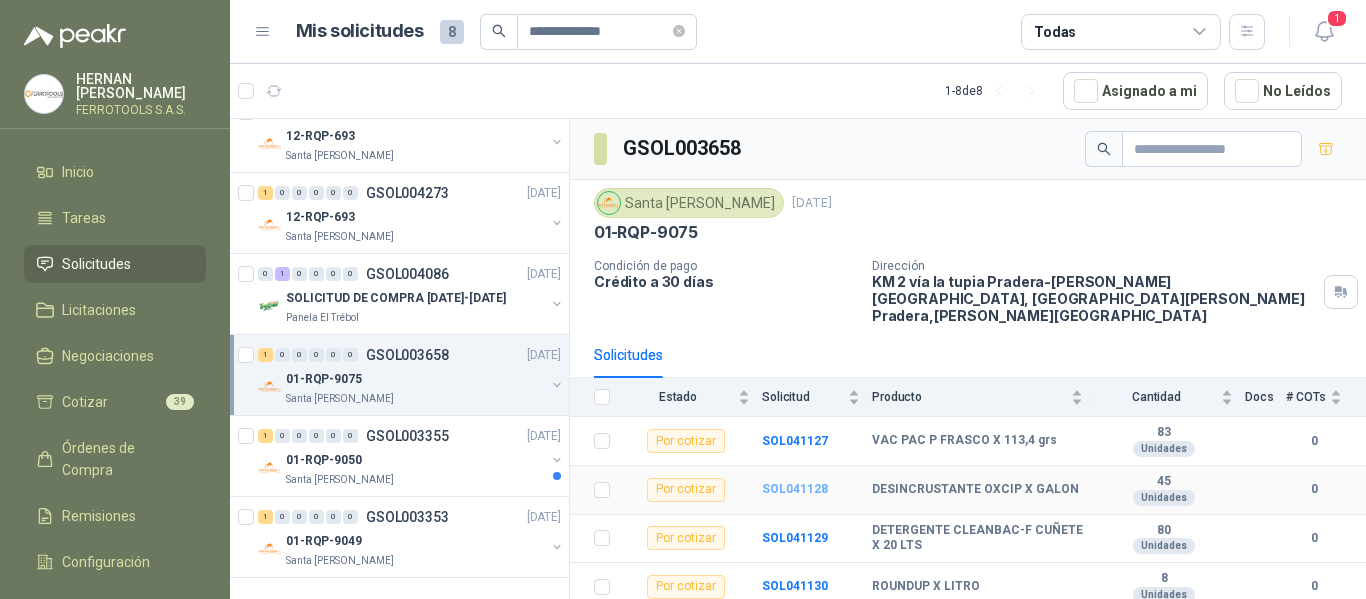 click on "SOL041128" at bounding box center [795, 489] 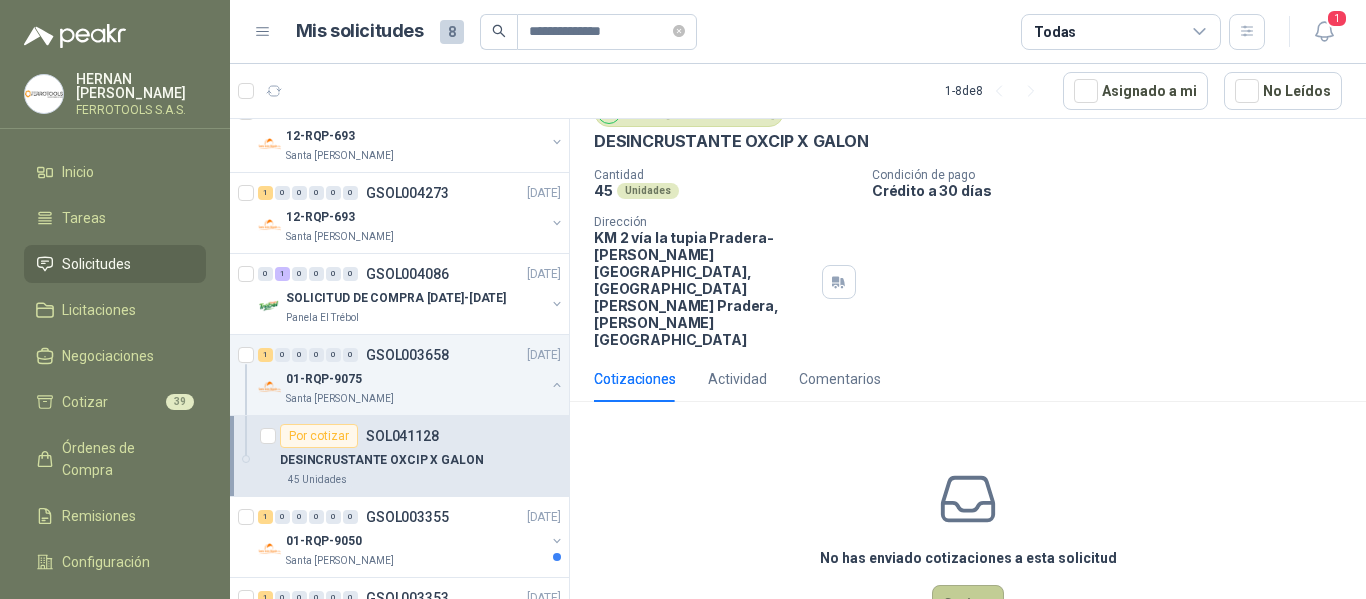 click on "Cotizar" at bounding box center [968, 604] 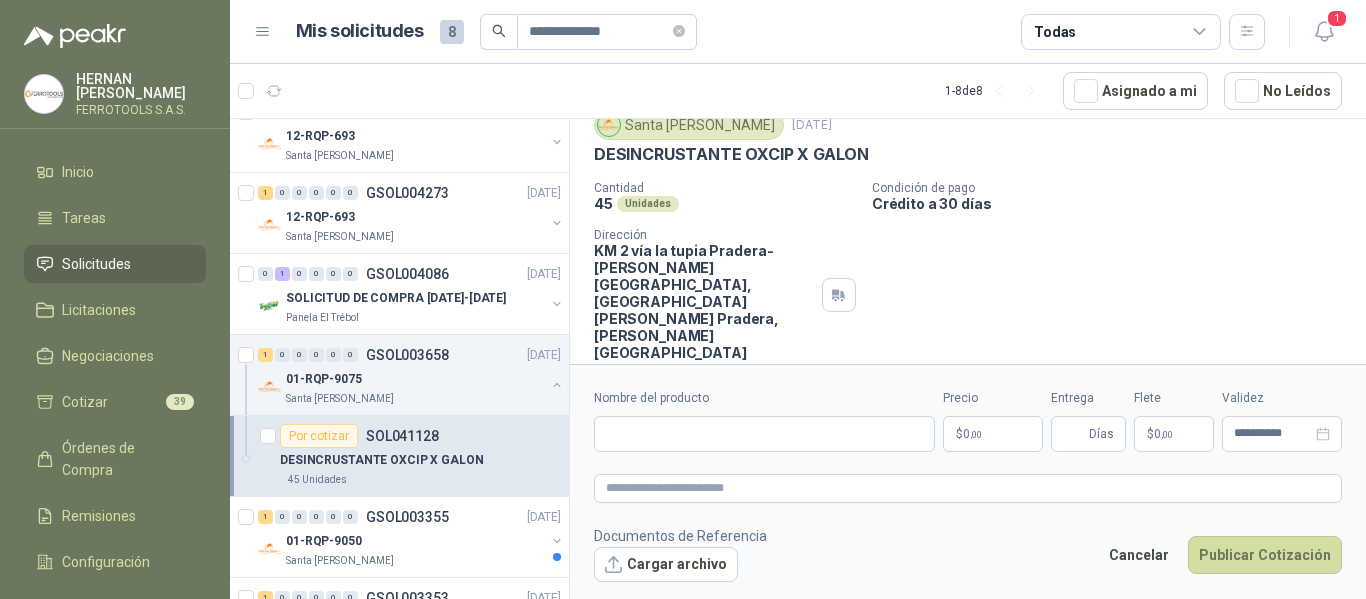 type 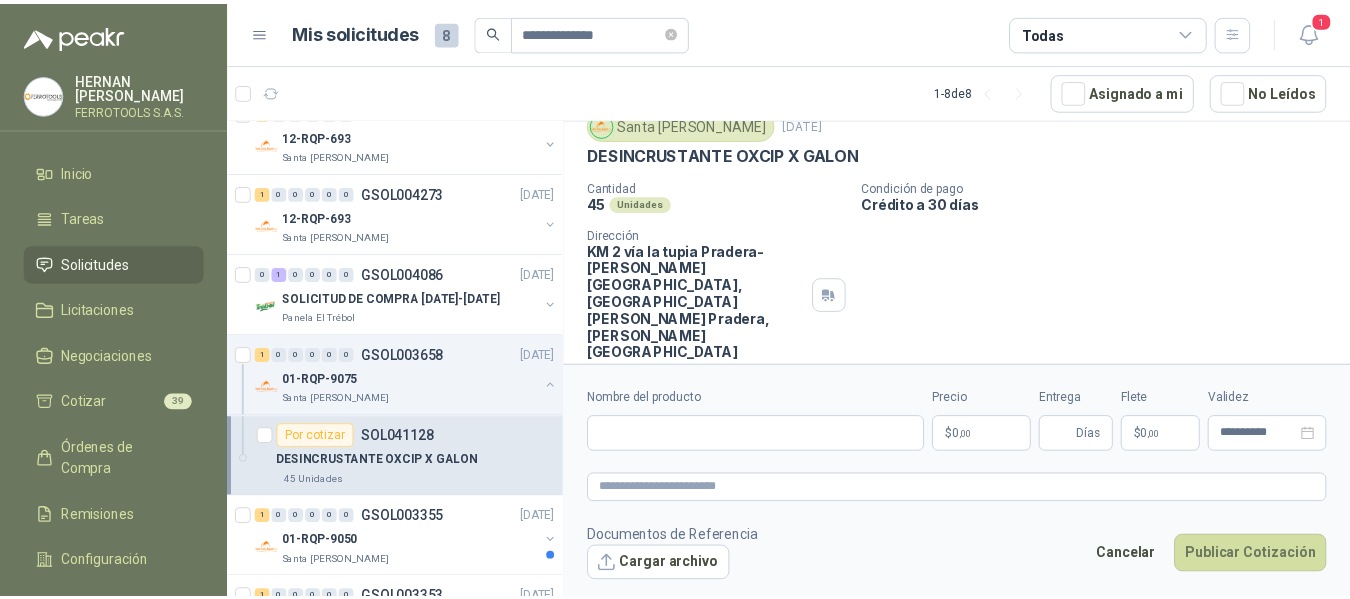 scroll, scrollTop: 73, scrollLeft: 0, axis: vertical 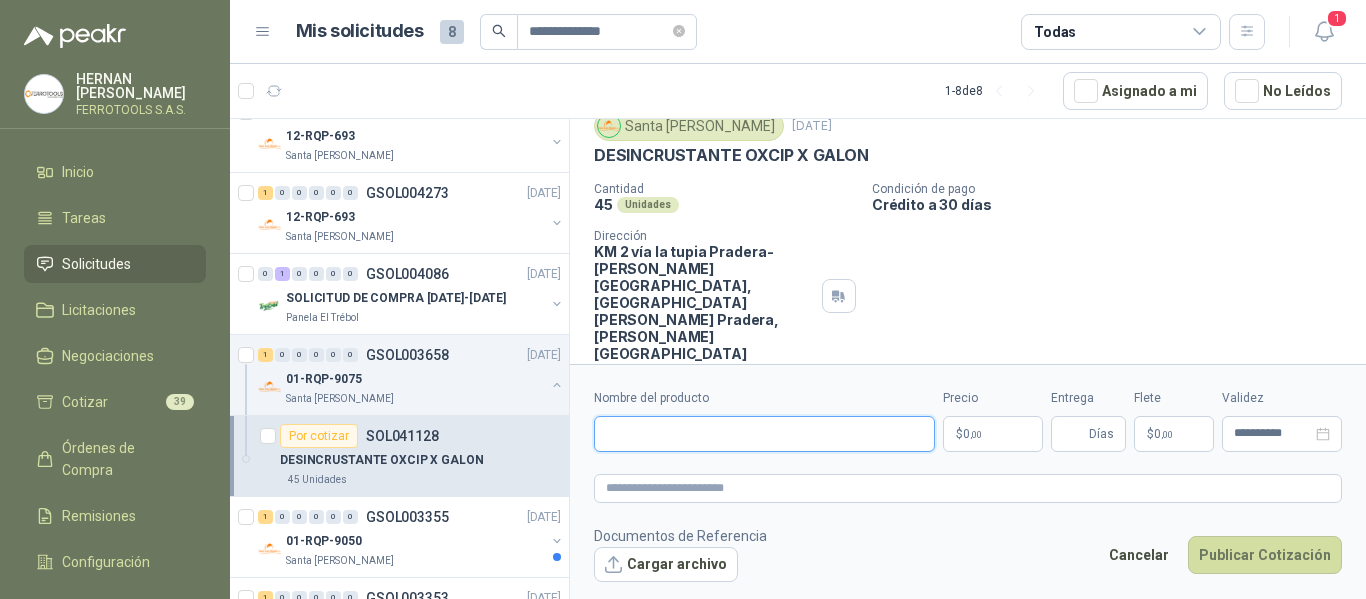 click on "Nombre del producto" at bounding box center [764, 434] 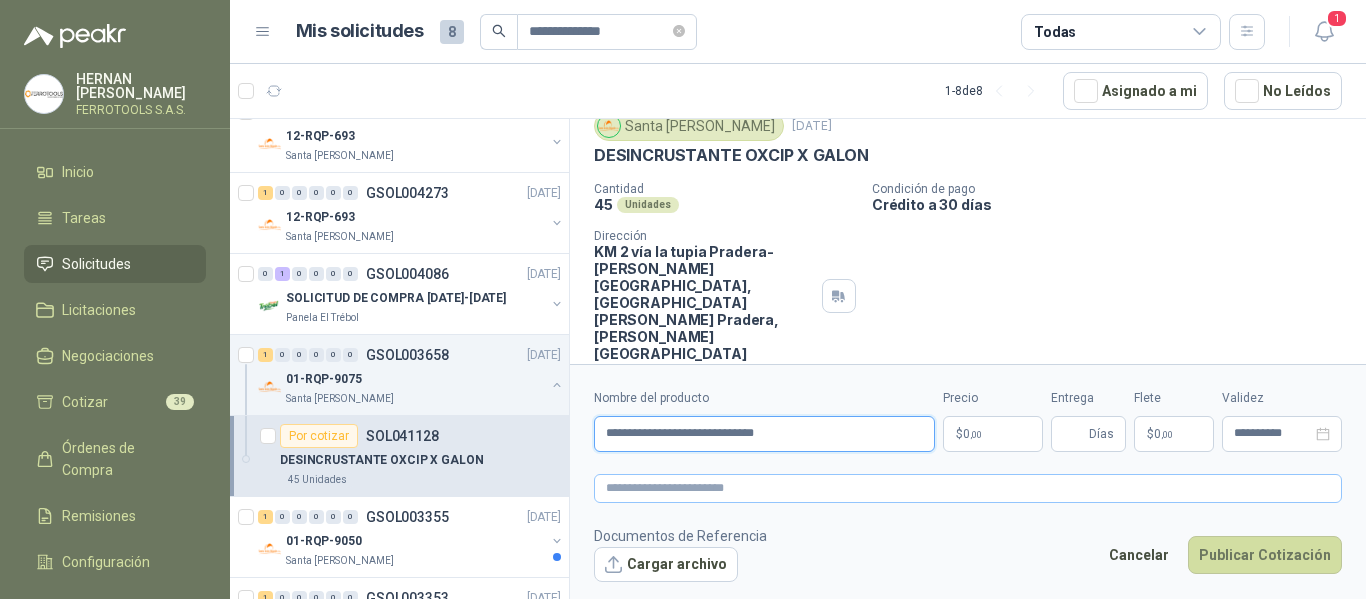 type on "**********" 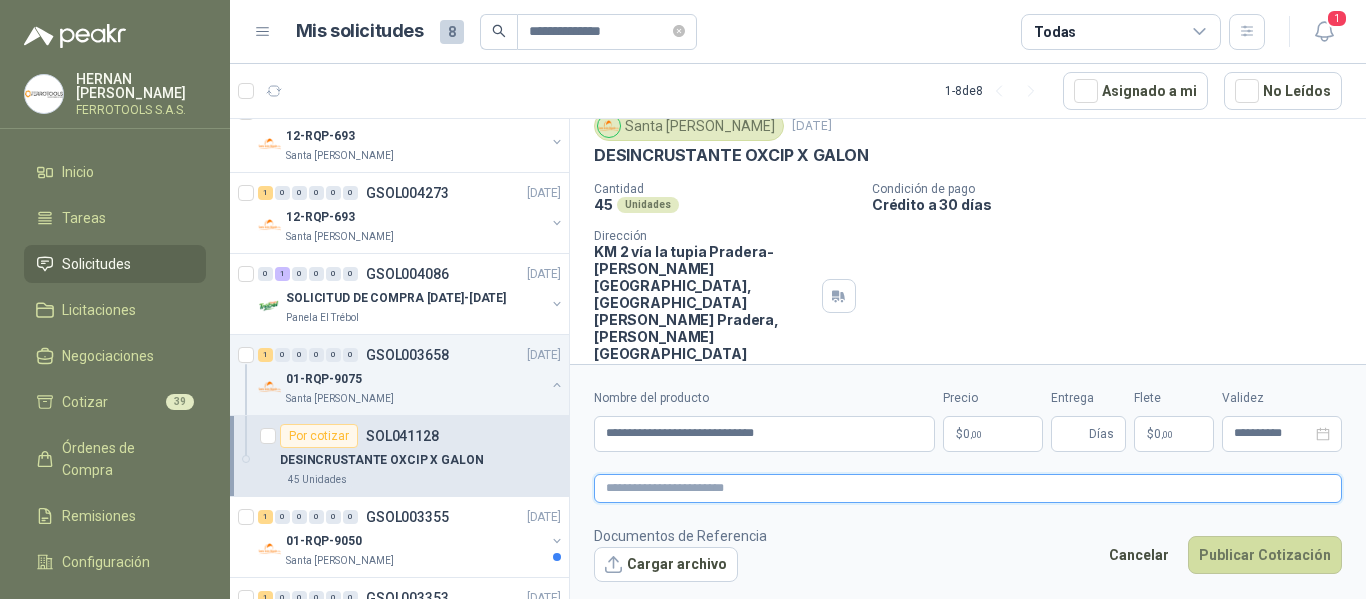 click at bounding box center (968, 488) 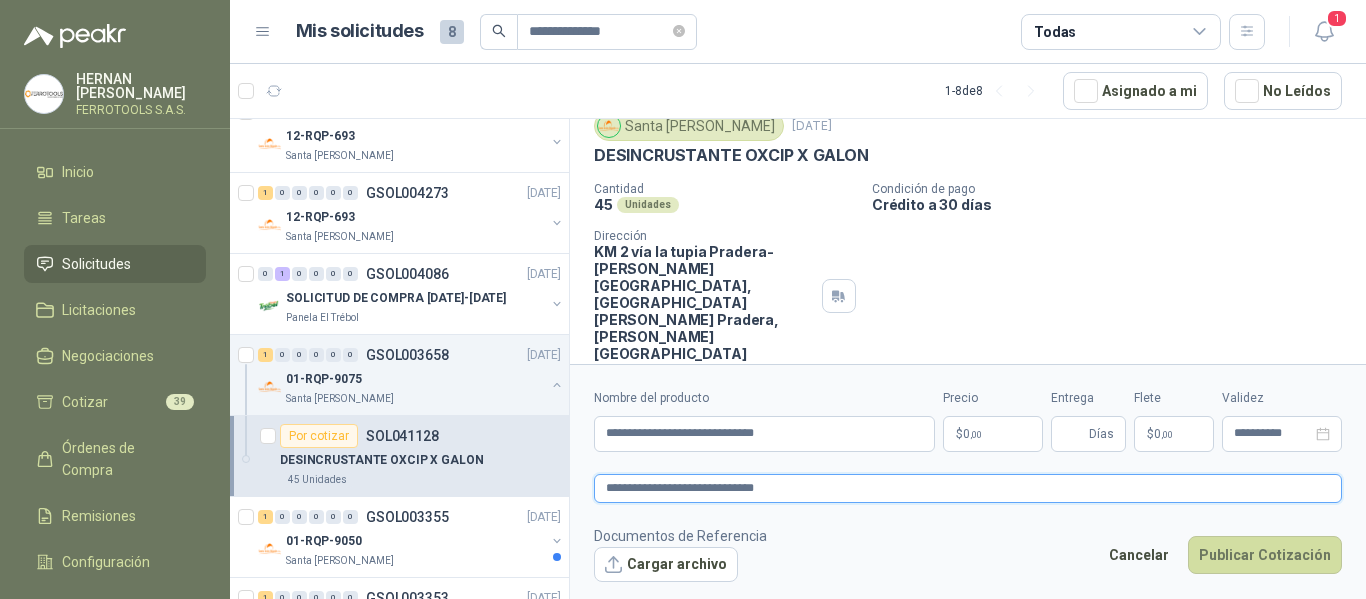type on "**********" 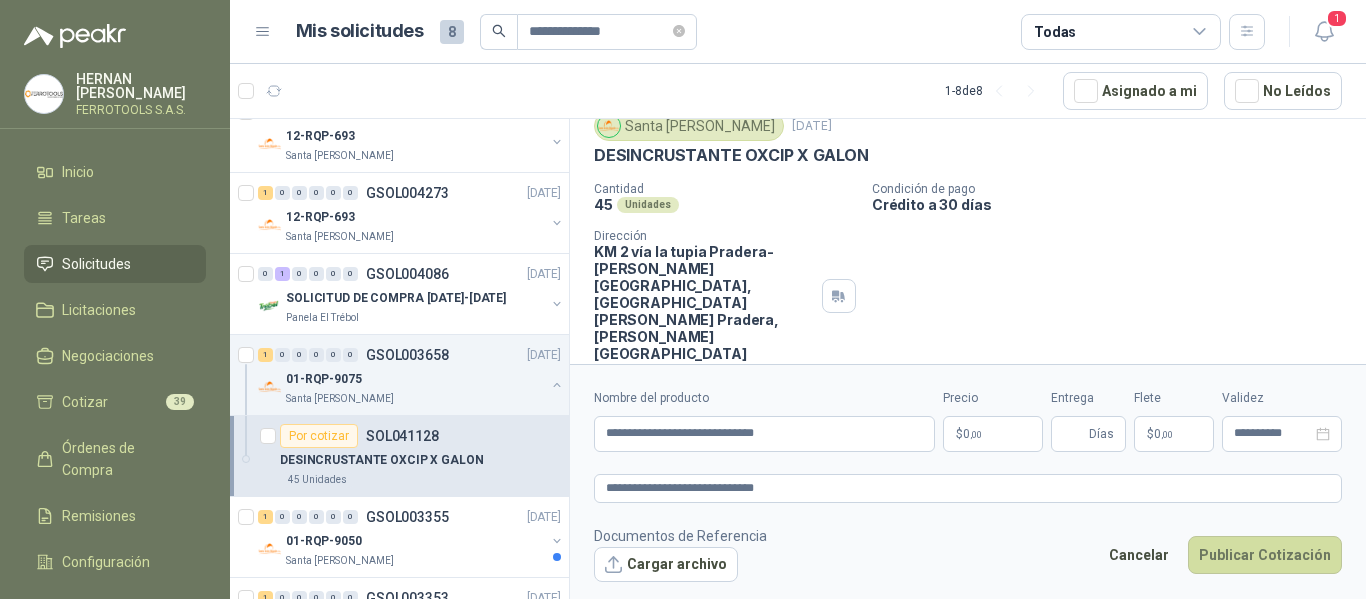 type 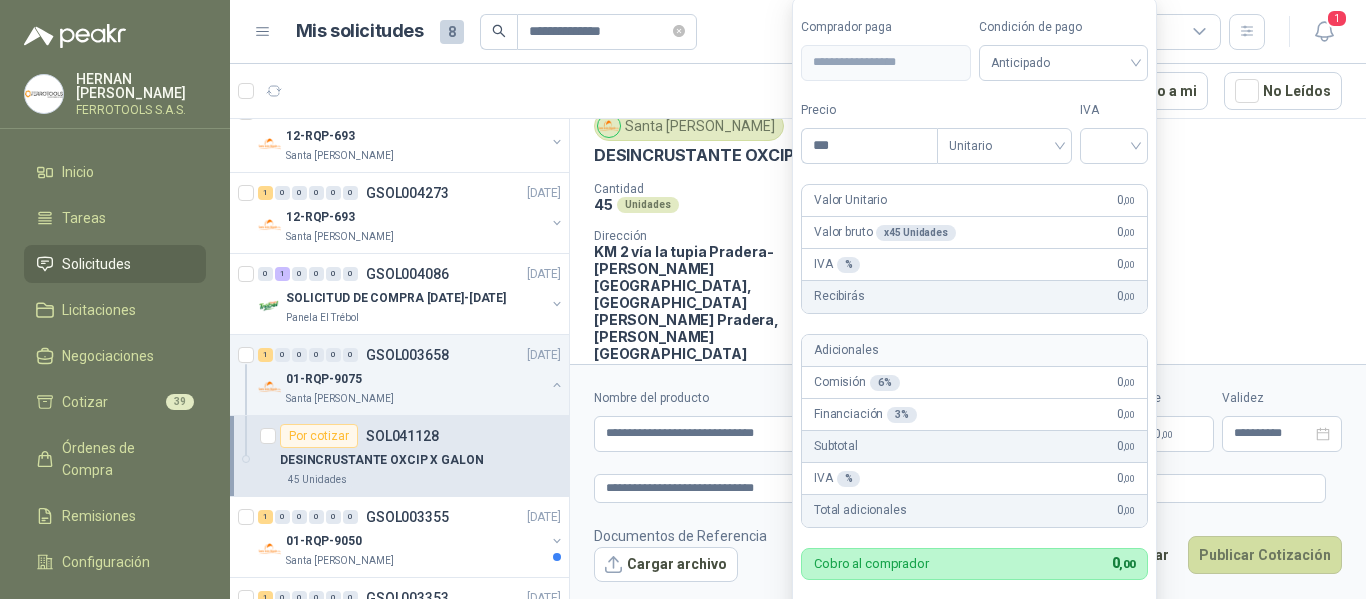 click on "**********" at bounding box center (683, 299) 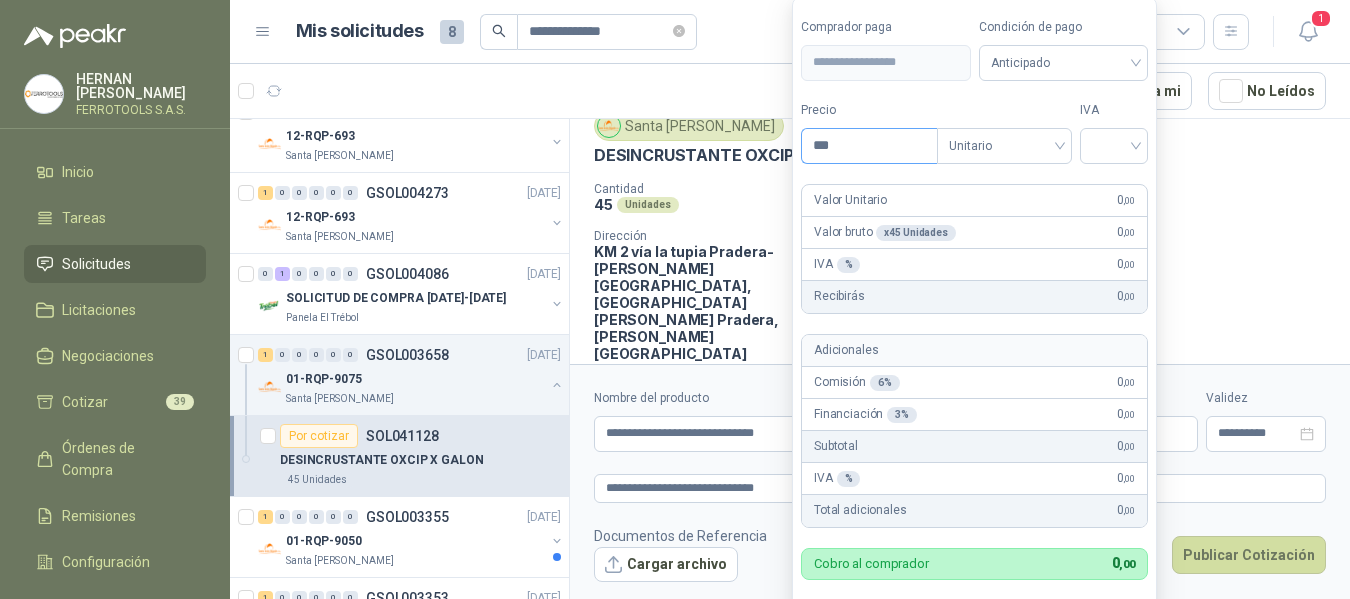click on "***" at bounding box center (869, 146) 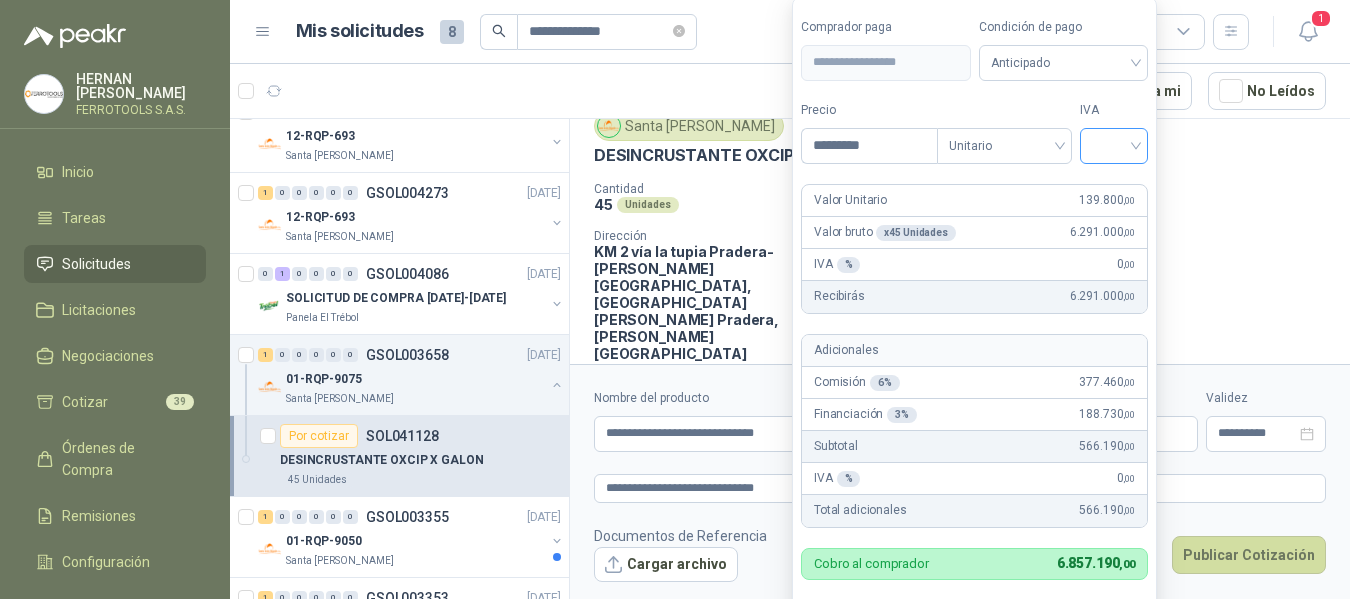 type on "*********" 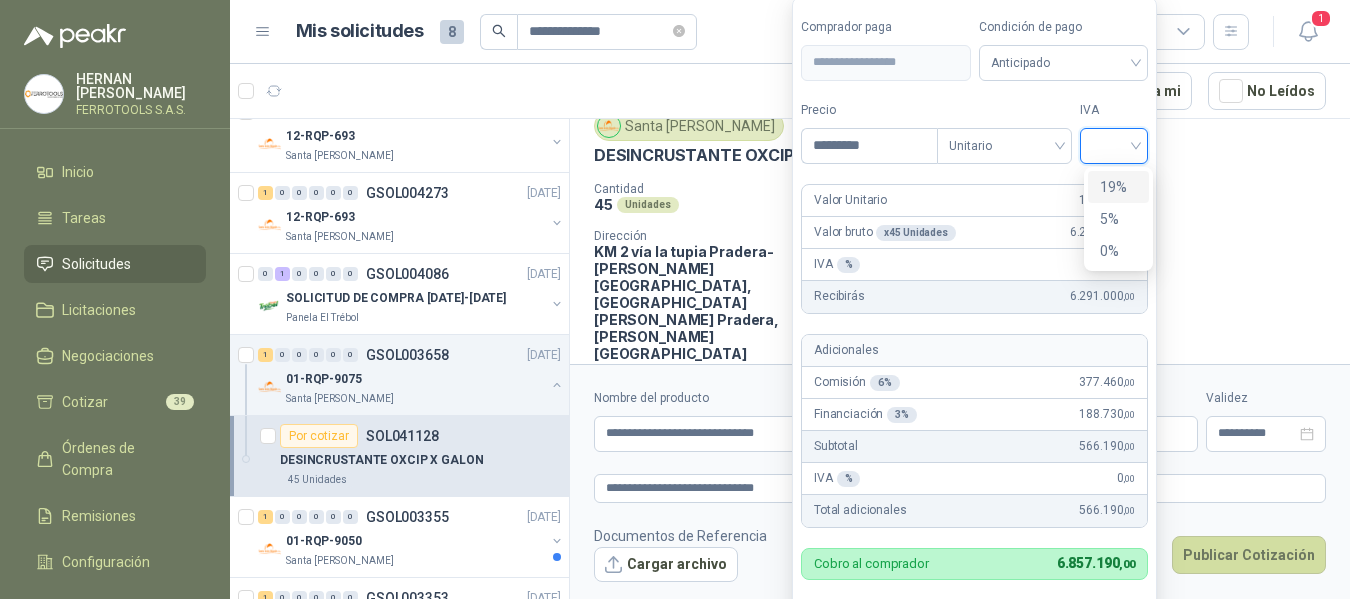 click on "19%" at bounding box center (1118, 187) 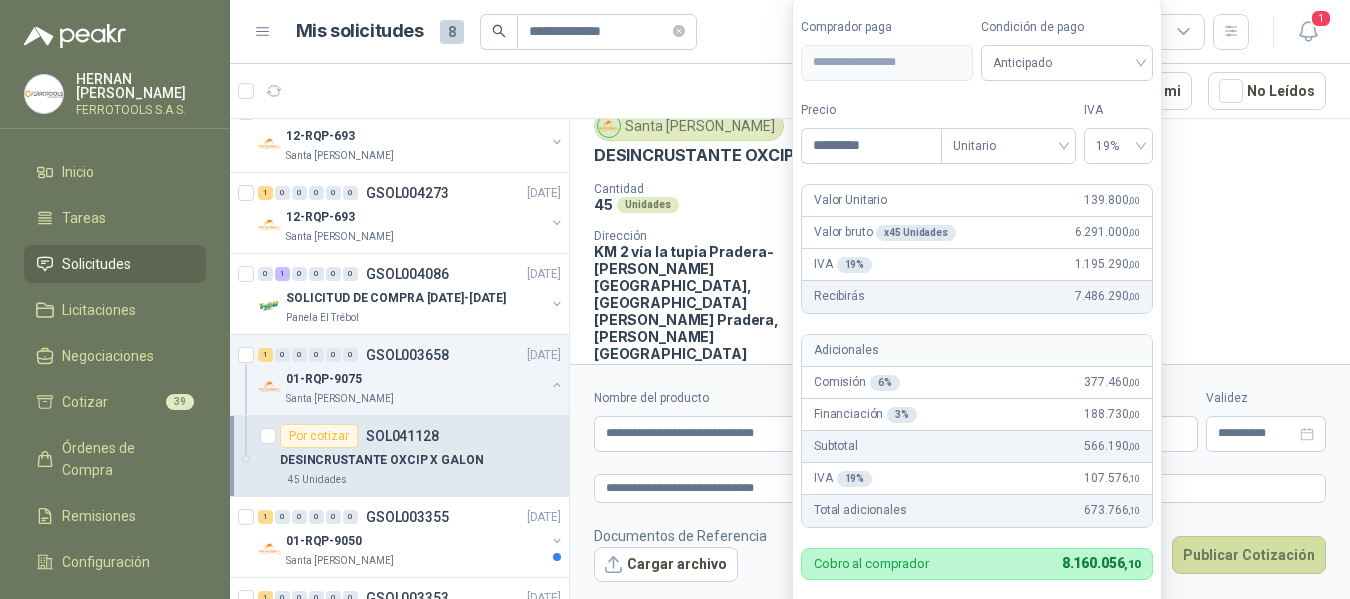 click on "**********" at bounding box center [977, 328] 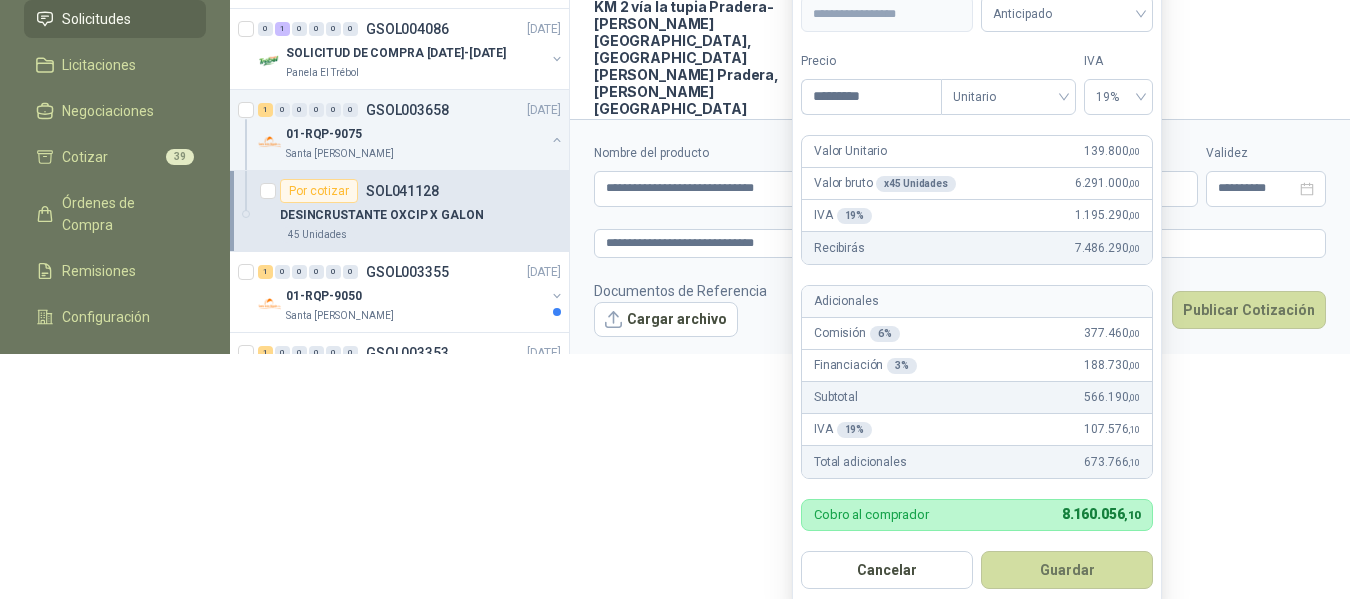 scroll, scrollTop: 257, scrollLeft: 0, axis: vertical 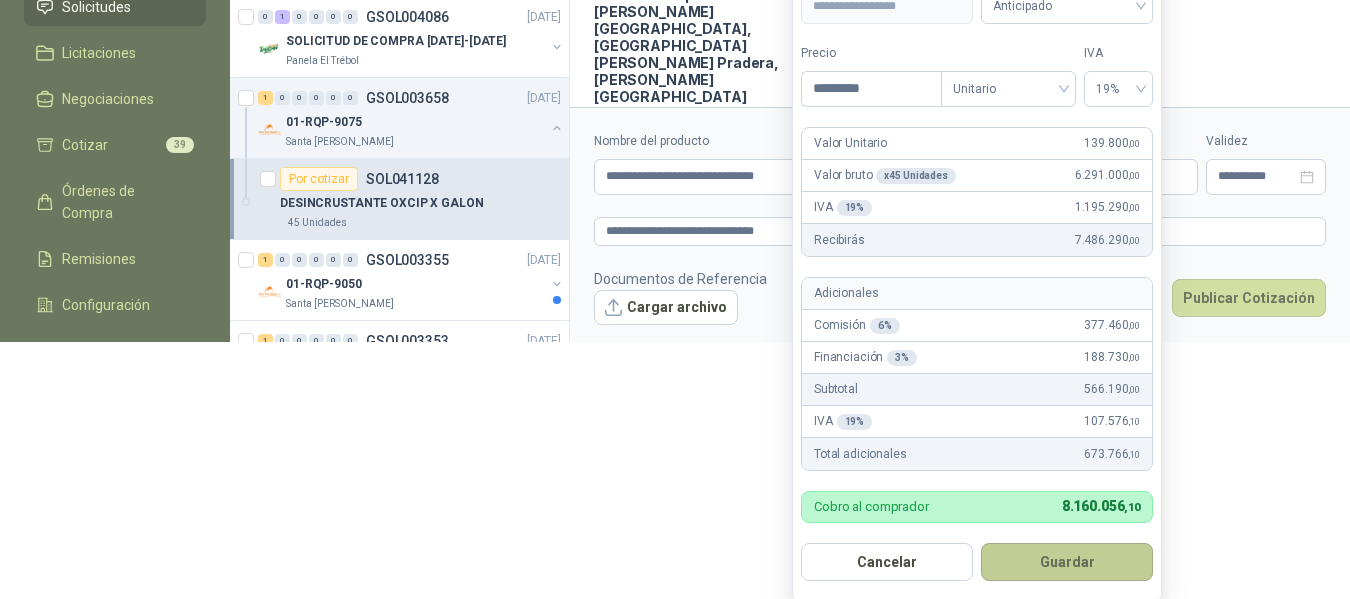 click on "Guardar" at bounding box center [1067, 562] 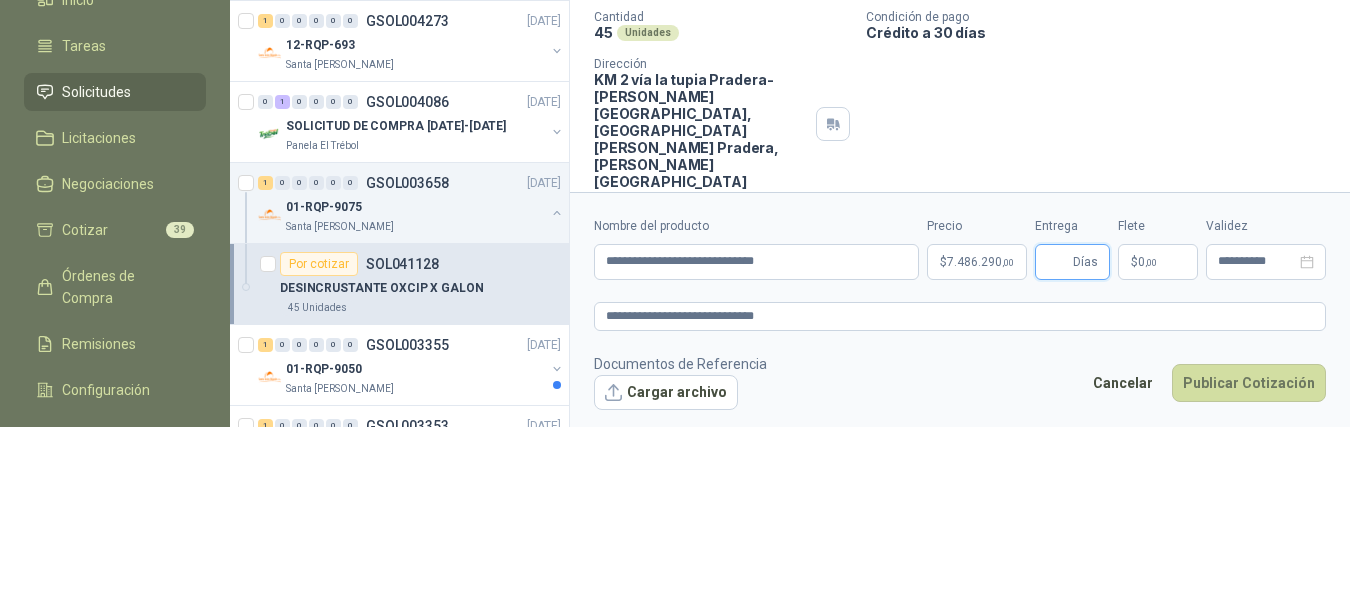 scroll, scrollTop: 177, scrollLeft: 0, axis: vertical 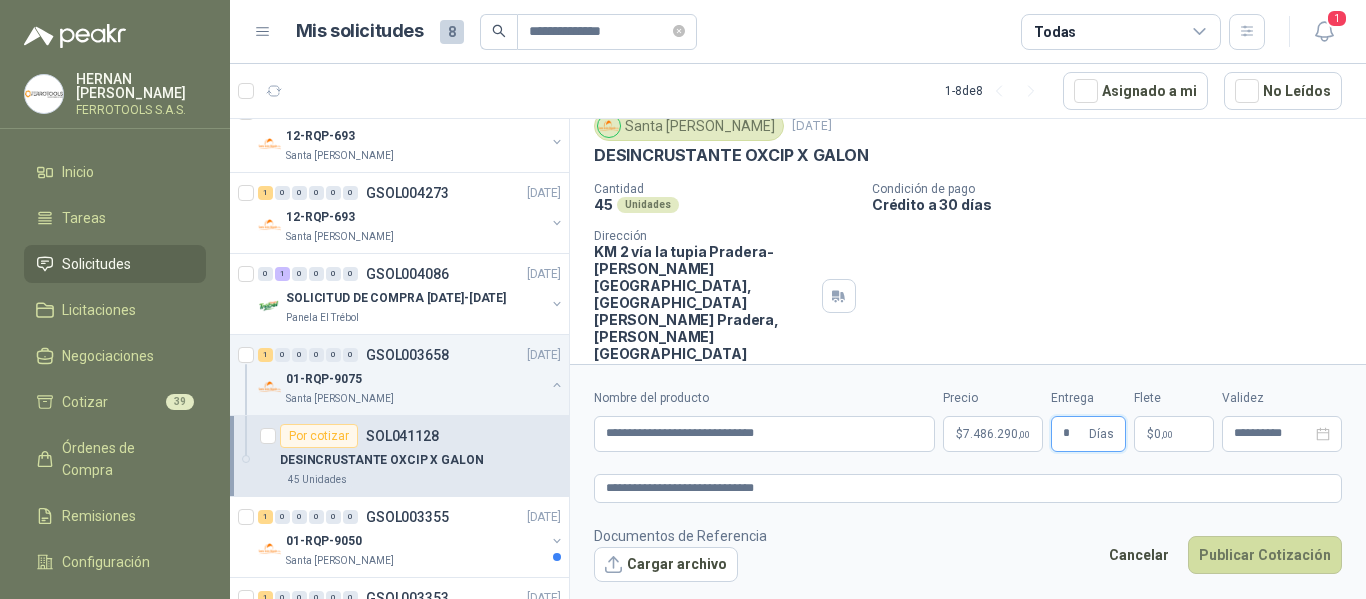 type on "*" 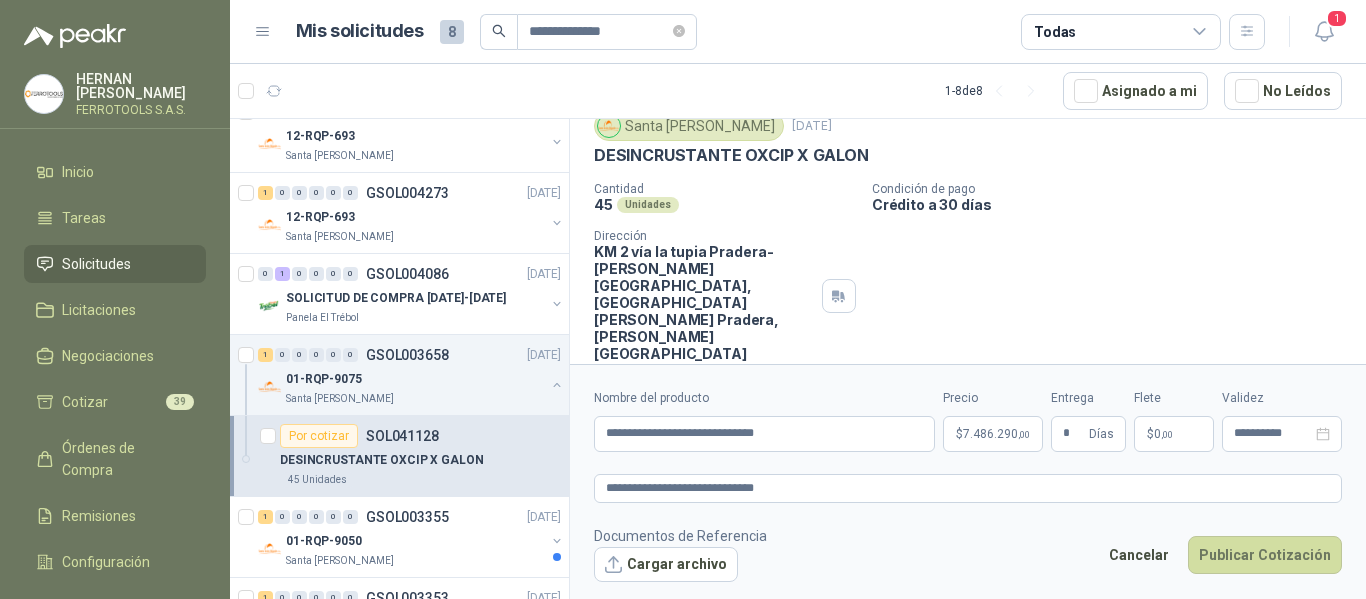 click on "Cotizaciones Actividad Comentarios" 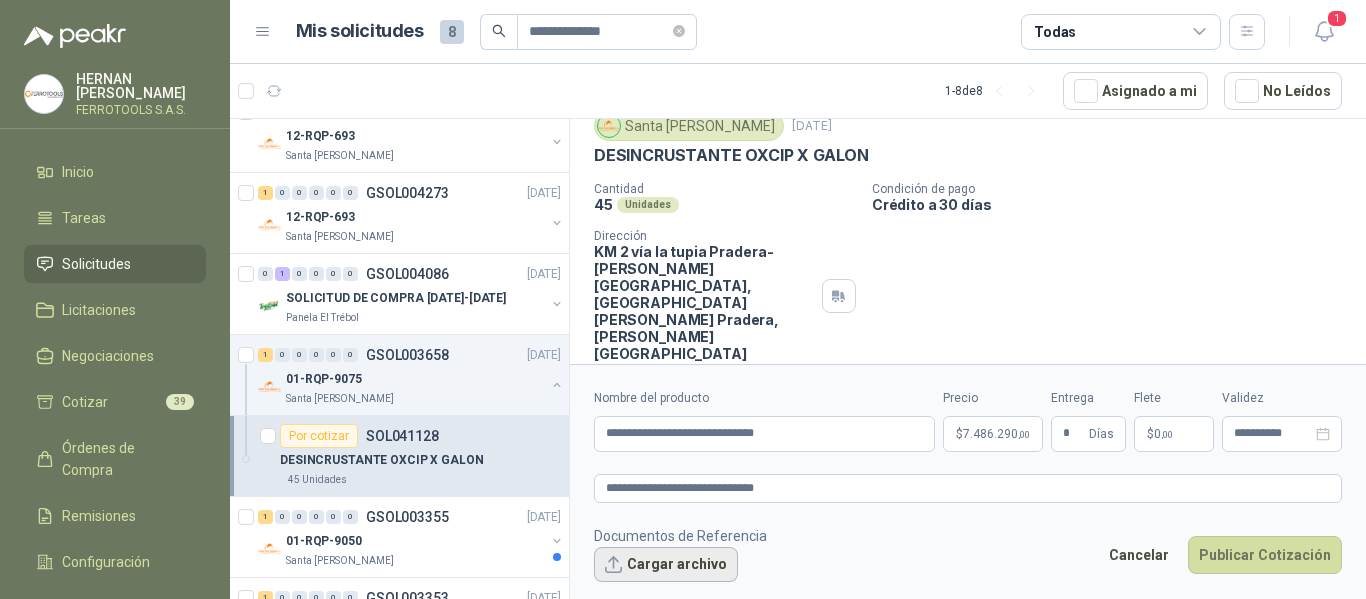 click on "Cargar archivo" 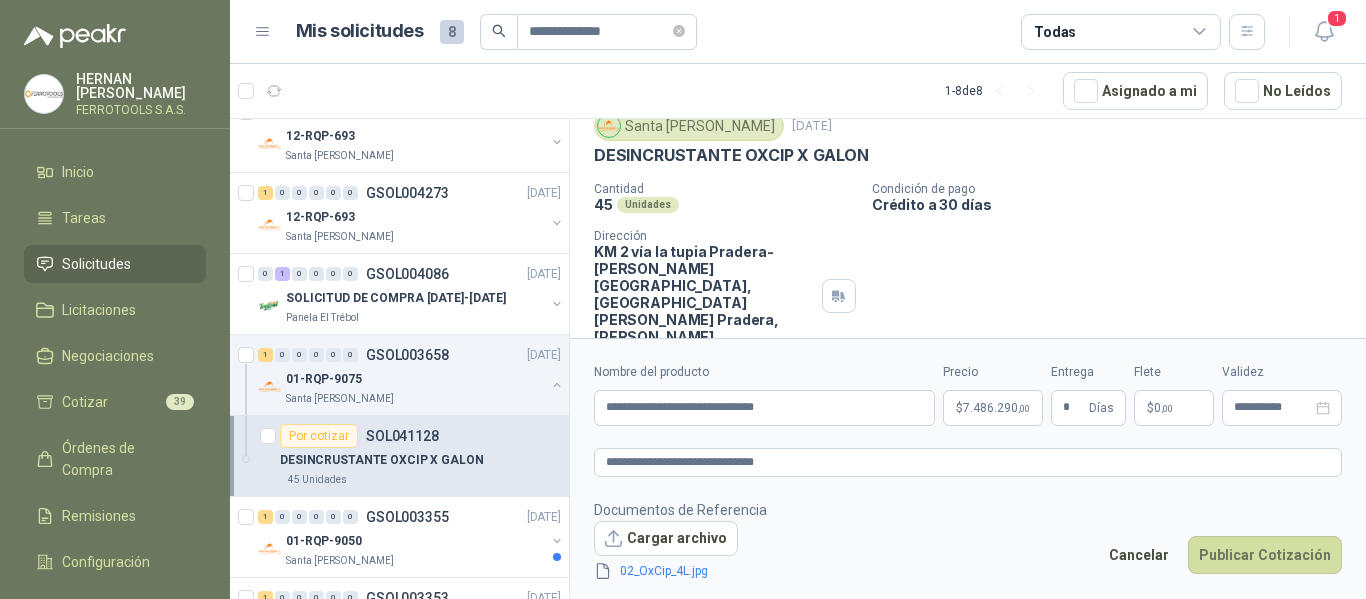 scroll, scrollTop: 87, scrollLeft: 0, axis: vertical 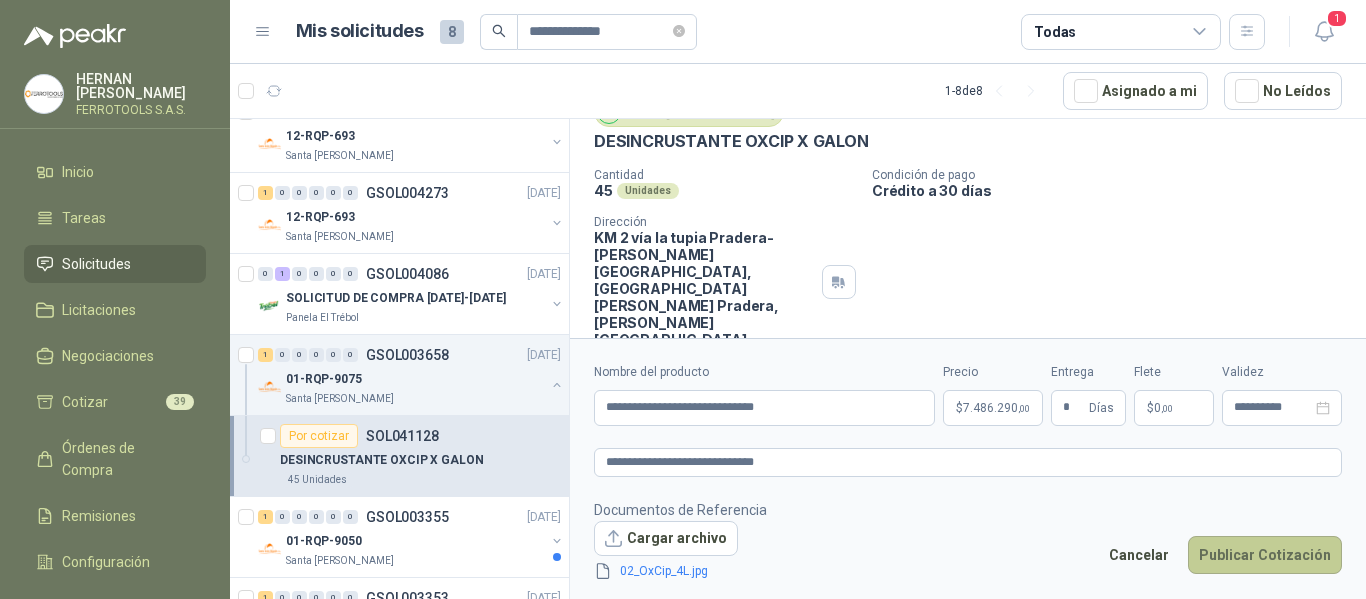 click on "Publicar Cotización" 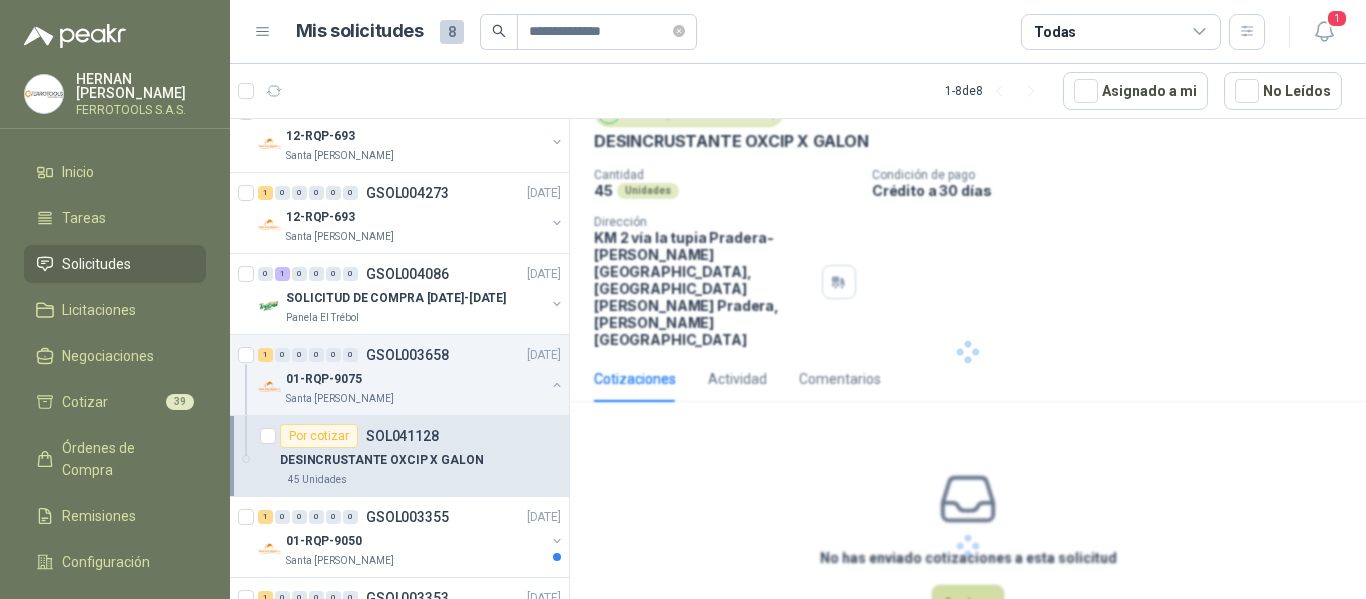 scroll, scrollTop: 0, scrollLeft: 0, axis: both 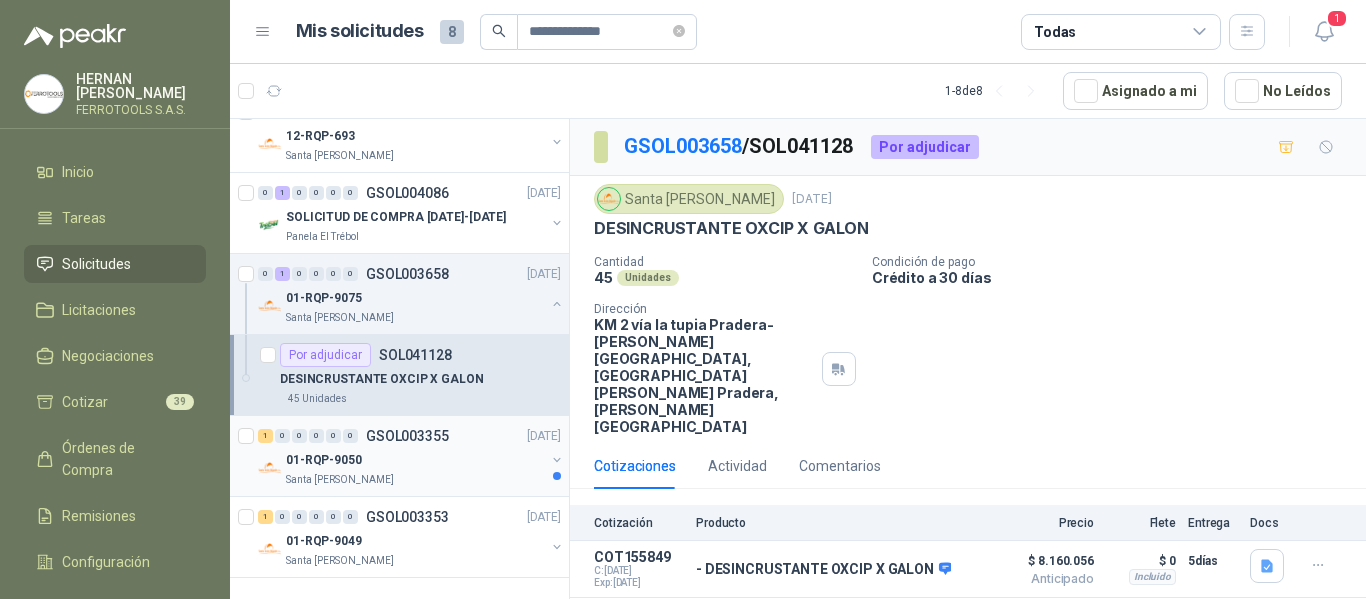 click on "01-RQP-9050" 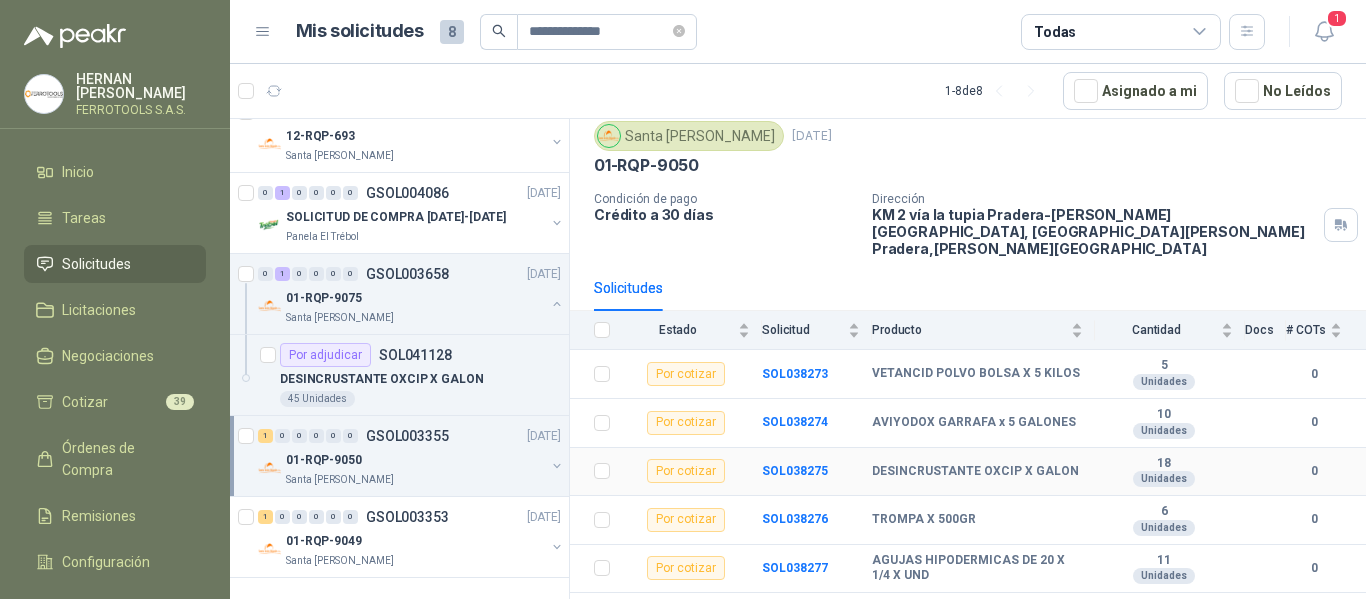 scroll, scrollTop: 100, scrollLeft: 0, axis: vertical 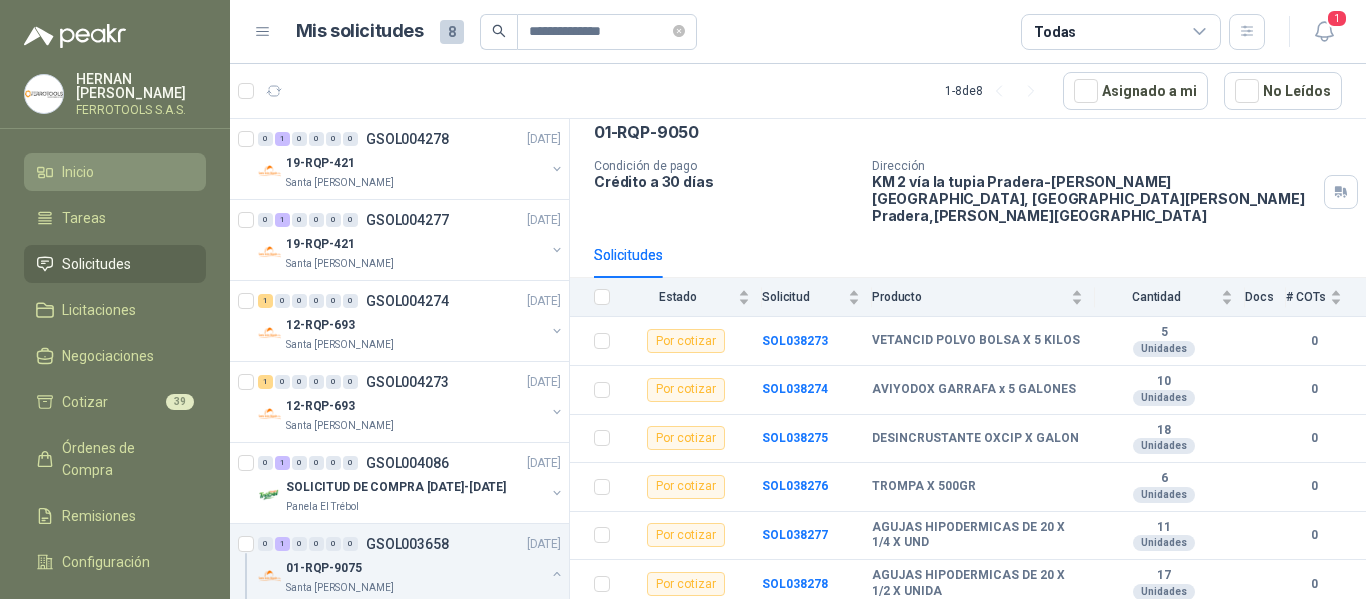 click on "Inicio" 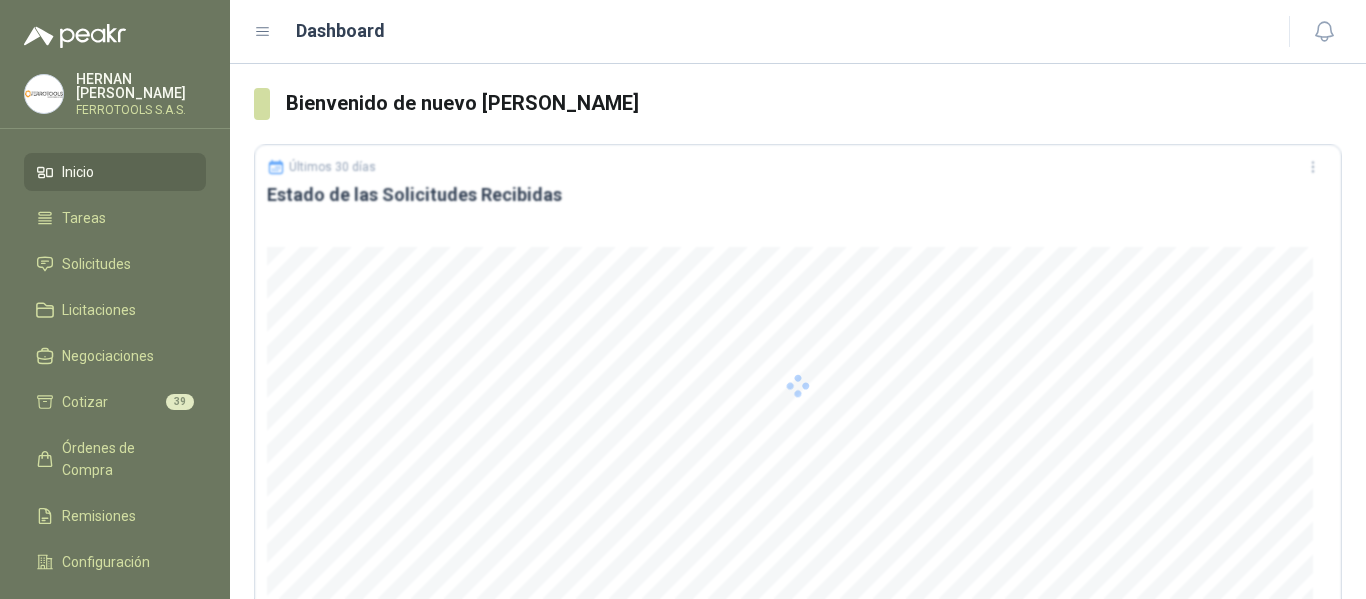 scroll, scrollTop: 0, scrollLeft: 0, axis: both 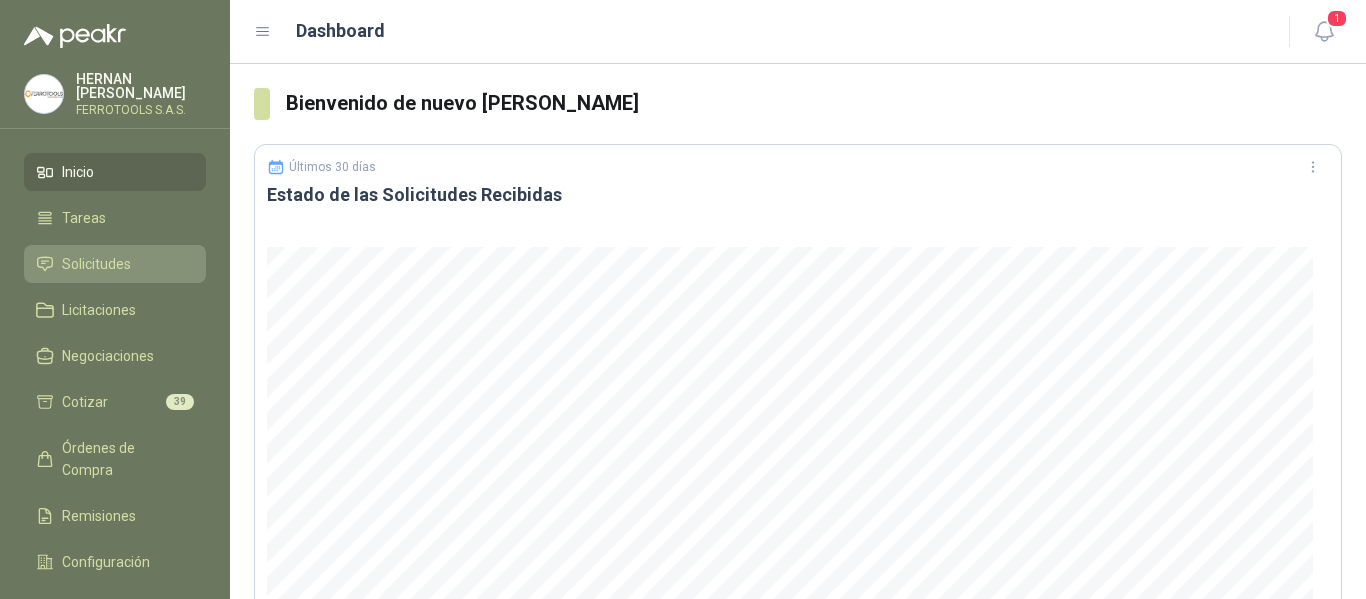 click on "Solicitudes" at bounding box center [96, 264] 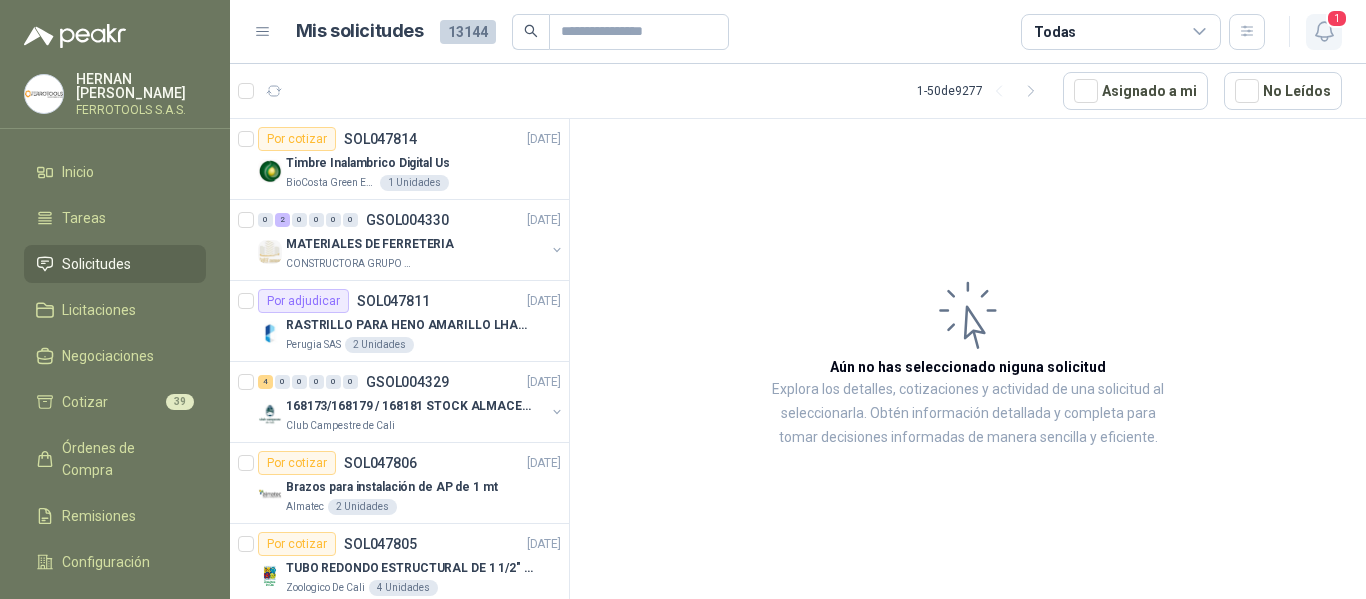 click 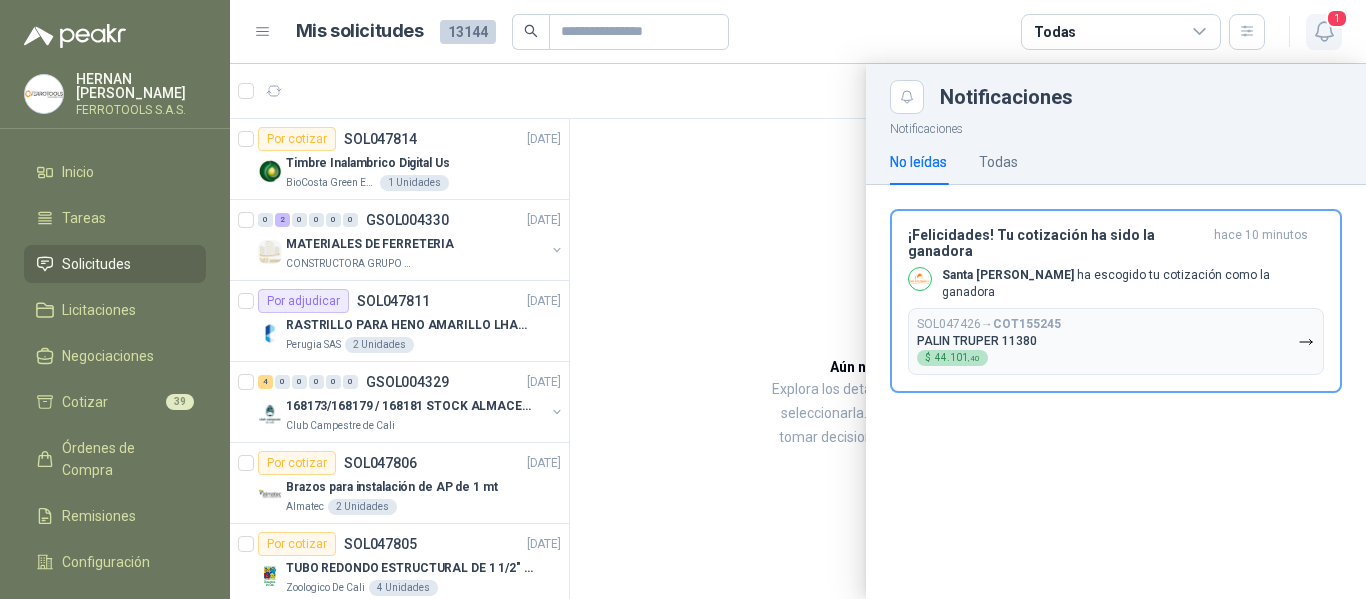 click 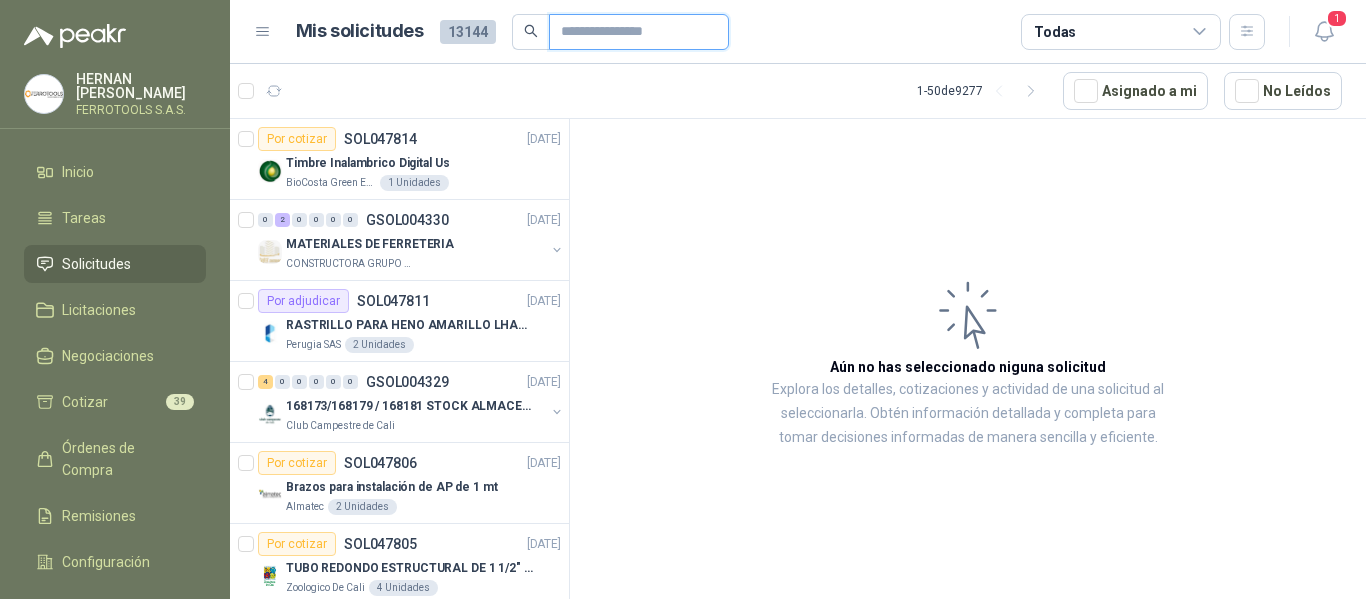click at bounding box center (631, 32) 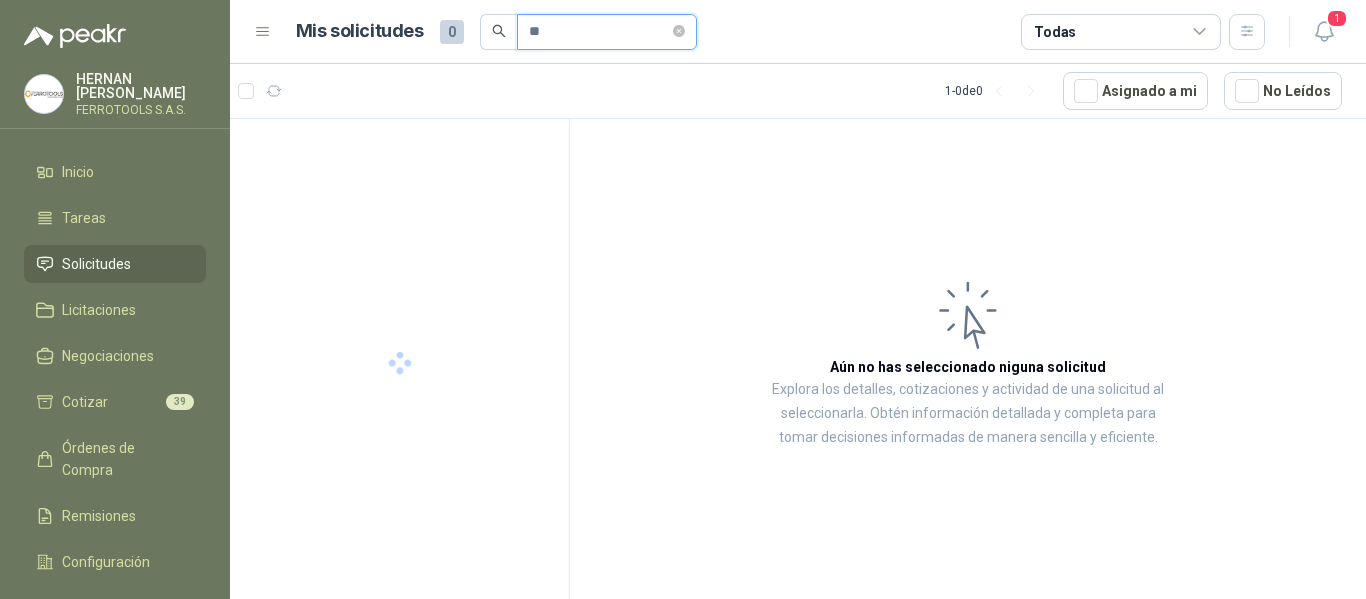 type on "*" 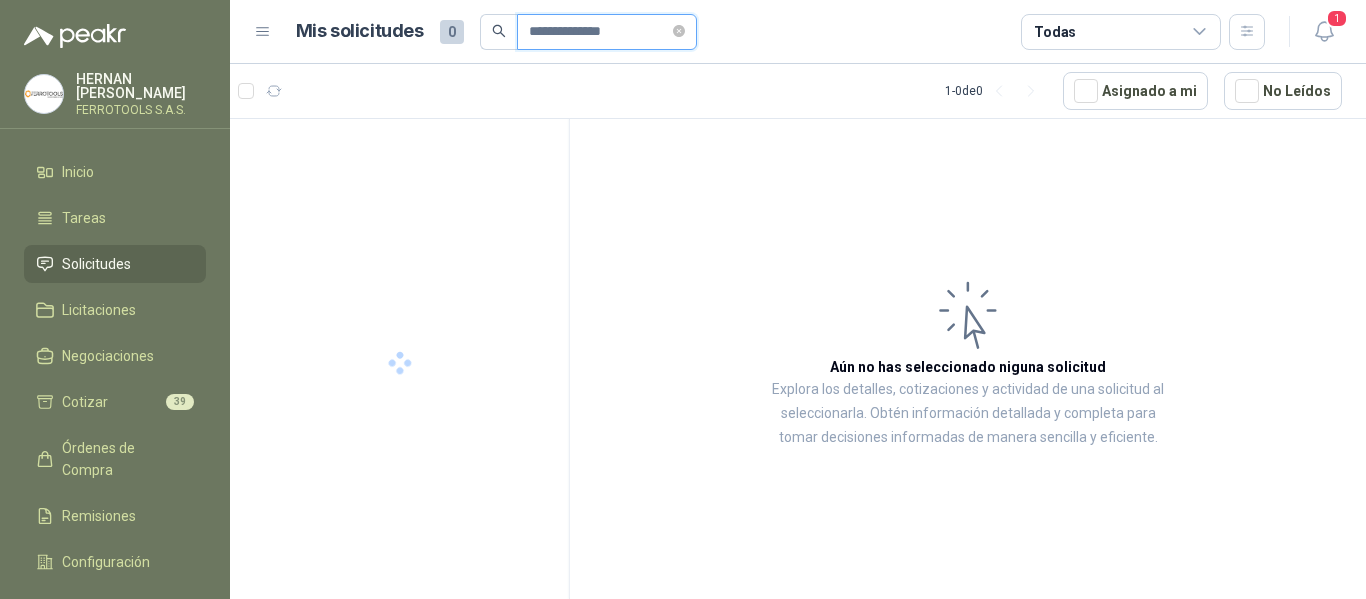 type on "**********" 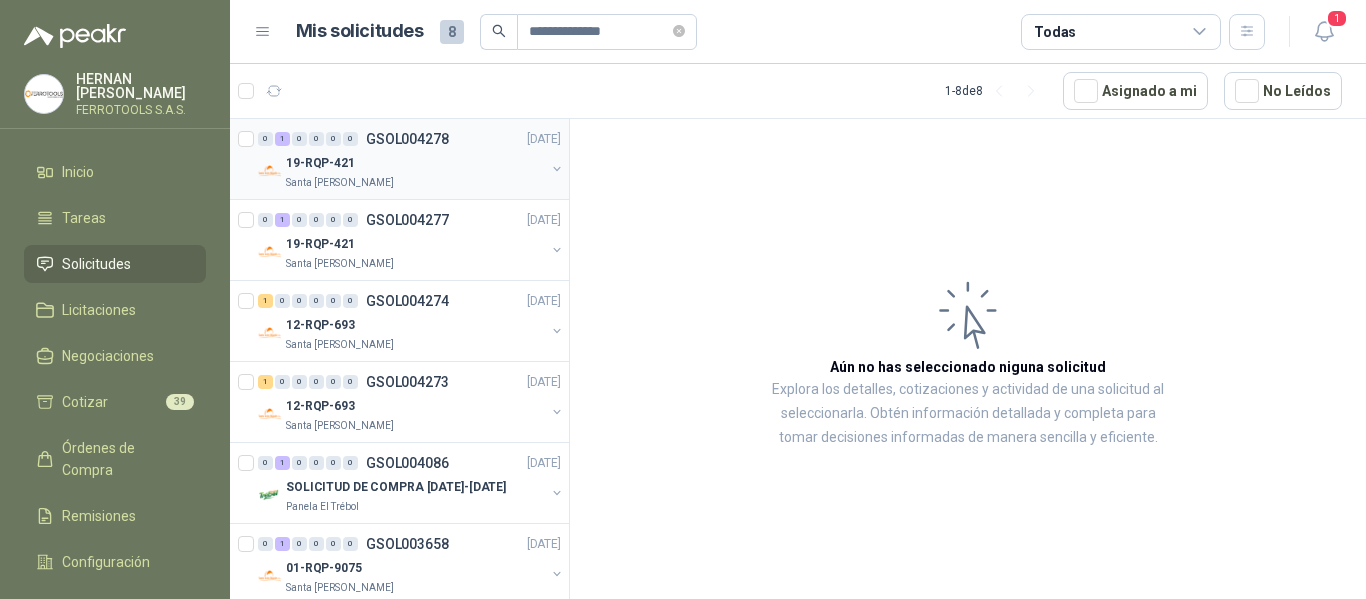 click on "19-RQP-421" at bounding box center (415, 163) 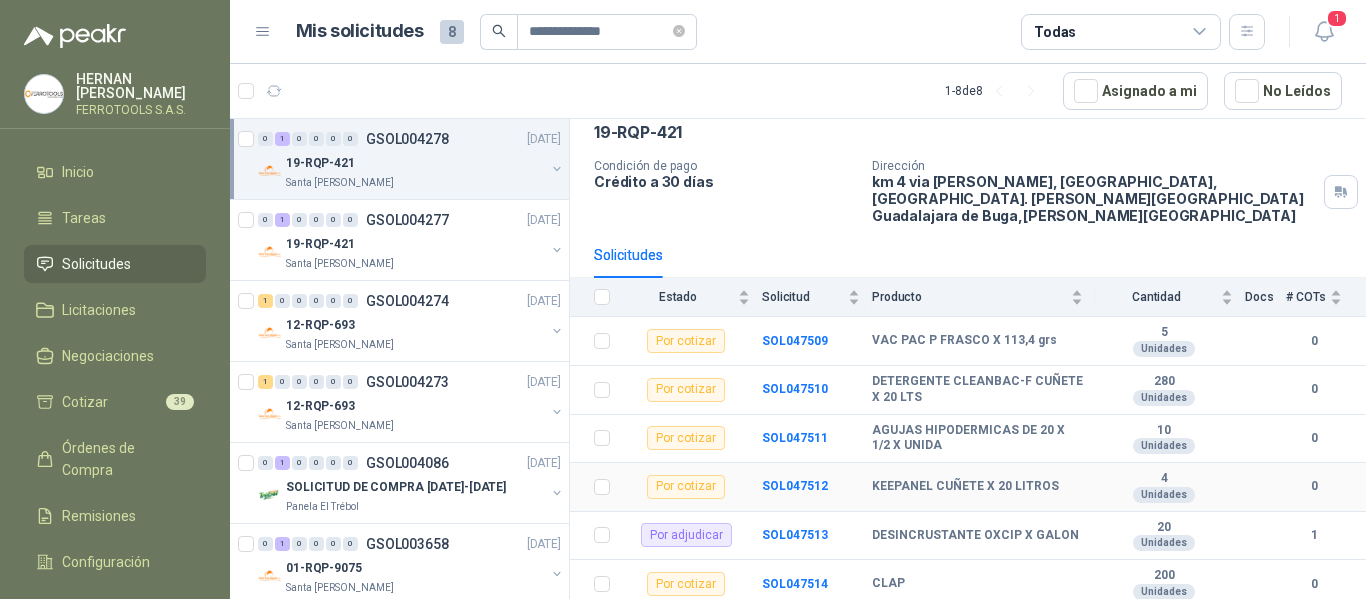 scroll, scrollTop: 200, scrollLeft: 0, axis: vertical 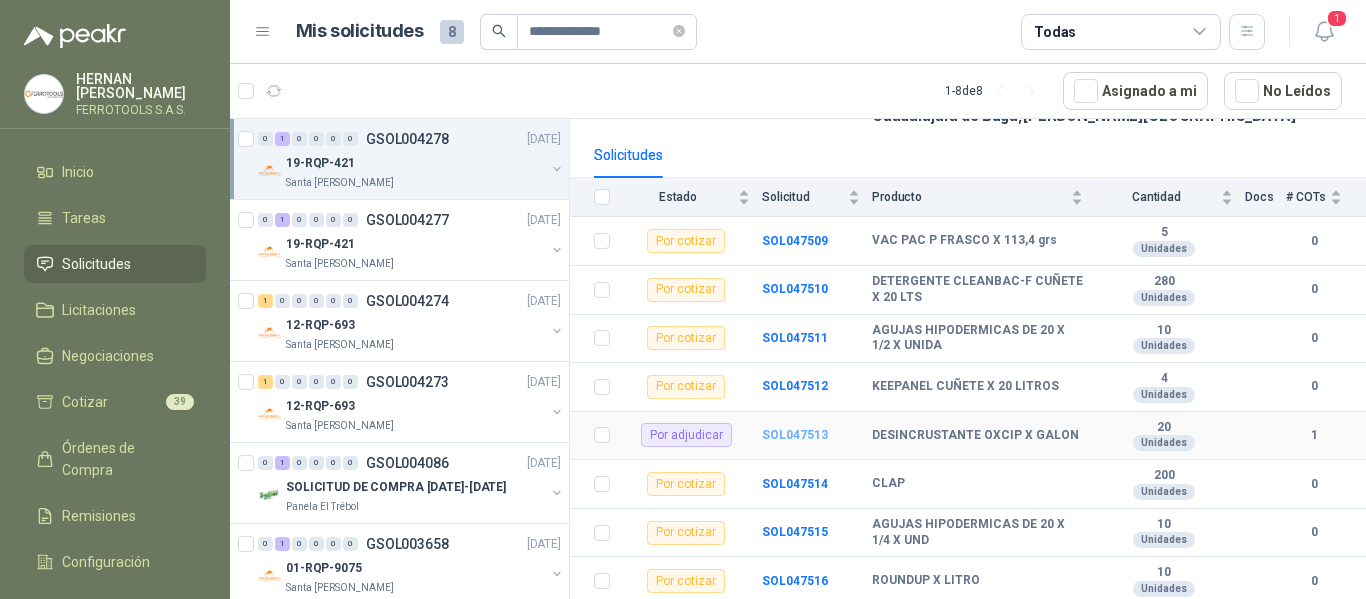 click on "SOL047513" at bounding box center (795, 435) 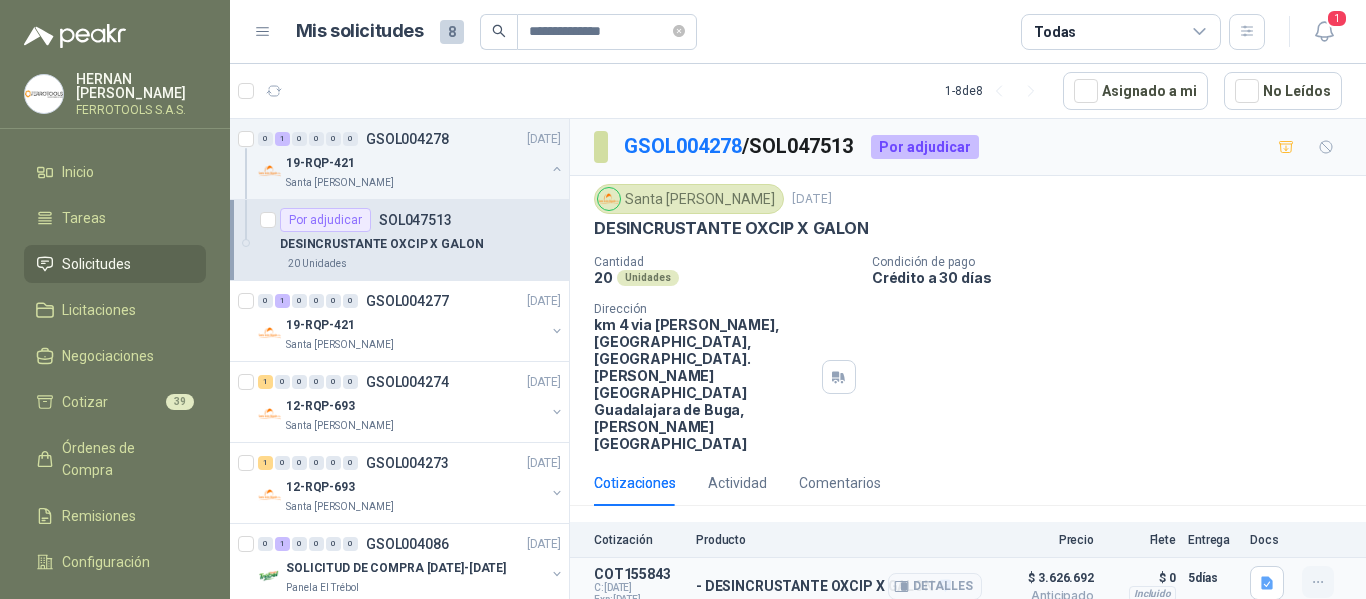 click 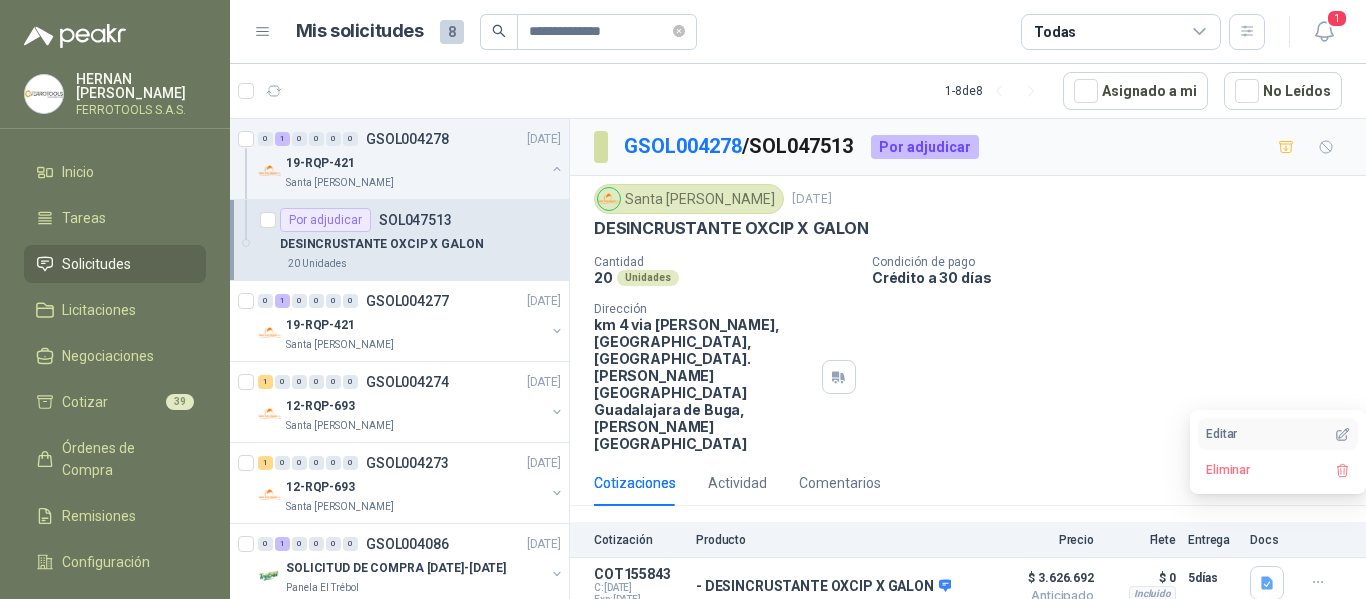 click on "Editar" at bounding box center (1278, 434) 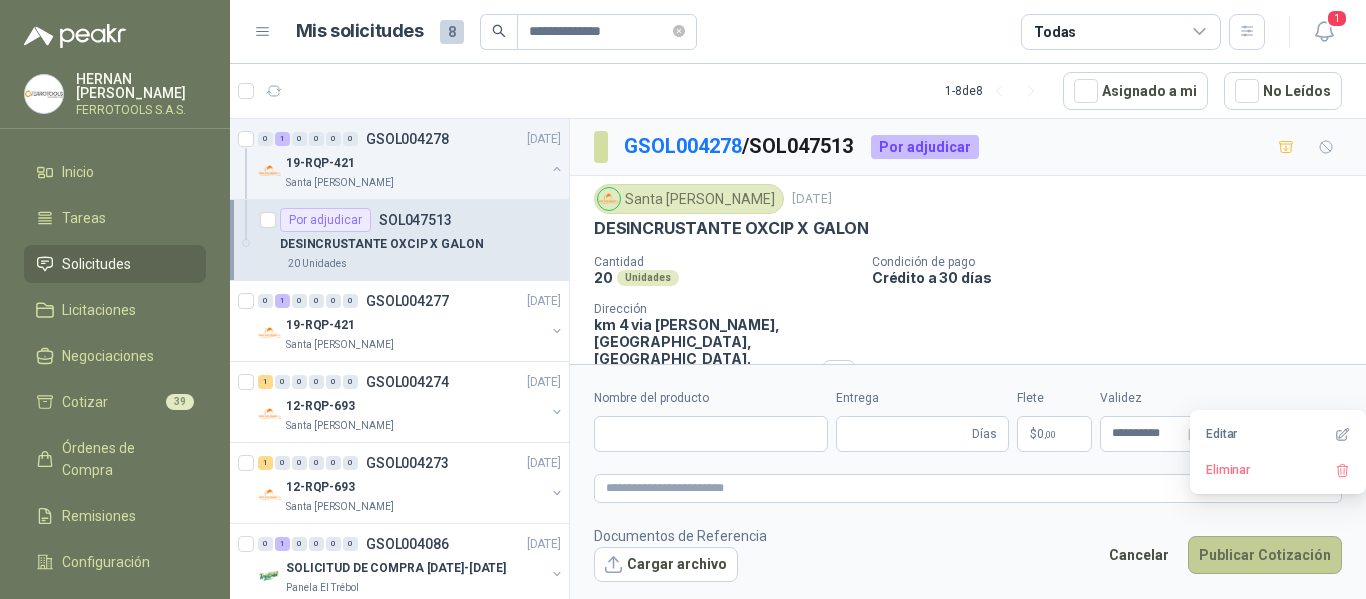 type 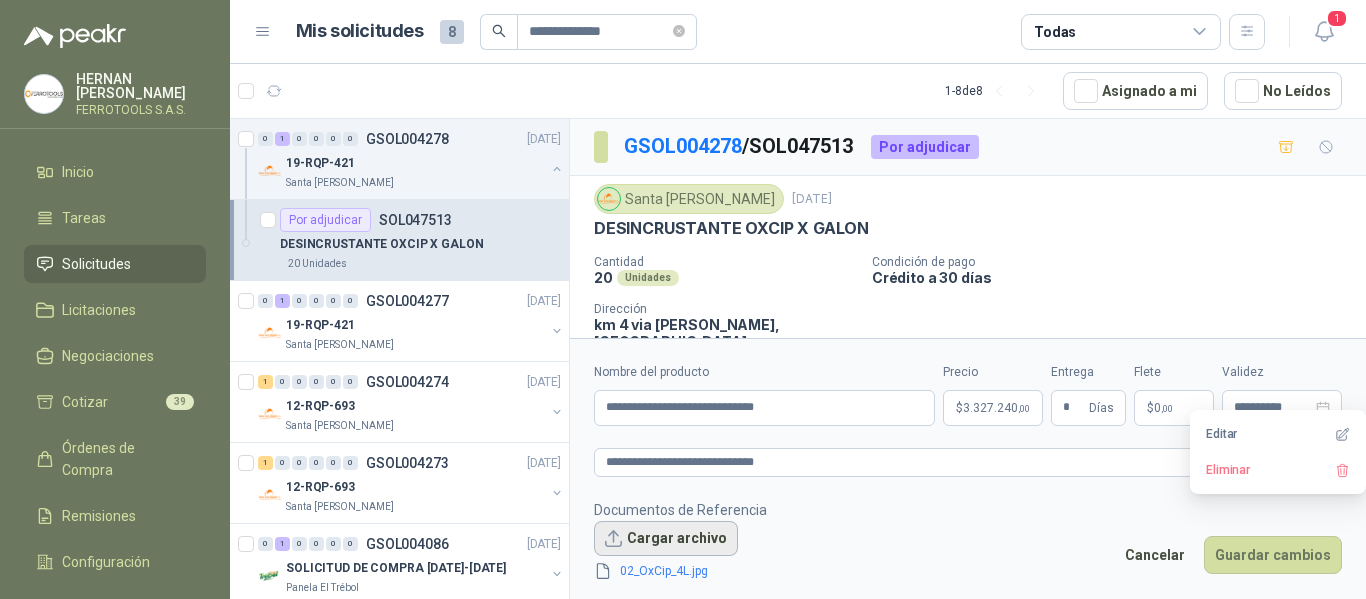 click on "Cargar archivo" at bounding box center (666, 539) 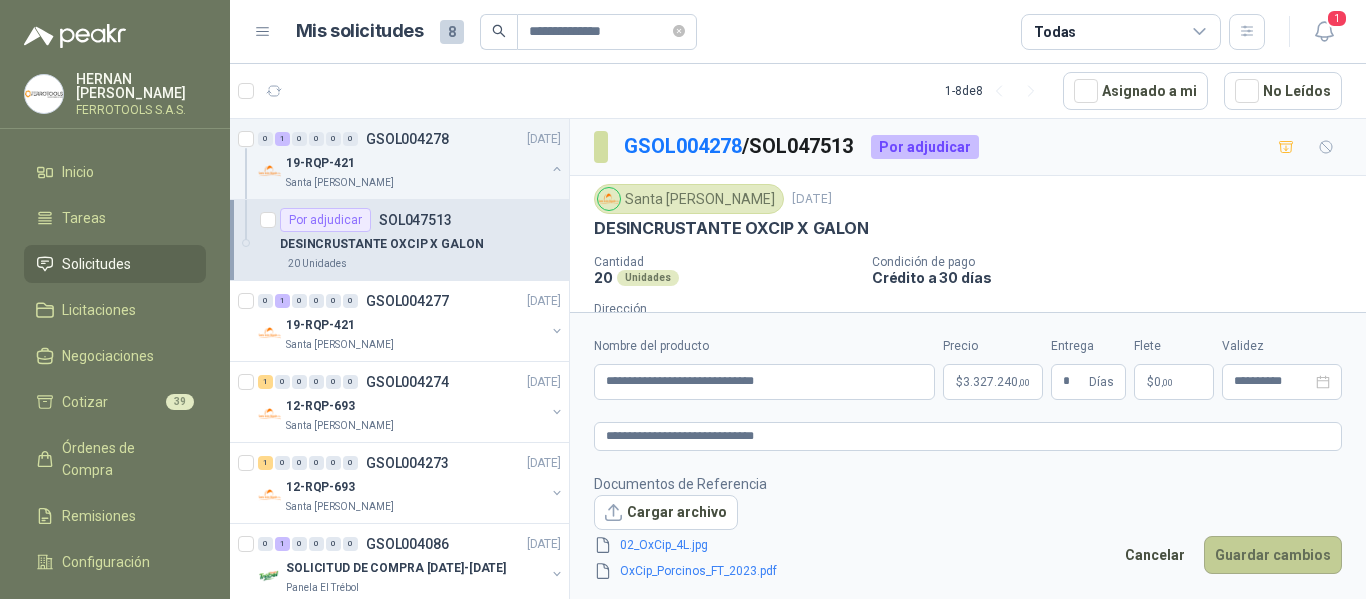 click on "Guardar cambios" at bounding box center (1273, 555) 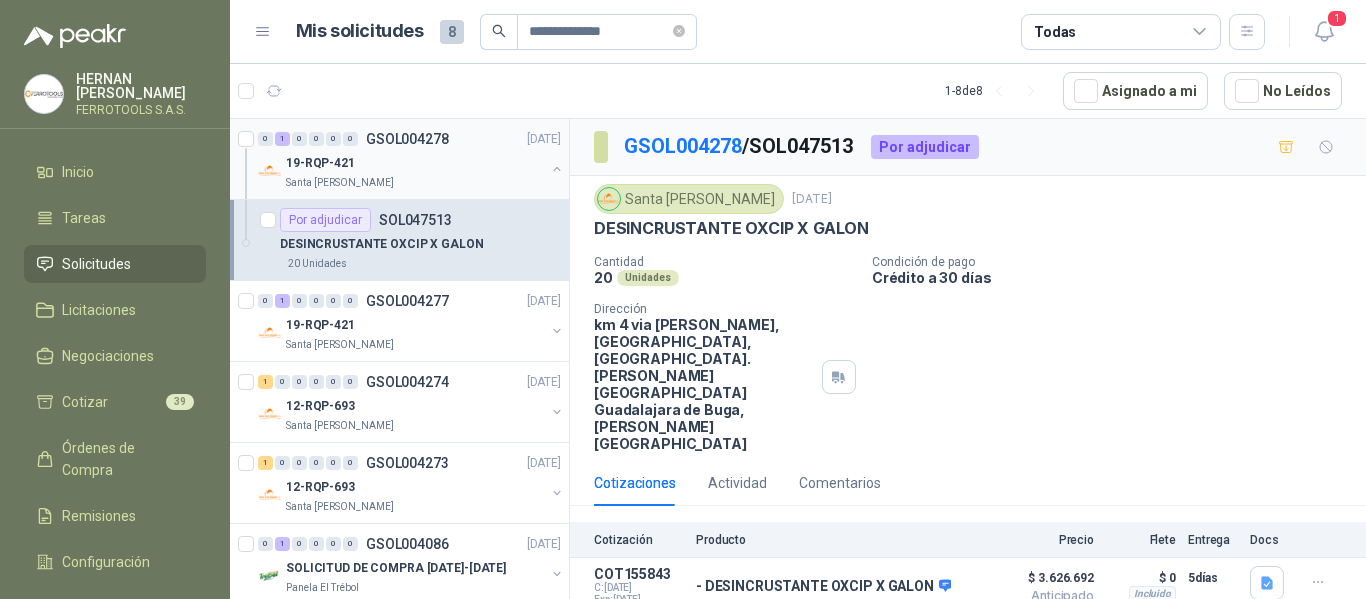 click at bounding box center (557, 169) 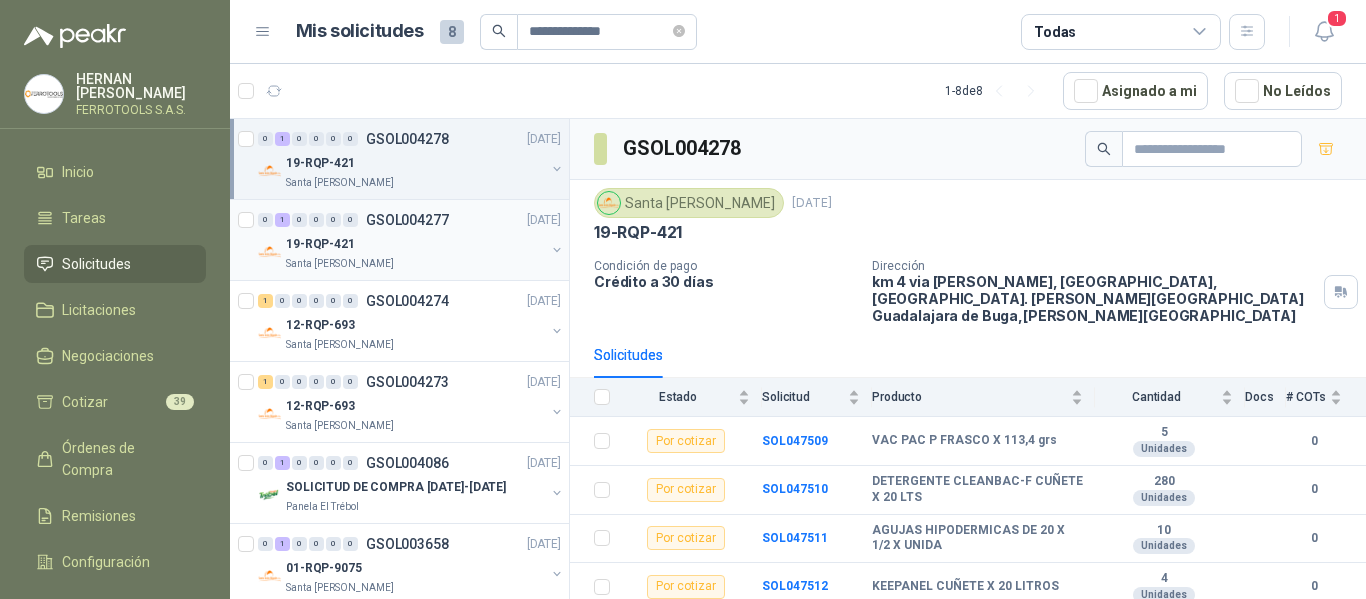click on "19-RQP-421" at bounding box center [415, 244] 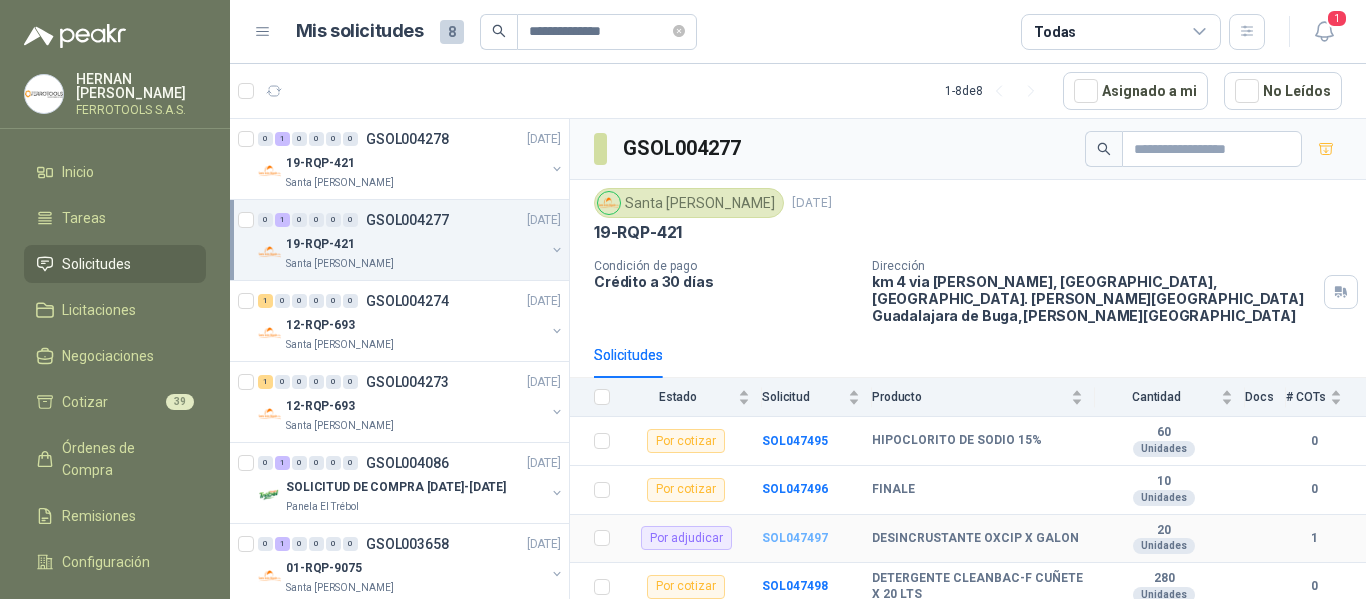 click on "SOL047497" at bounding box center [795, 538] 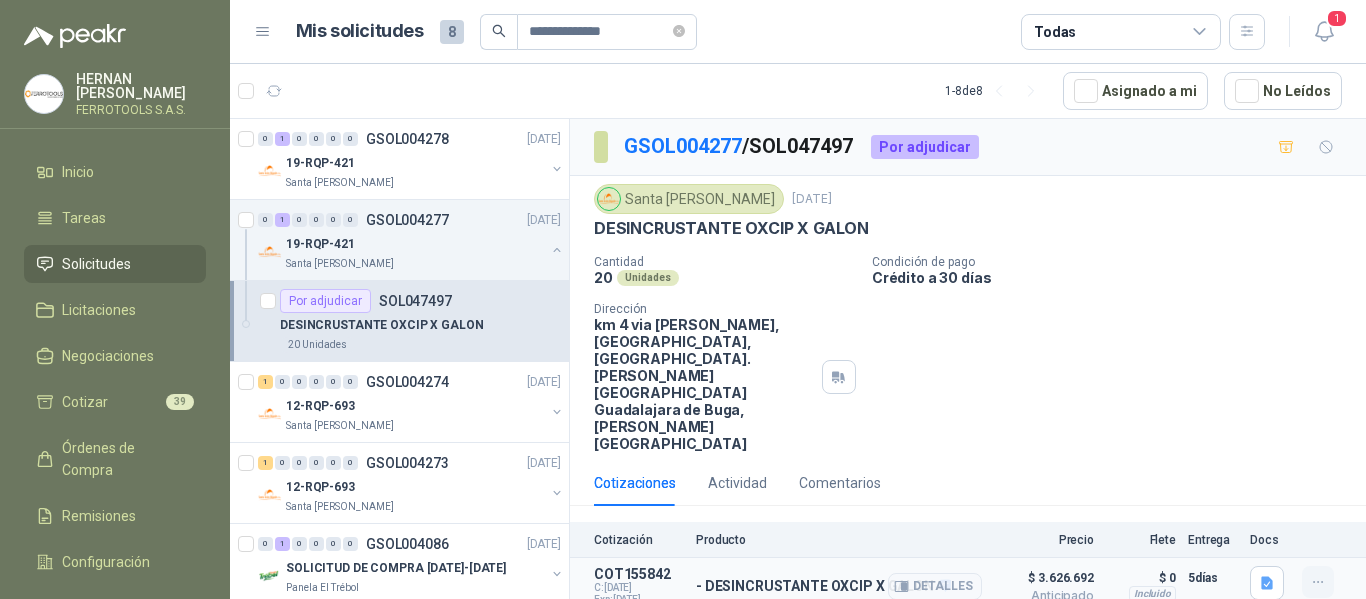click 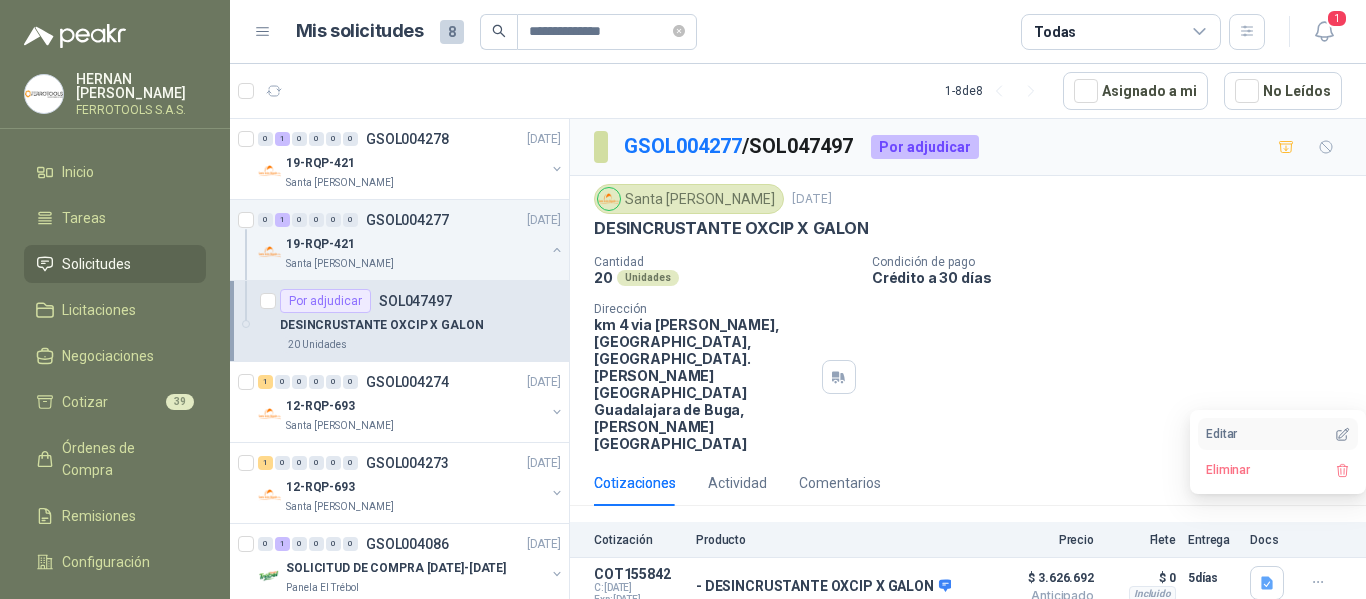 click on "Editar" at bounding box center (1278, 434) 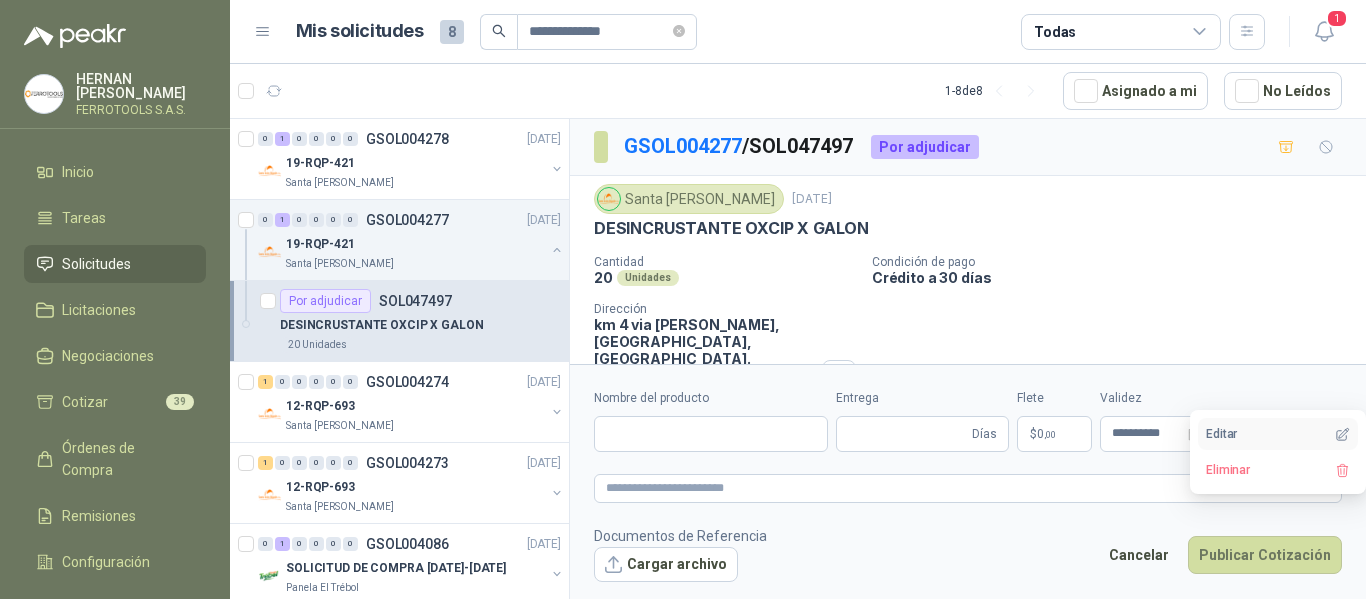 type 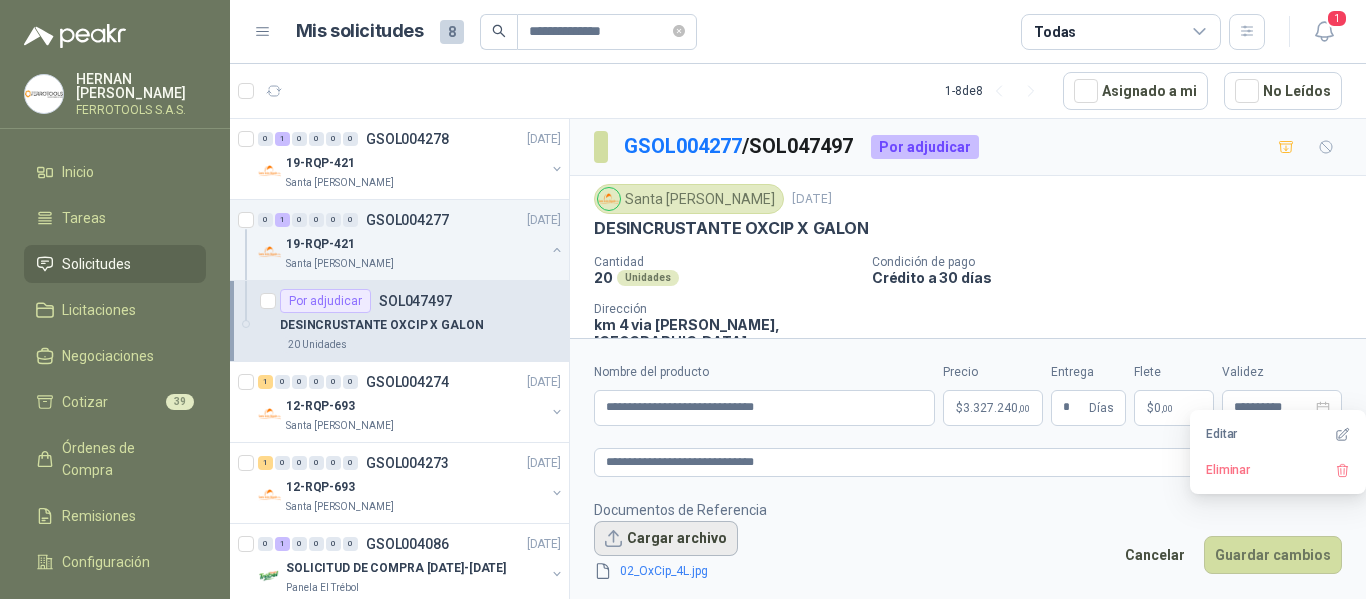click on "Cargar archivo" at bounding box center (666, 539) 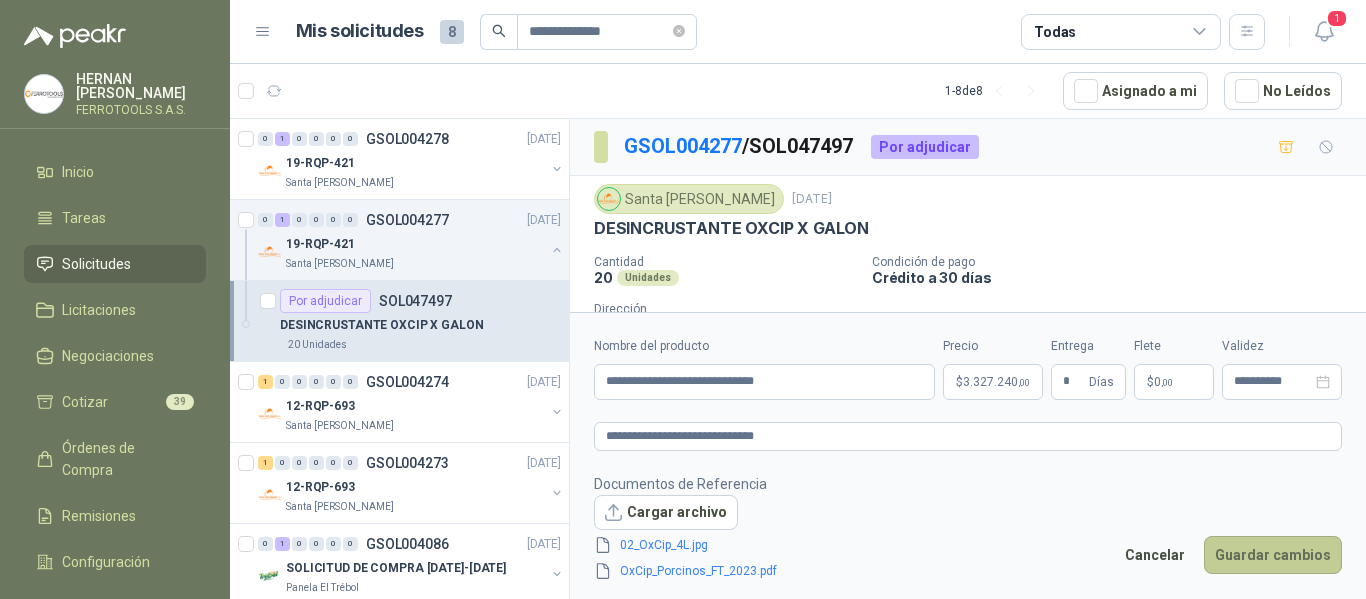 click on "Guardar cambios" at bounding box center [1273, 555] 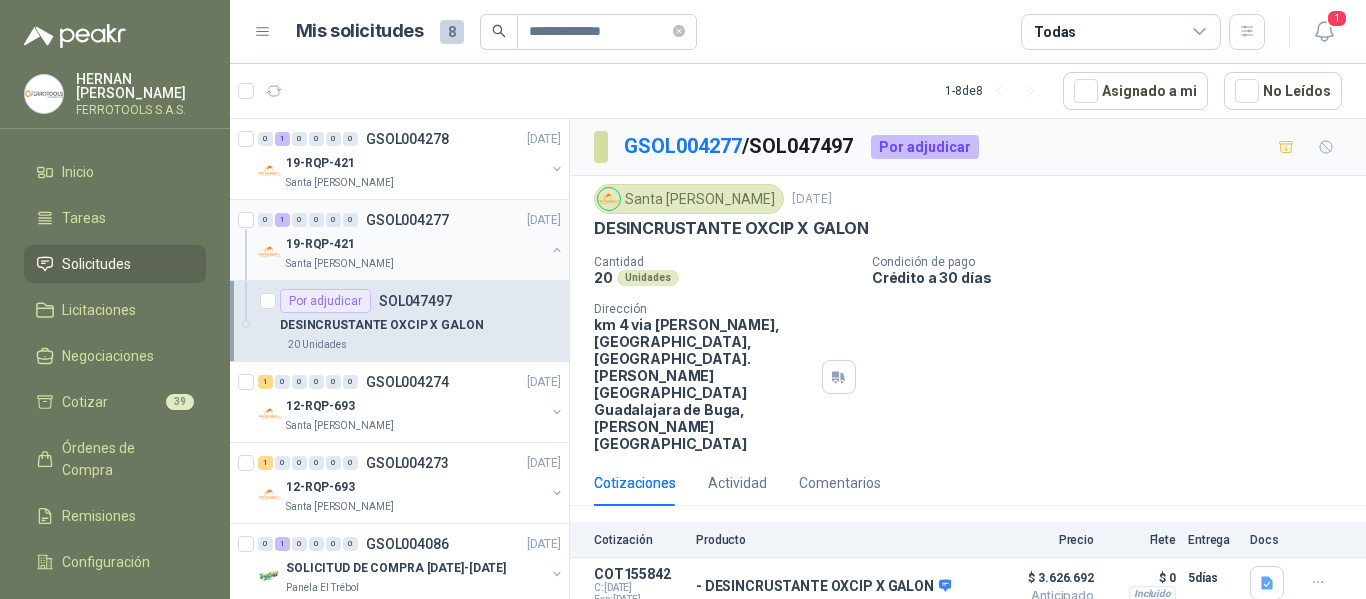 click at bounding box center [557, 250] 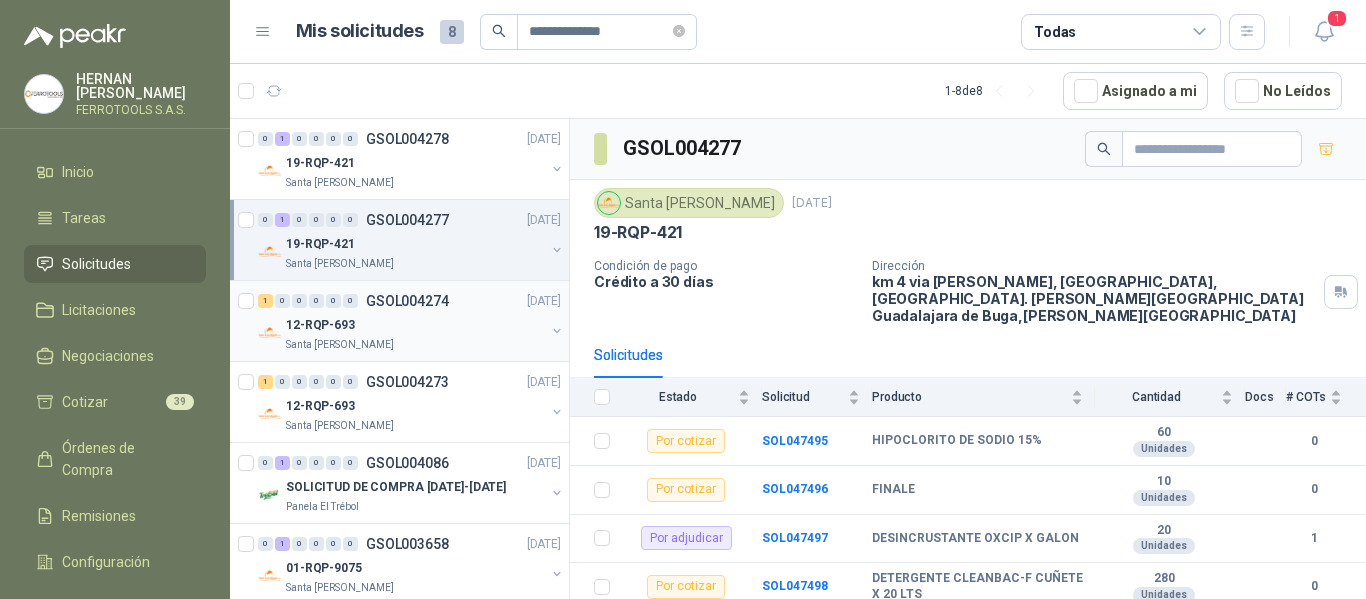 click on "12-RQP-693" at bounding box center (415, 325) 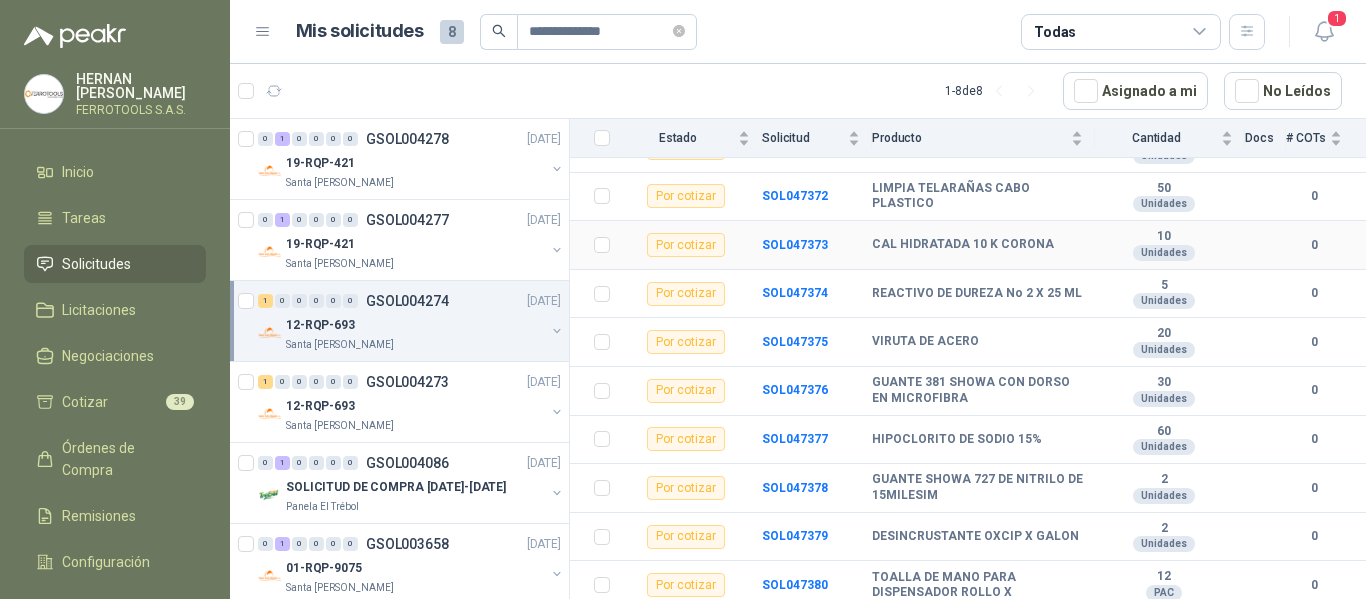scroll, scrollTop: 700, scrollLeft: 0, axis: vertical 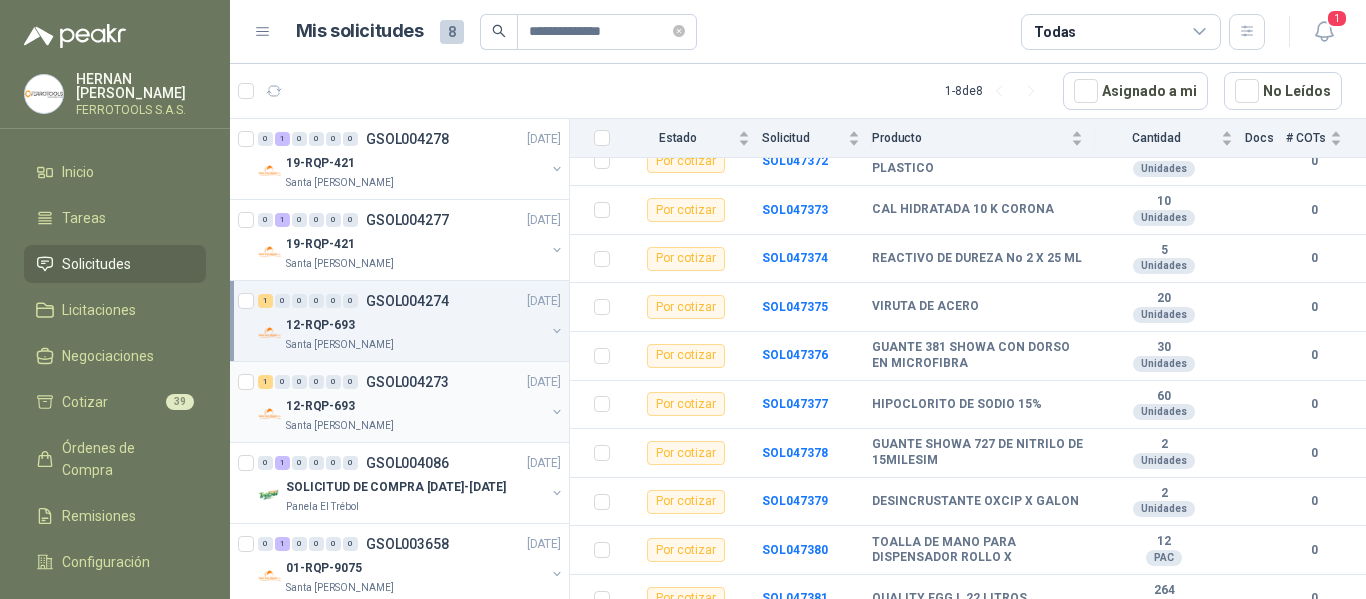 click on "12-RQP-693" at bounding box center [415, 406] 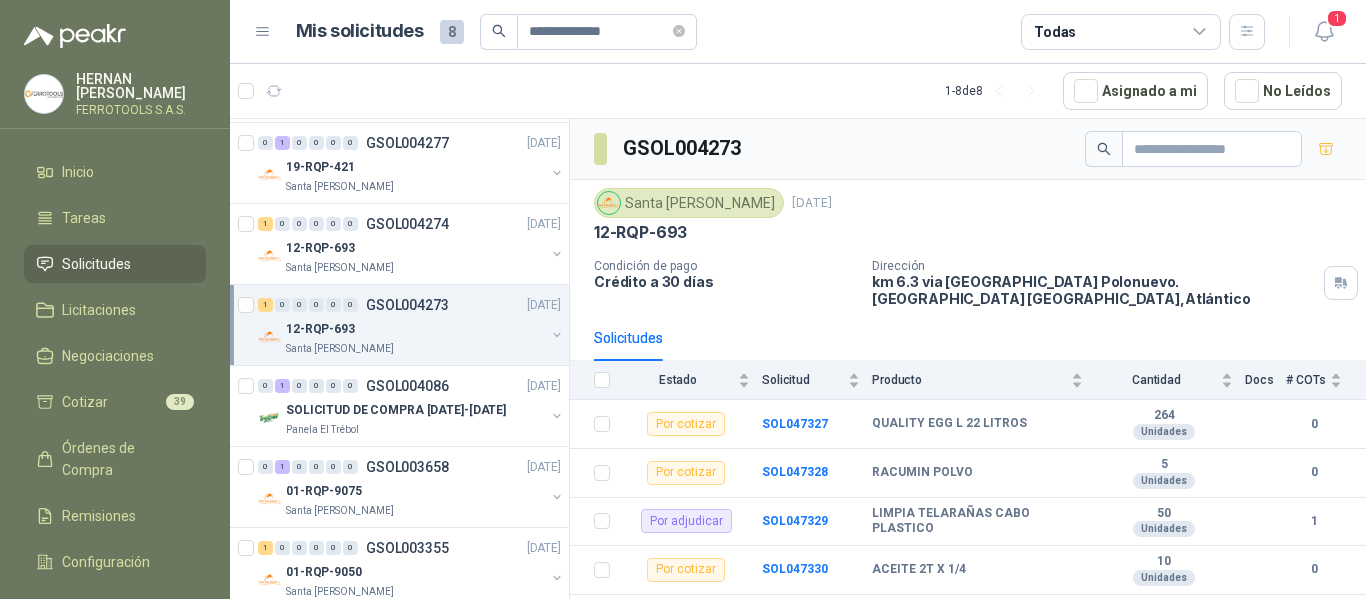 scroll, scrollTop: 100, scrollLeft: 0, axis: vertical 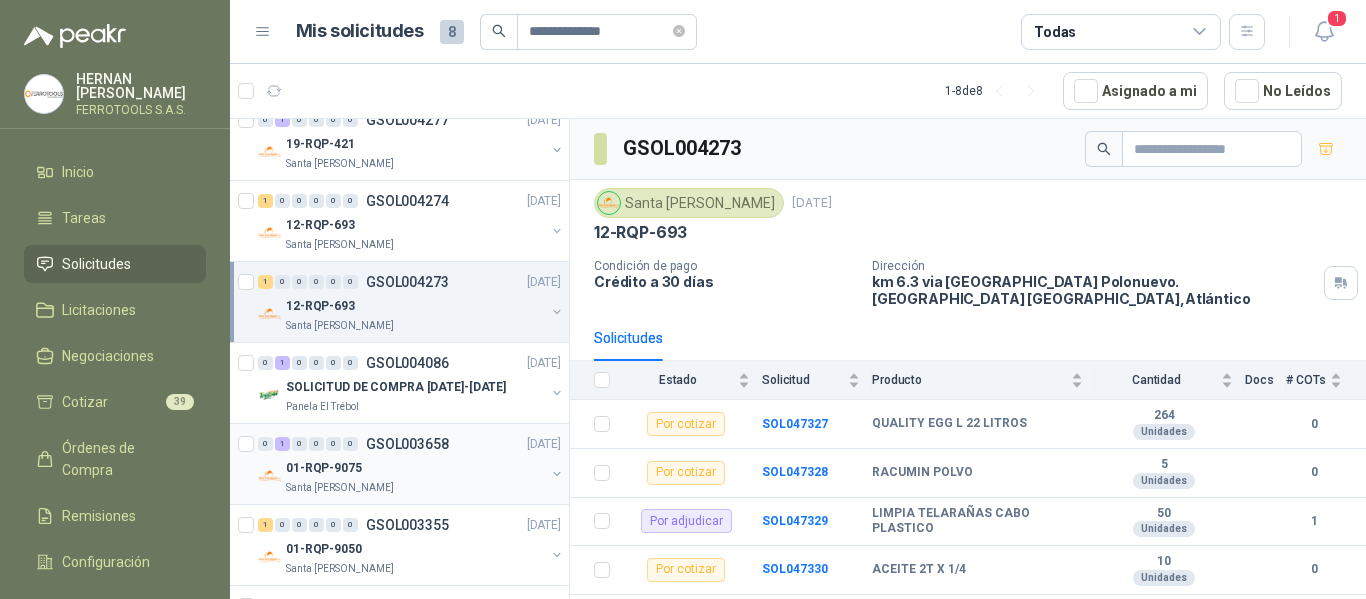 click on "01-RQP-9075" at bounding box center [415, 468] 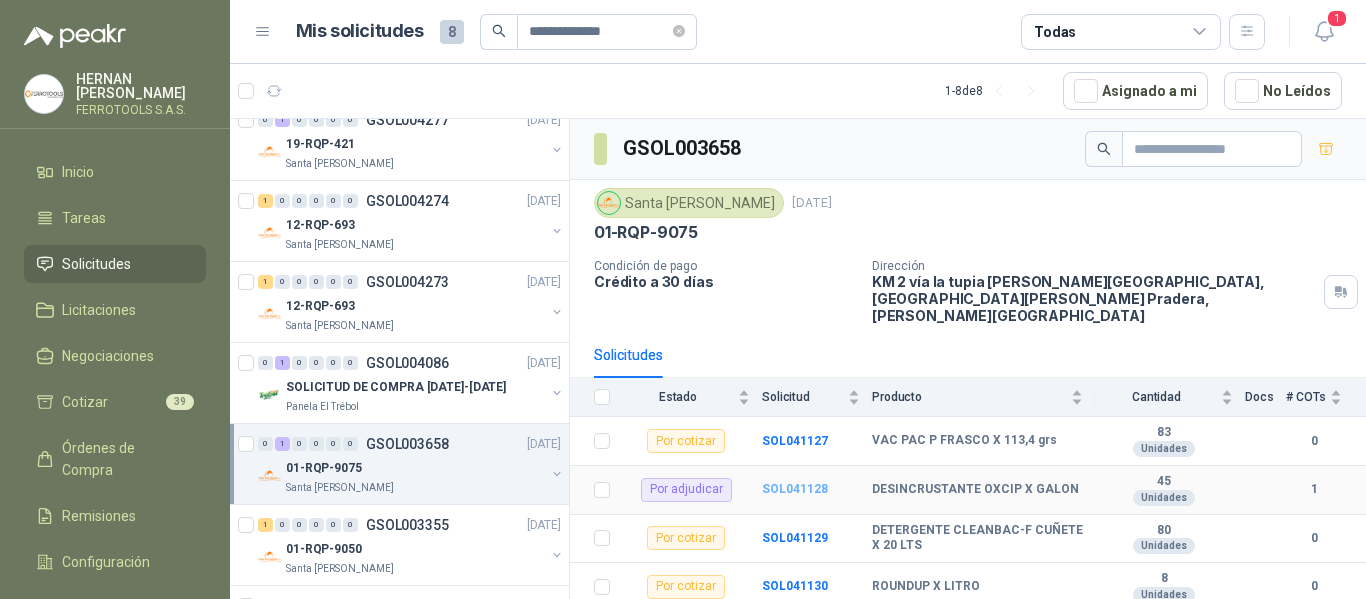 click on "SOL041128" at bounding box center (795, 489) 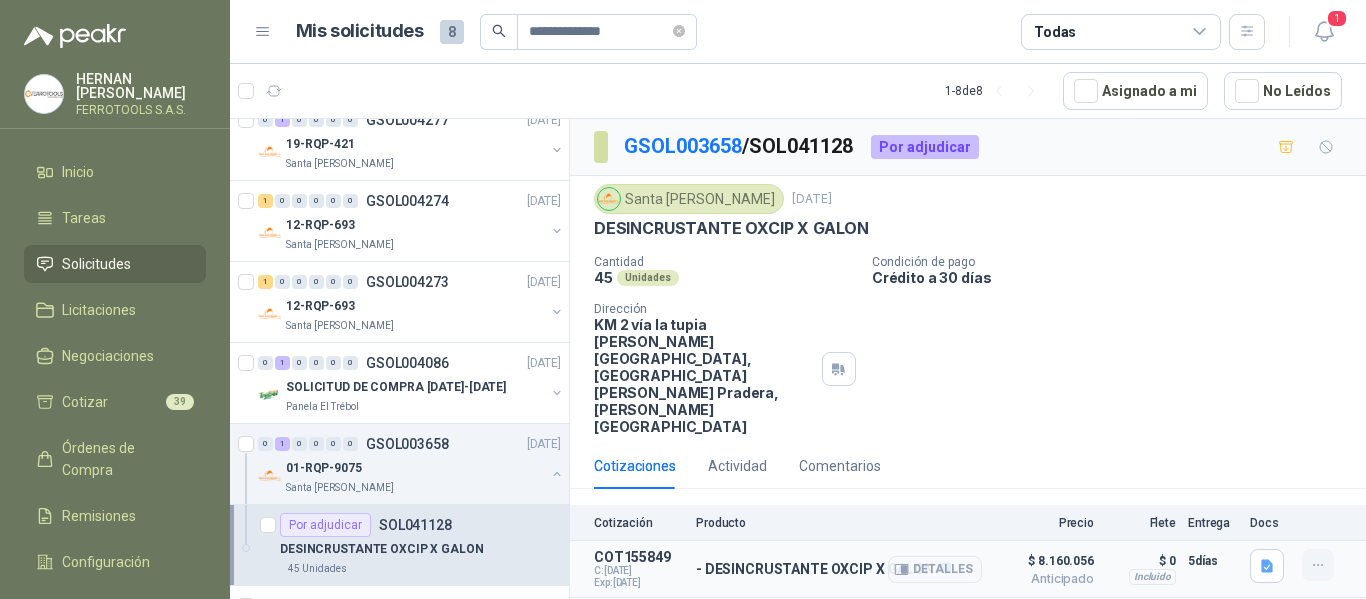 click 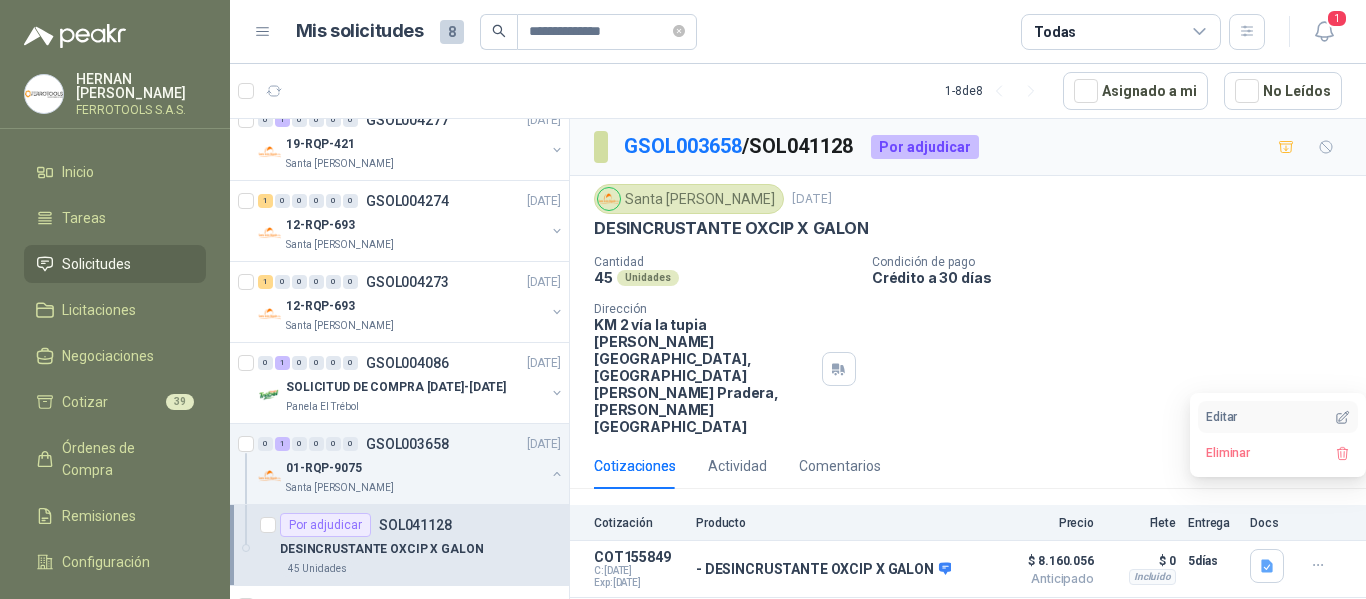 click on "Editar" at bounding box center [1278, 417] 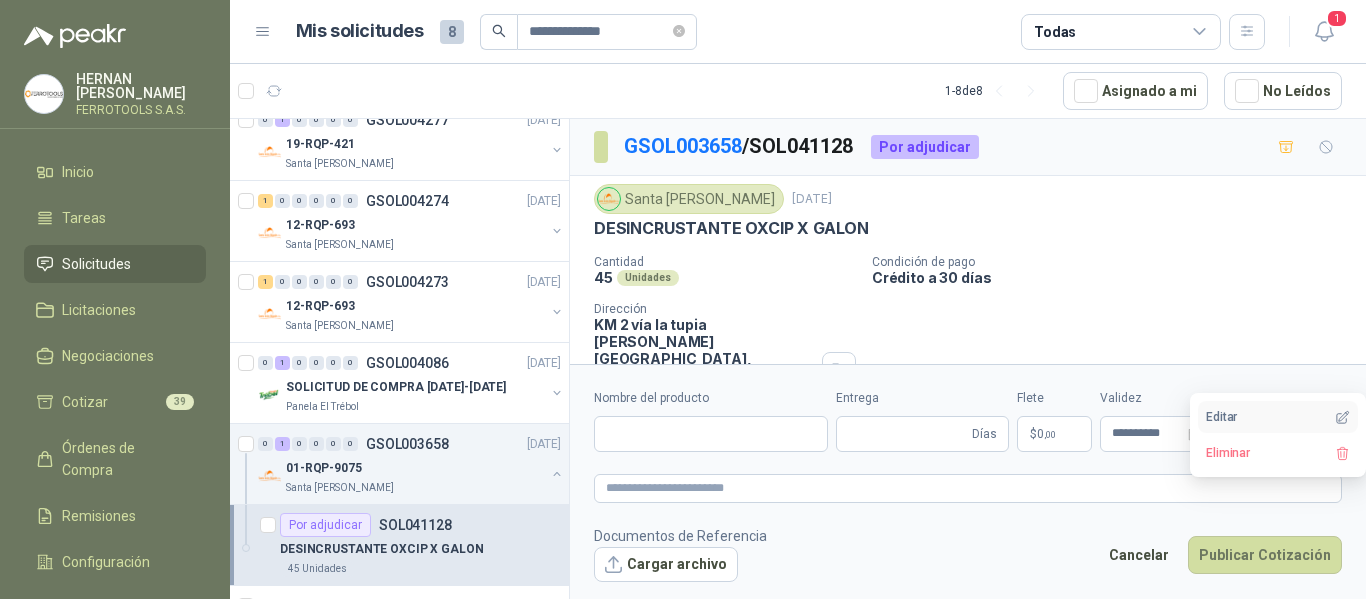 type 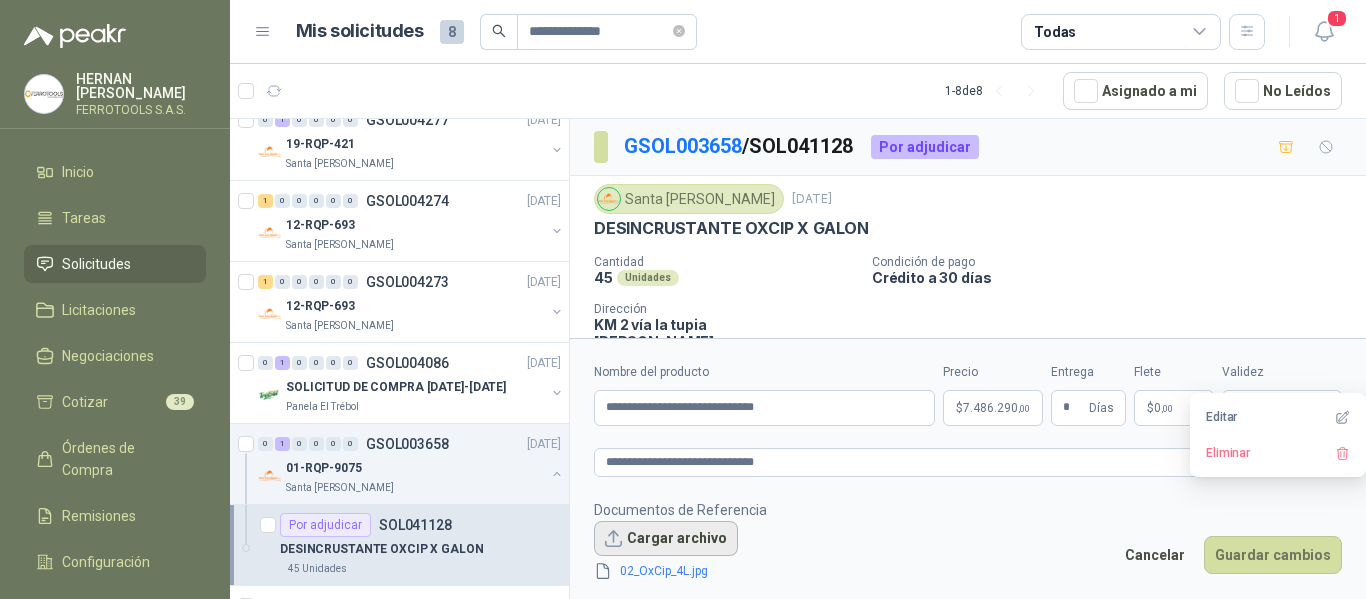 click on "Cargar archivo" at bounding box center (666, 539) 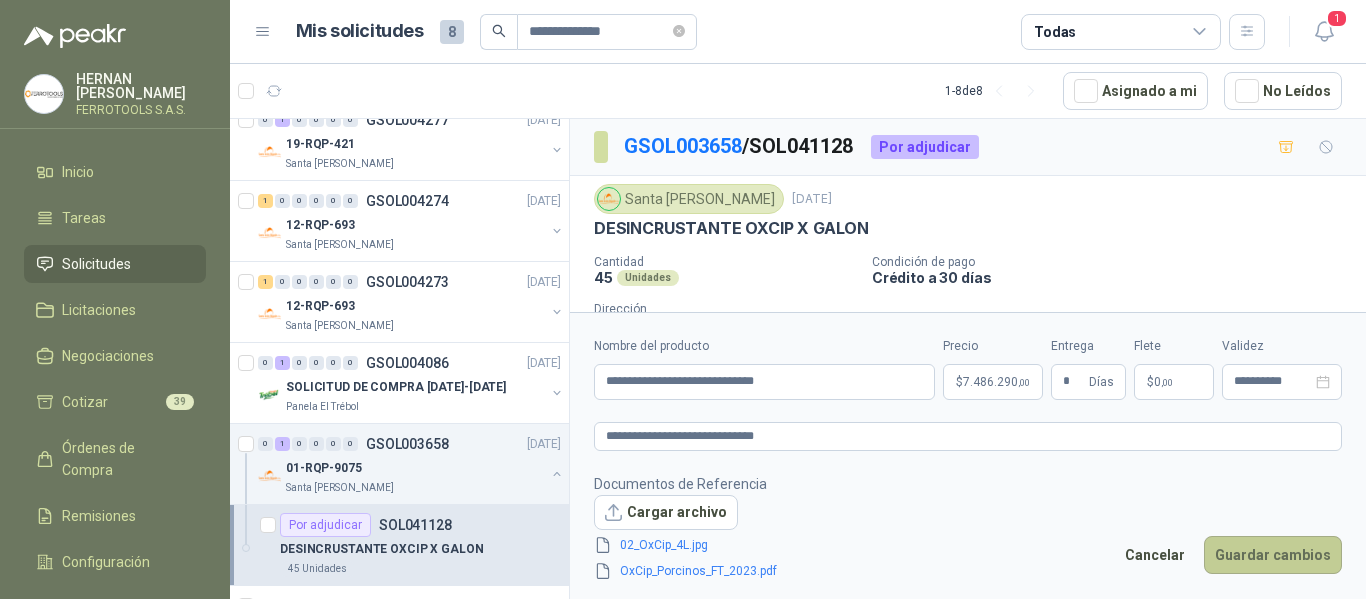 click on "Guardar cambios" at bounding box center (1273, 555) 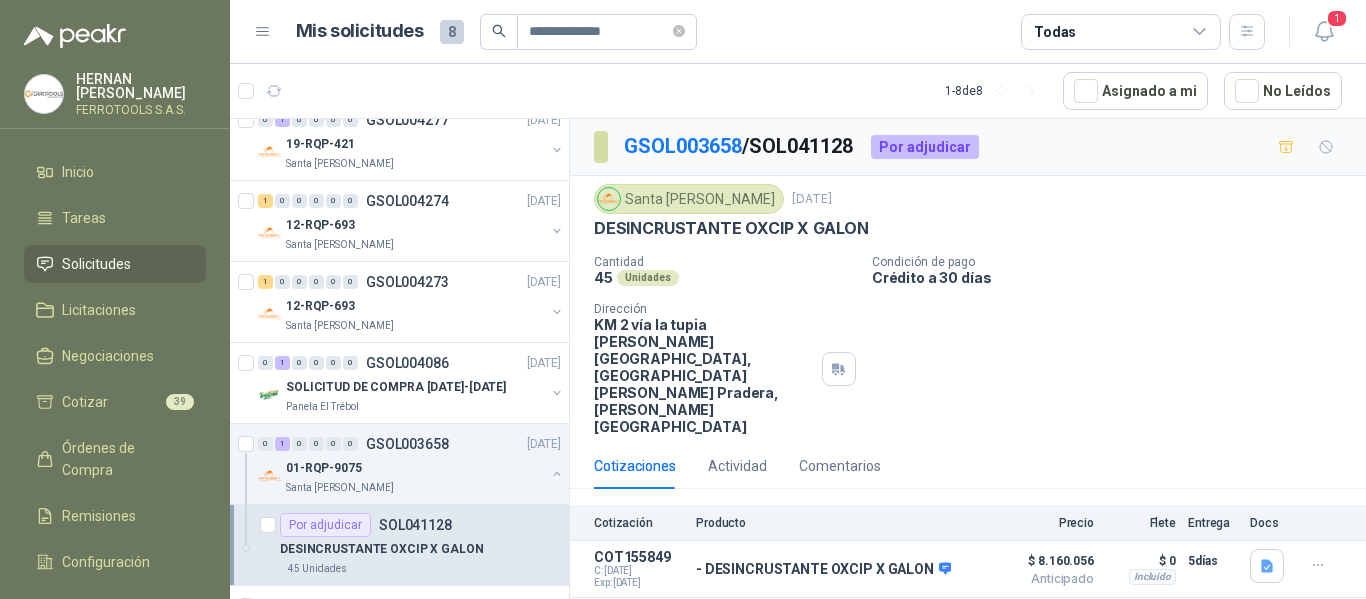 click on "Solicitudes" at bounding box center (96, 264) 